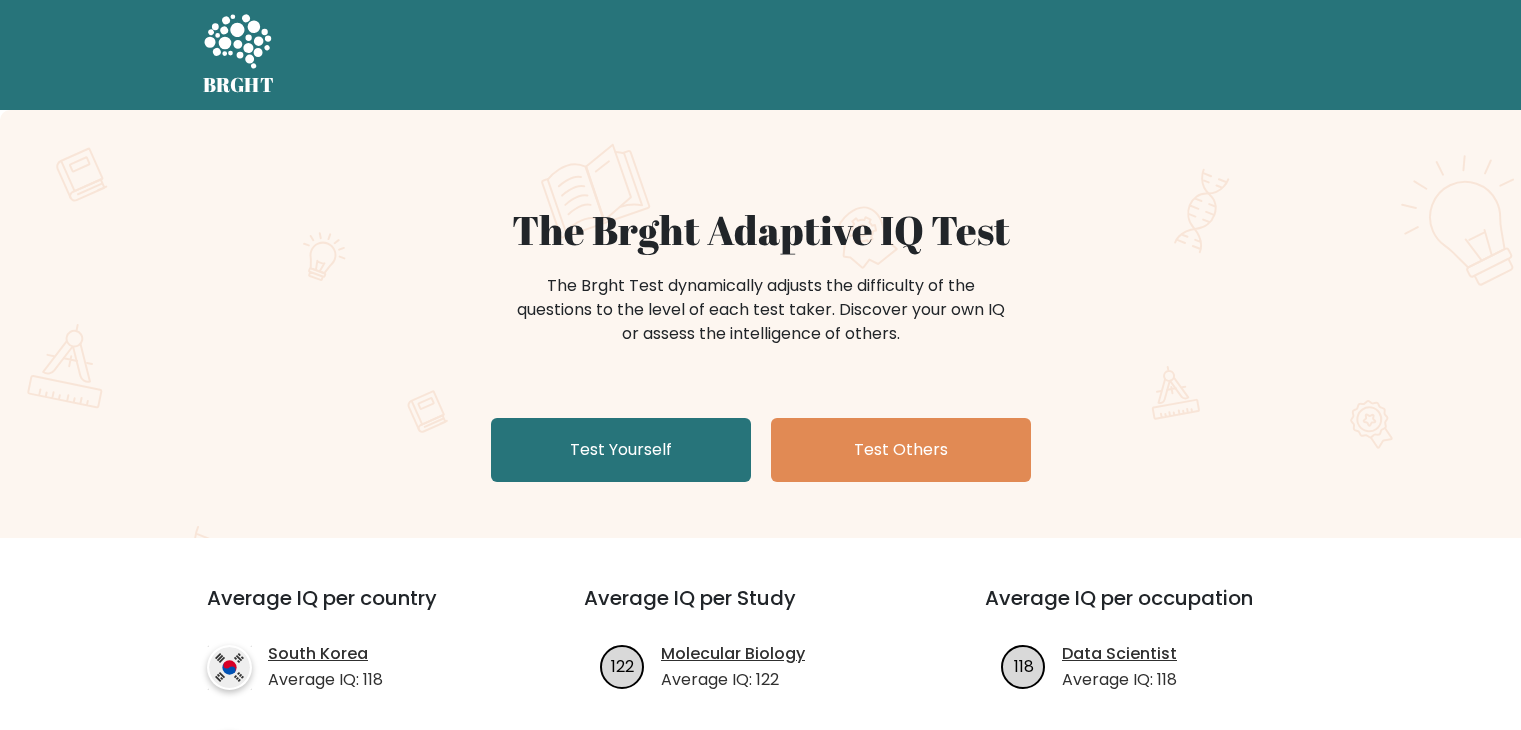 scroll, scrollTop: 0, scrollLeft: 0, axis: both 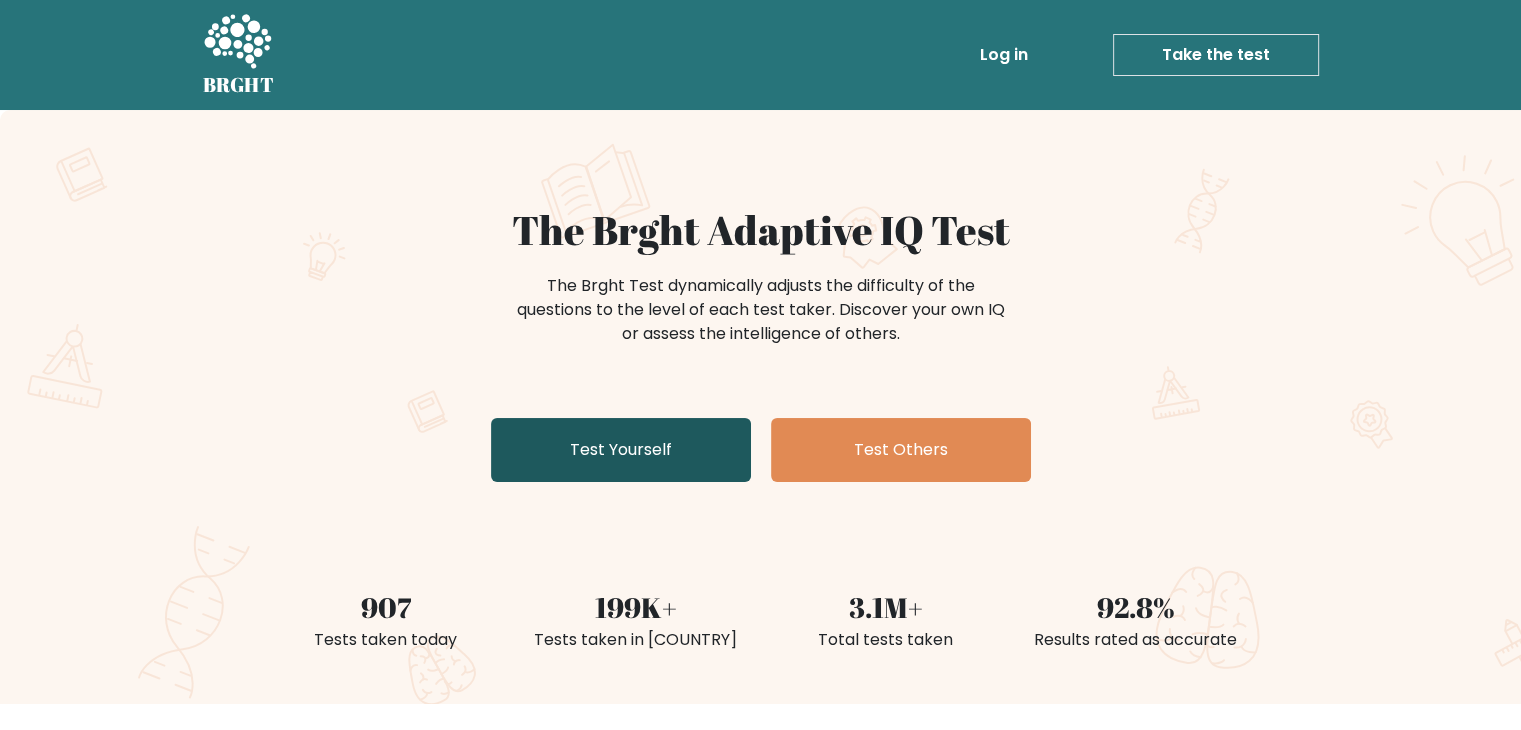 click on "Test Yourself" at bounding box center (621, 450) 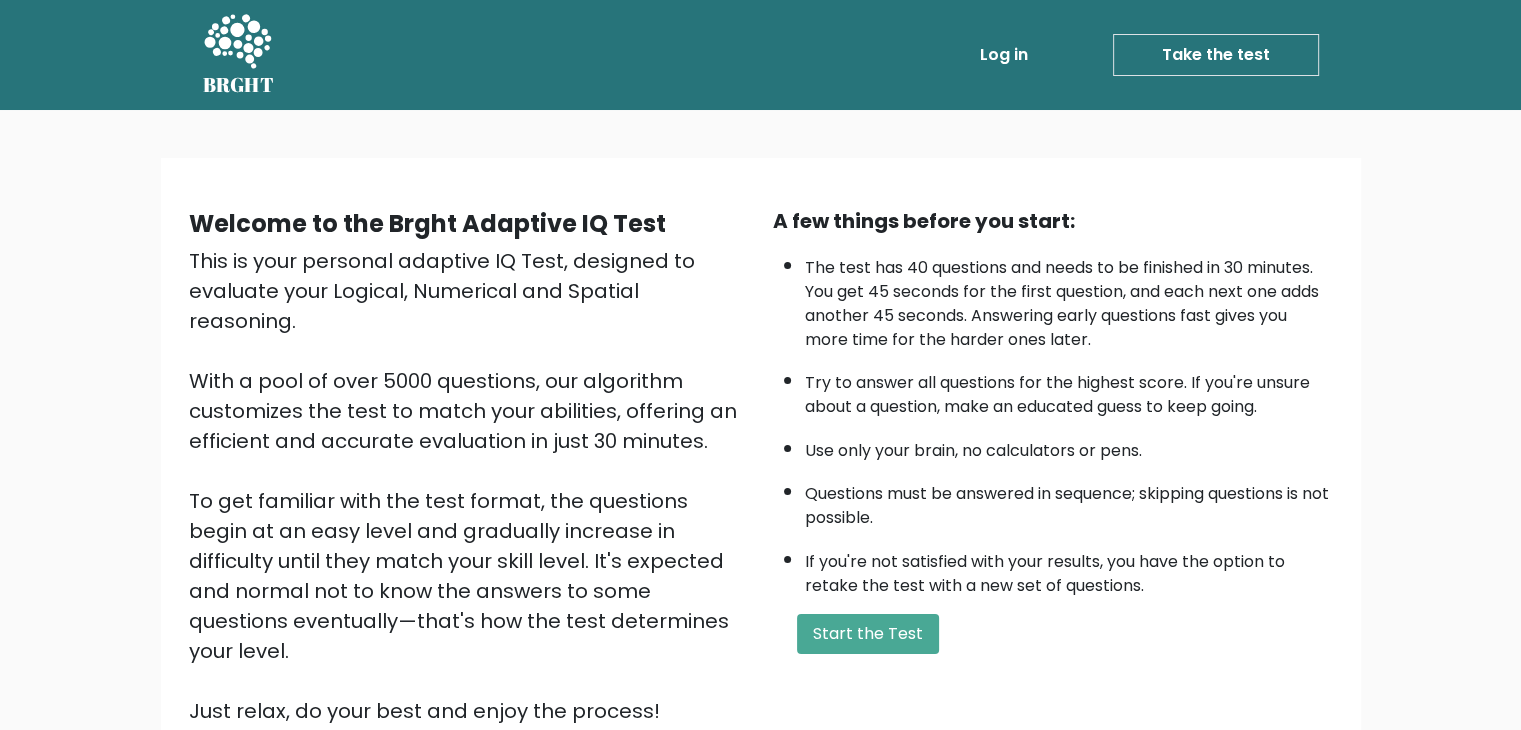 scroll, scrollTop: 186, scrollLeft: 0, axis: vertical 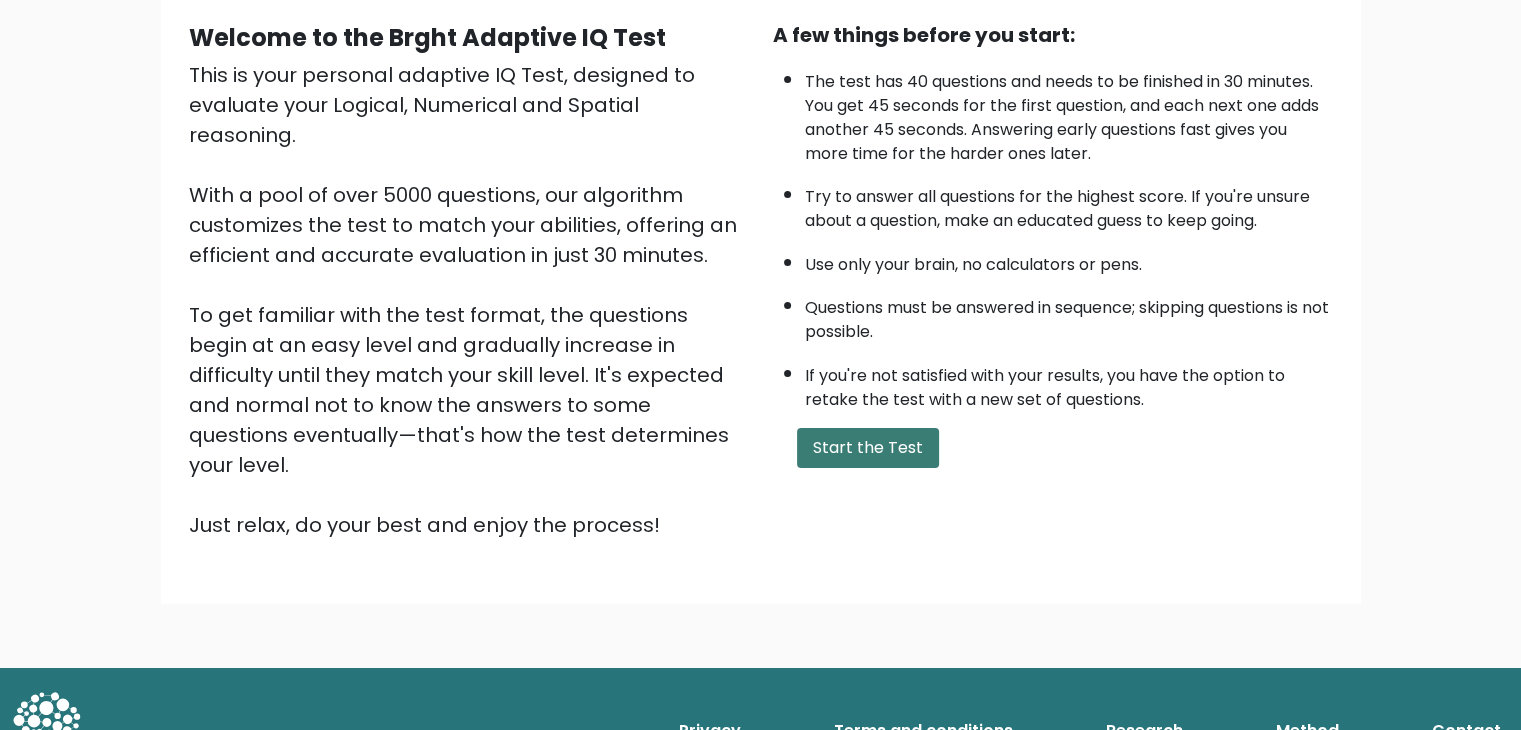 click on "Start the Test" at bounding box center [868, 448] 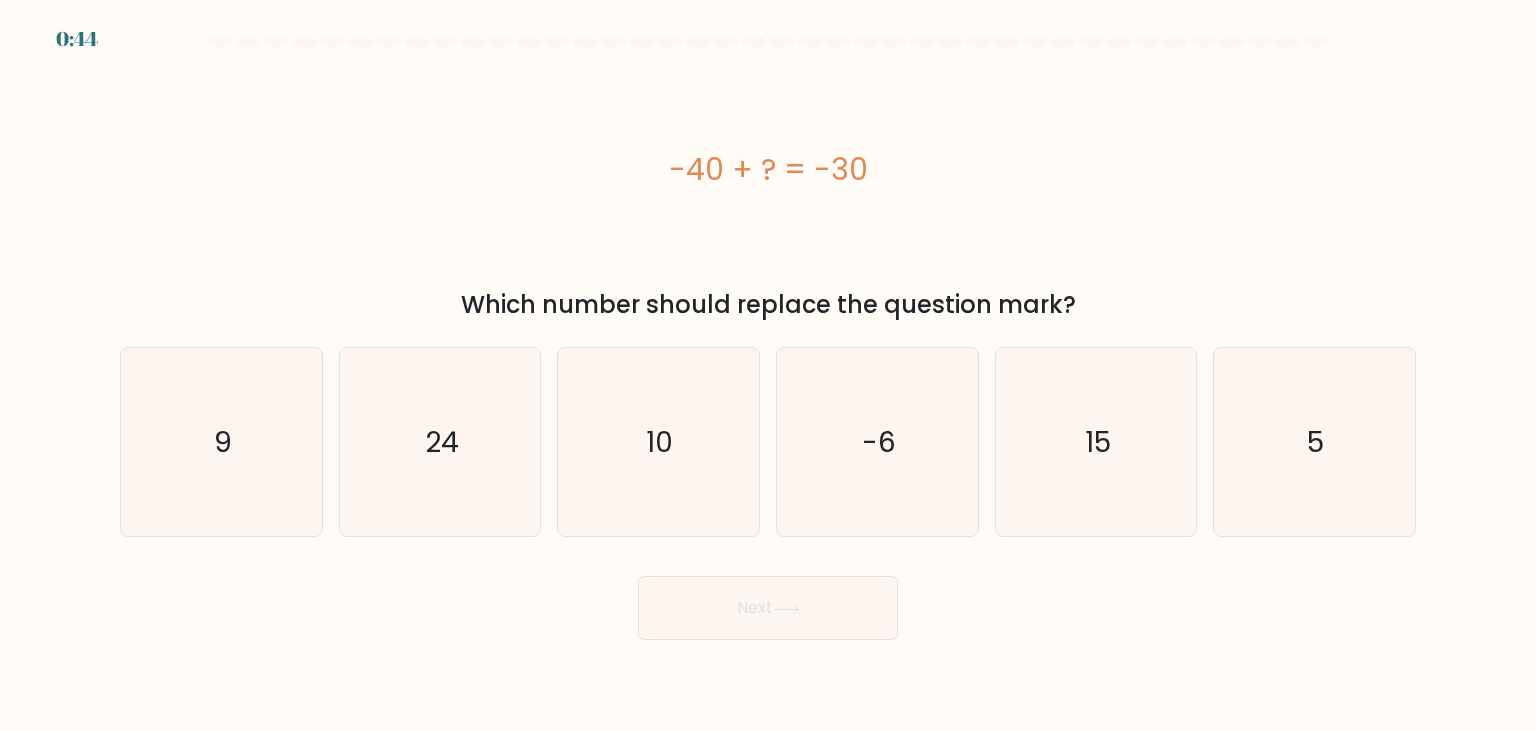 scroll, scrollTop: 0, scrollLeft: 0, axis: both 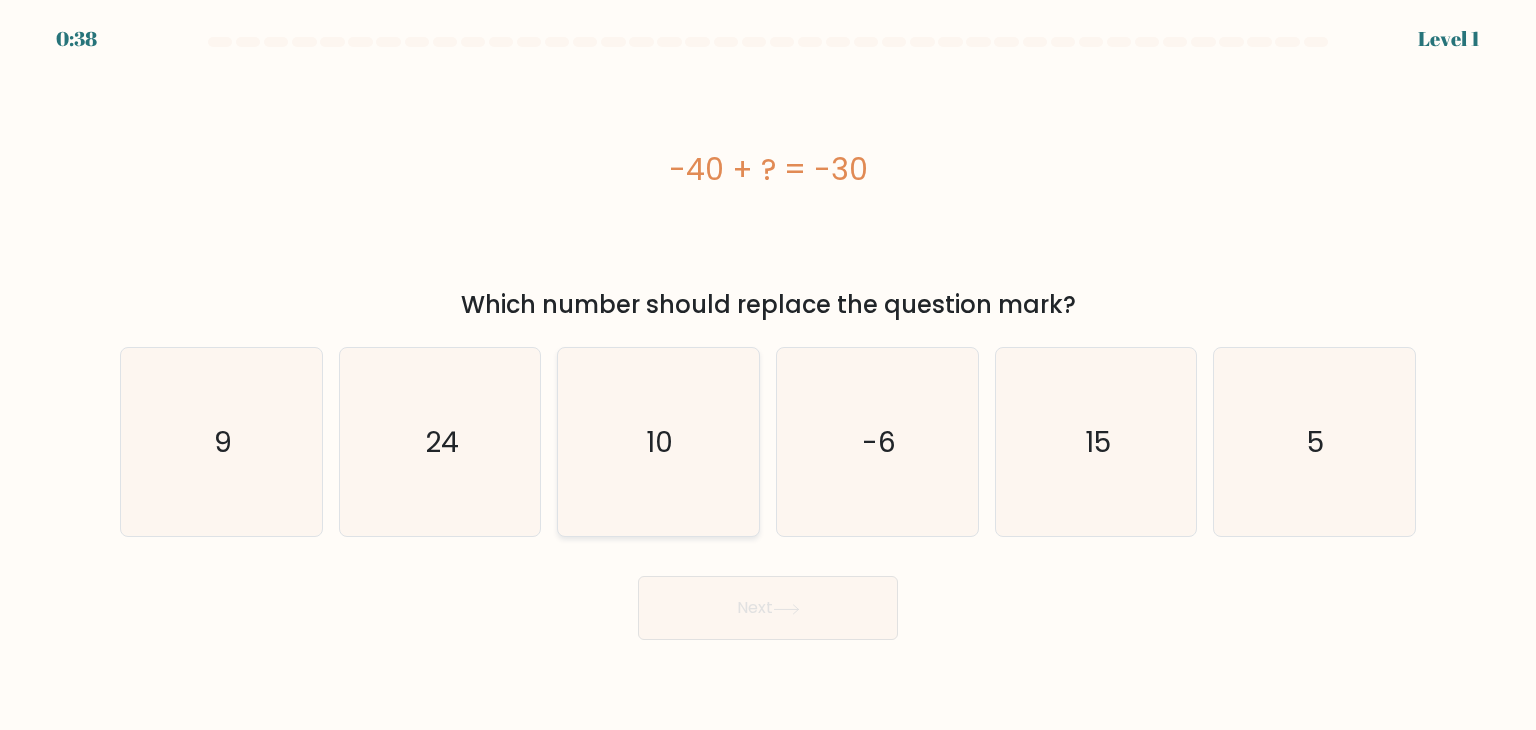 click on "10" 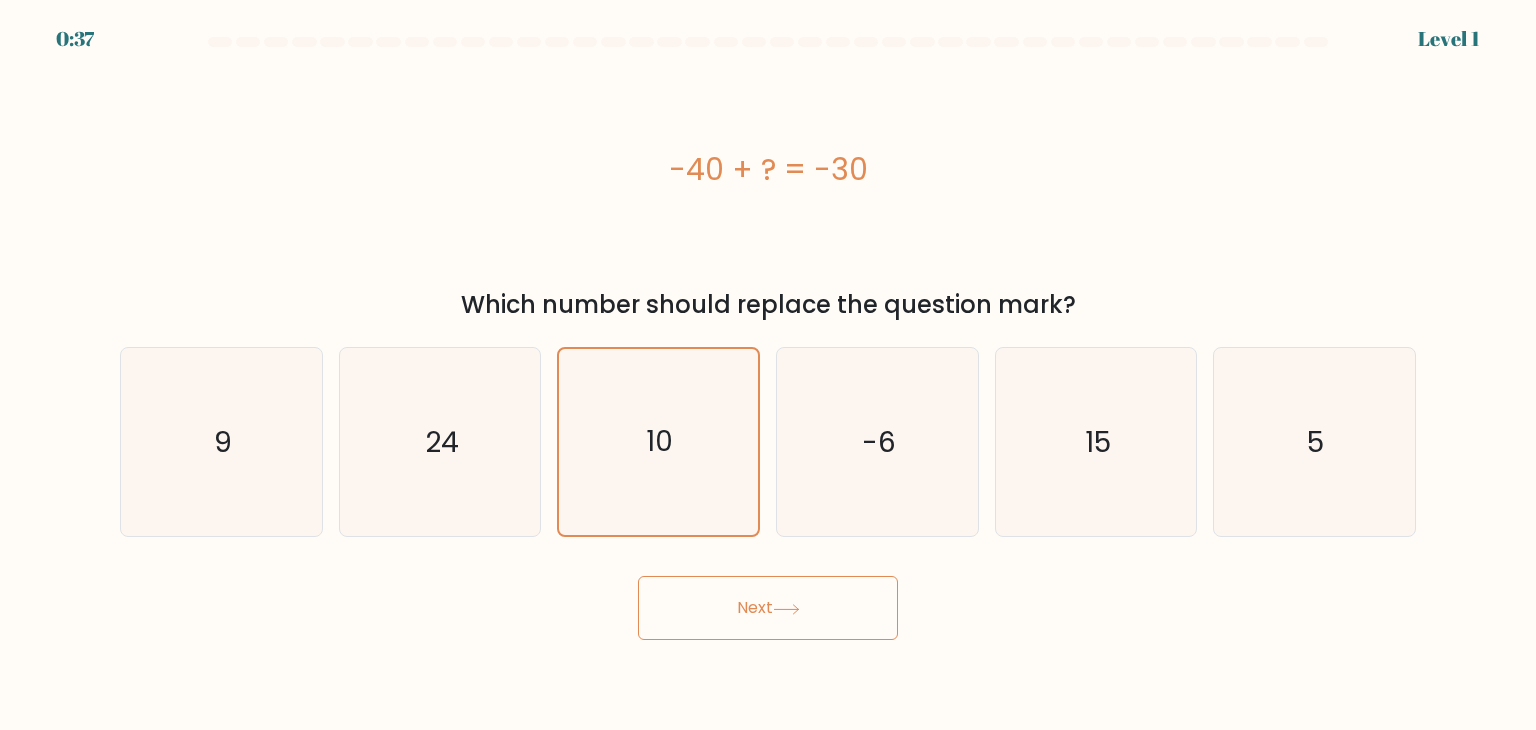click on "Next" at bounding box center [768, 608] 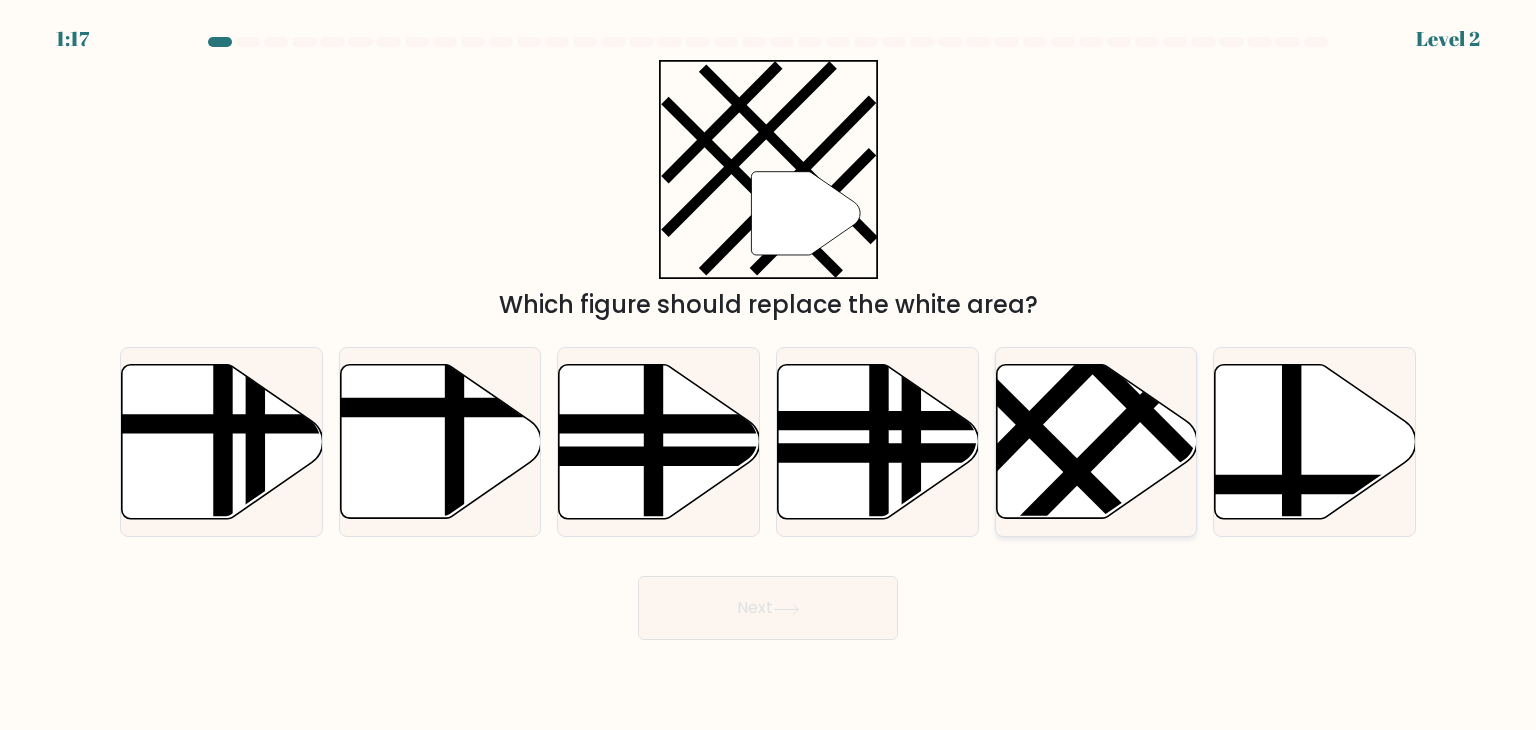 click 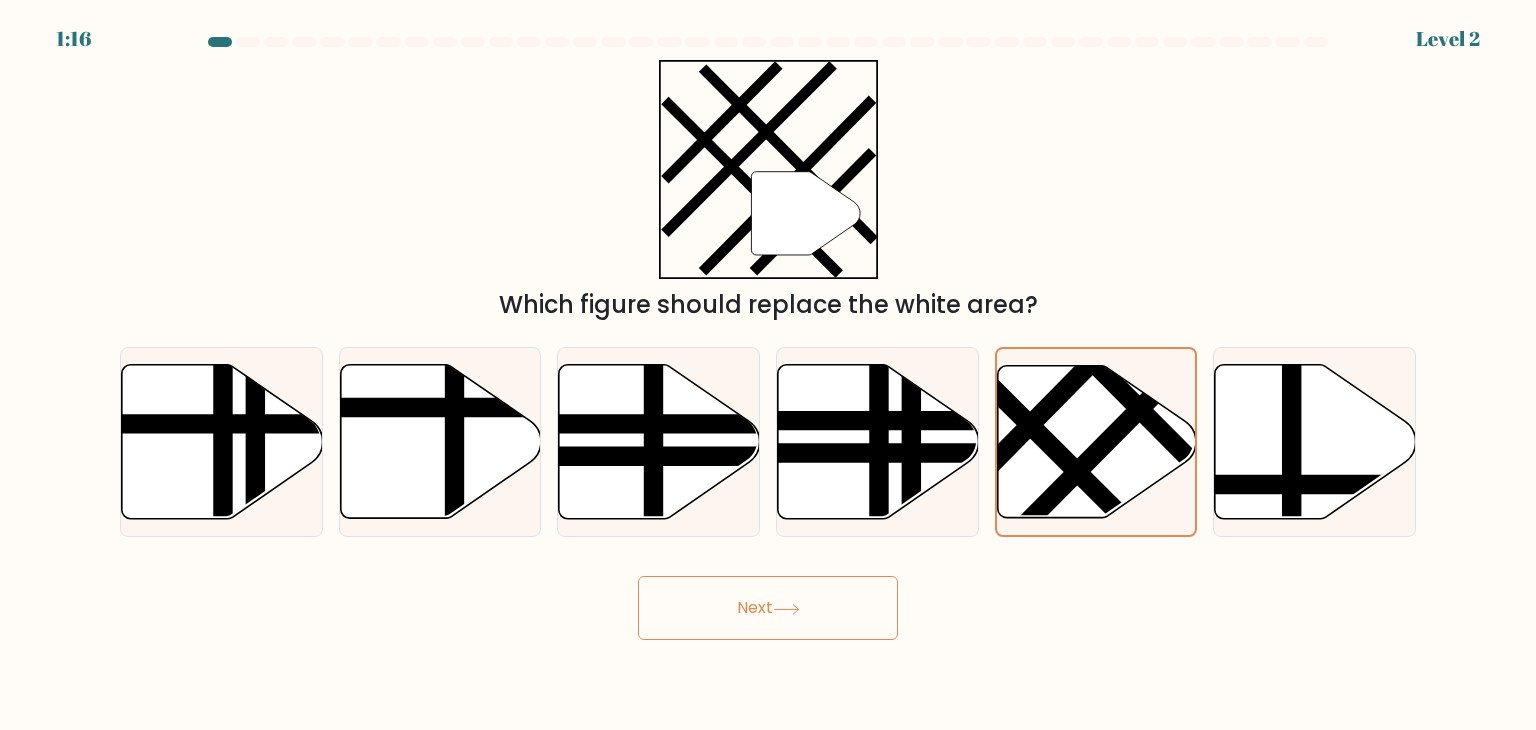 click on "Next" at bounding box center [768, 608] 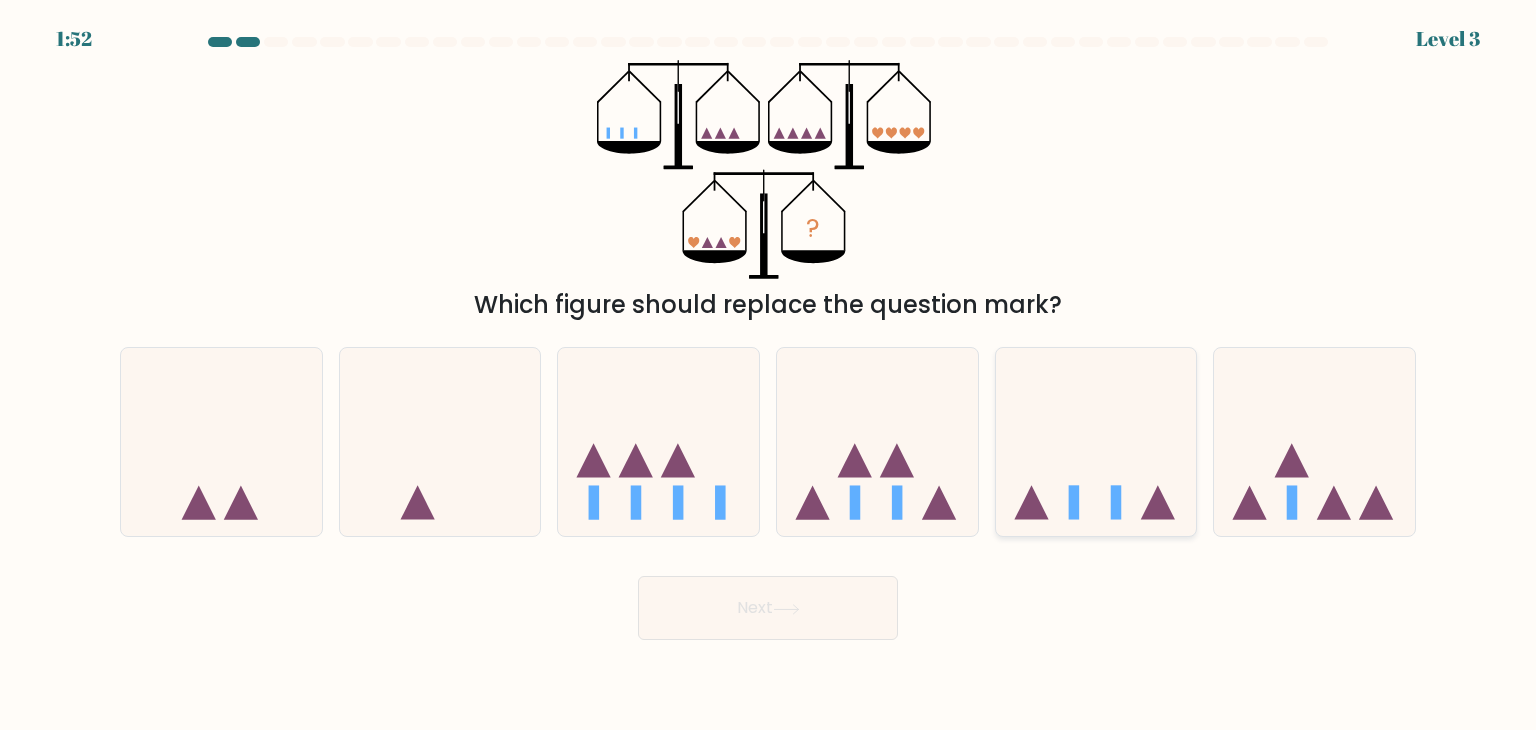 click 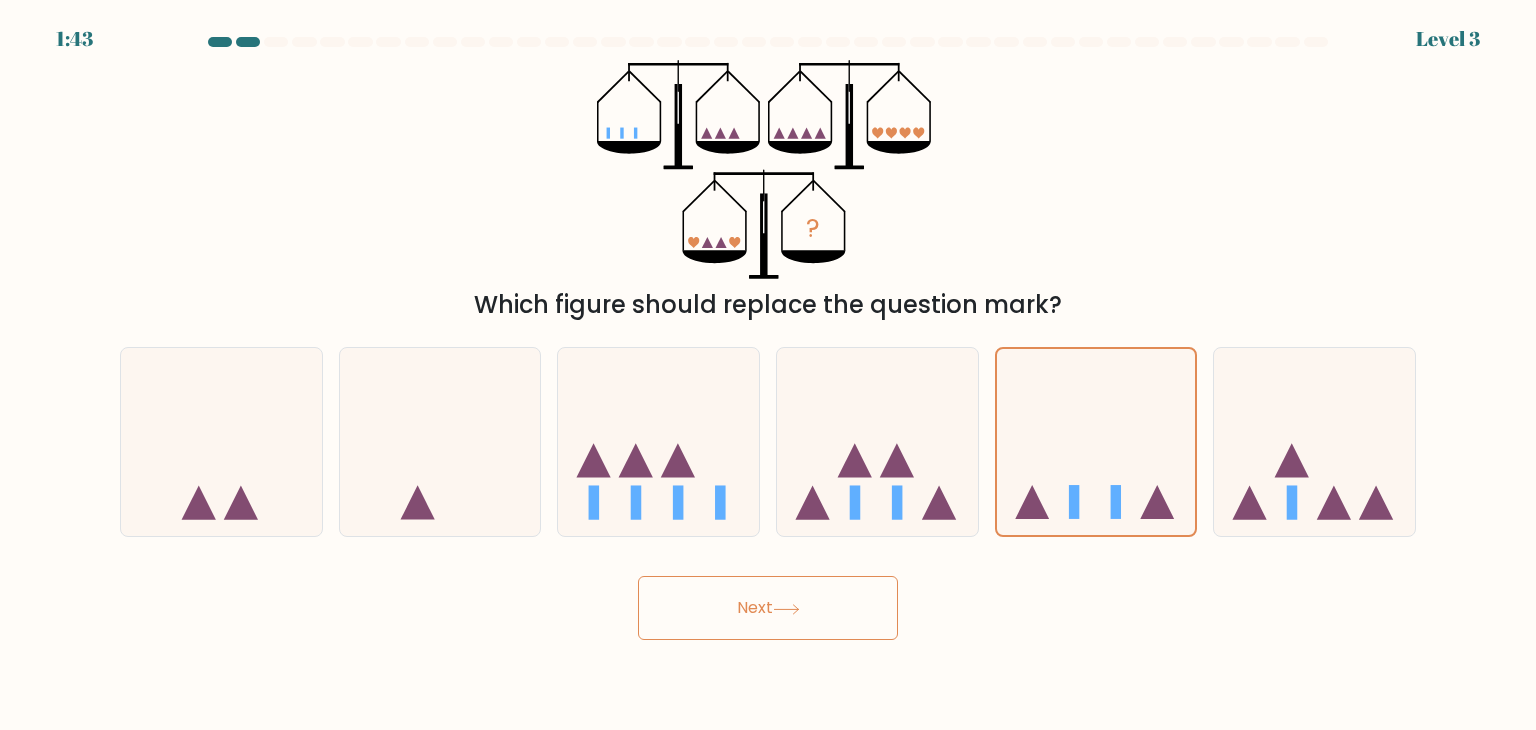 click on "Next" at bounding box center [768, 608] 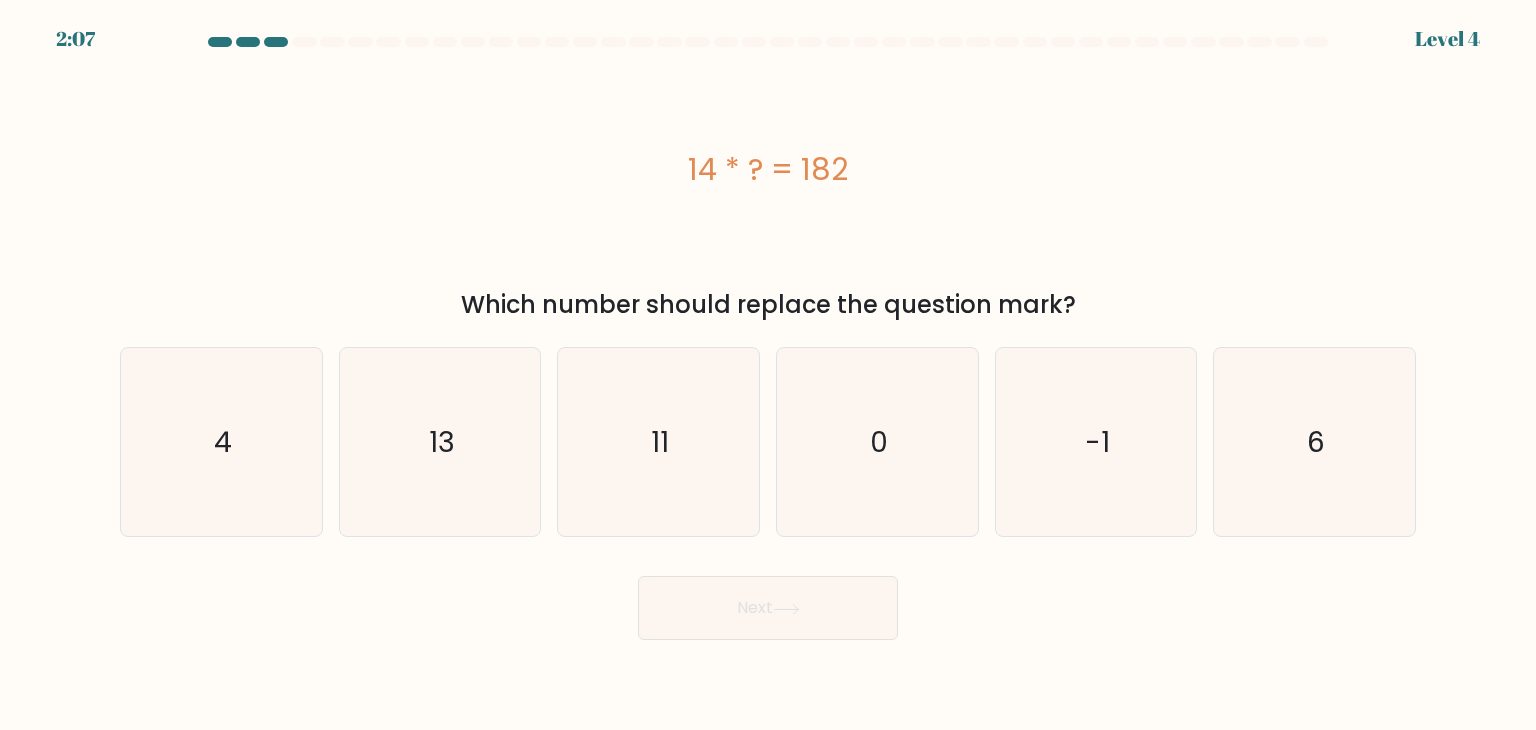 drag, startPoint x: 600, startPoint y: 145, endPoint x: 602, endPoint y: 217, distance: 72.02777 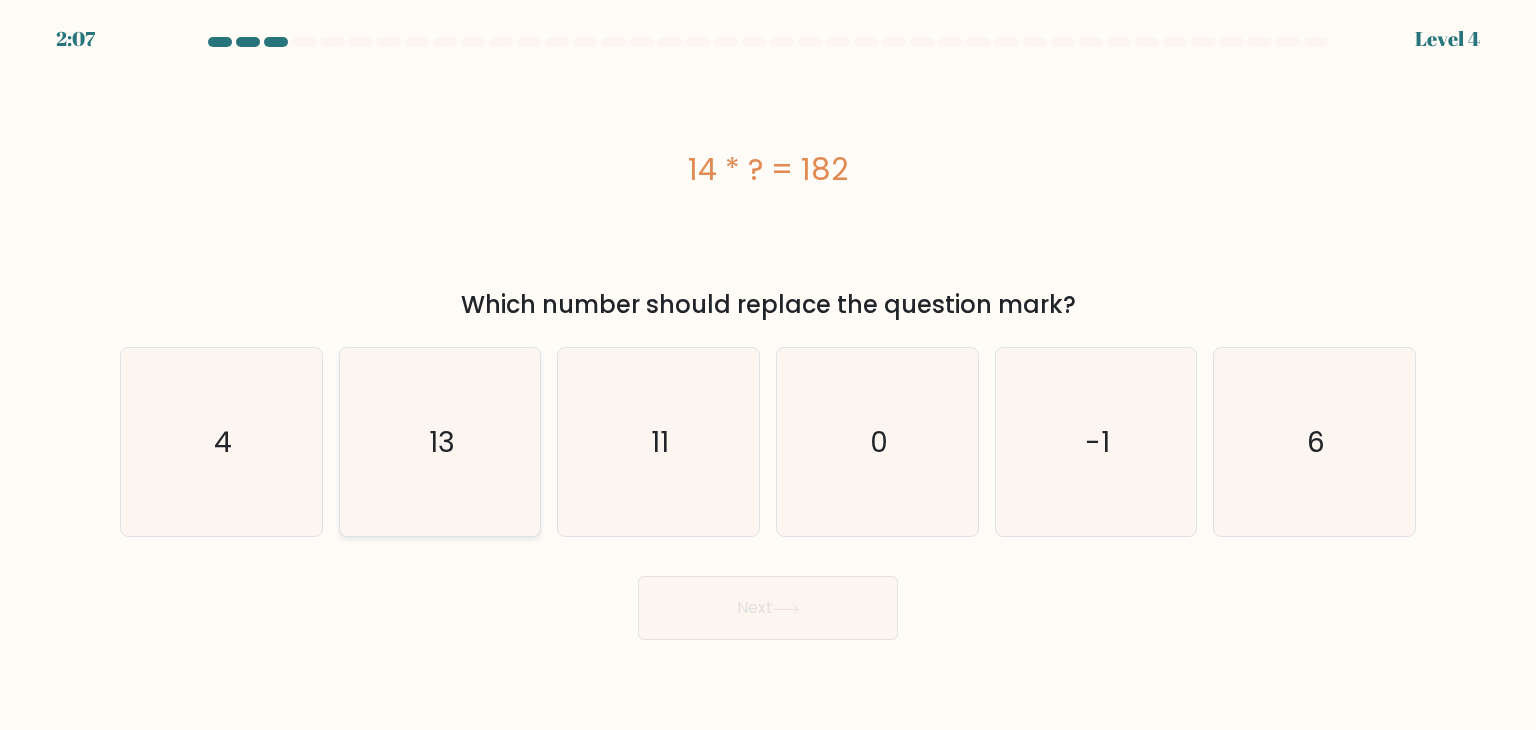 click on "13" 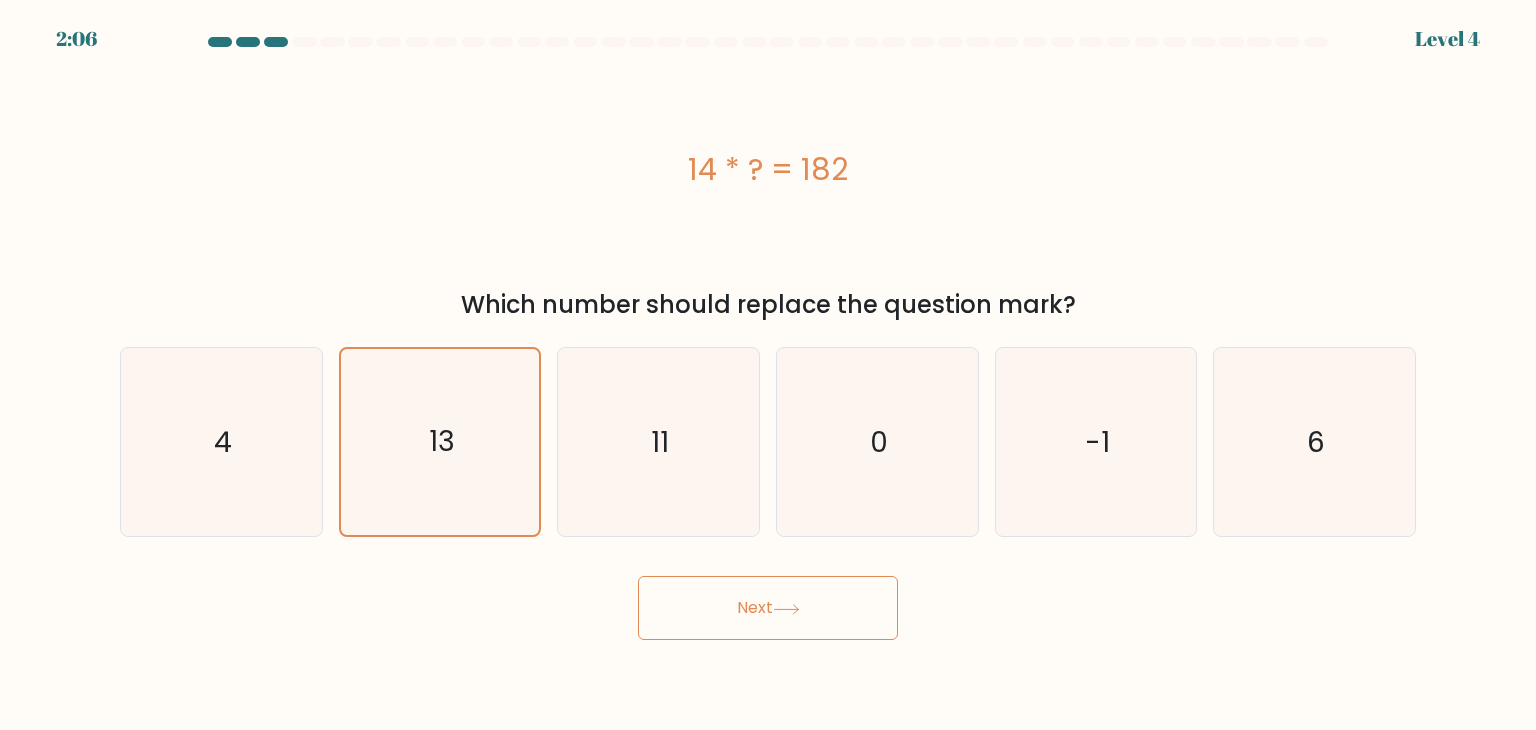 click on "Next" at bounding box center [768, 608] 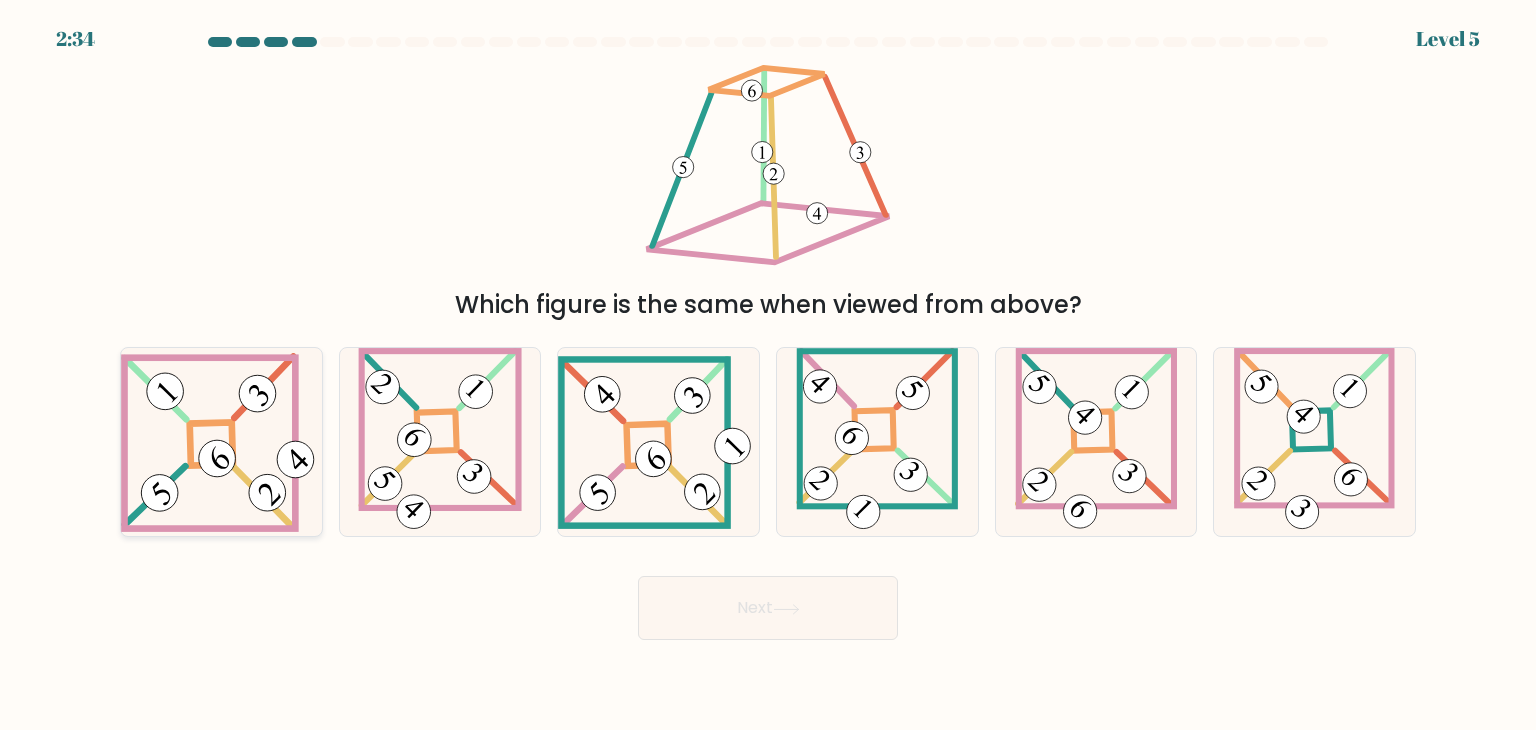 click 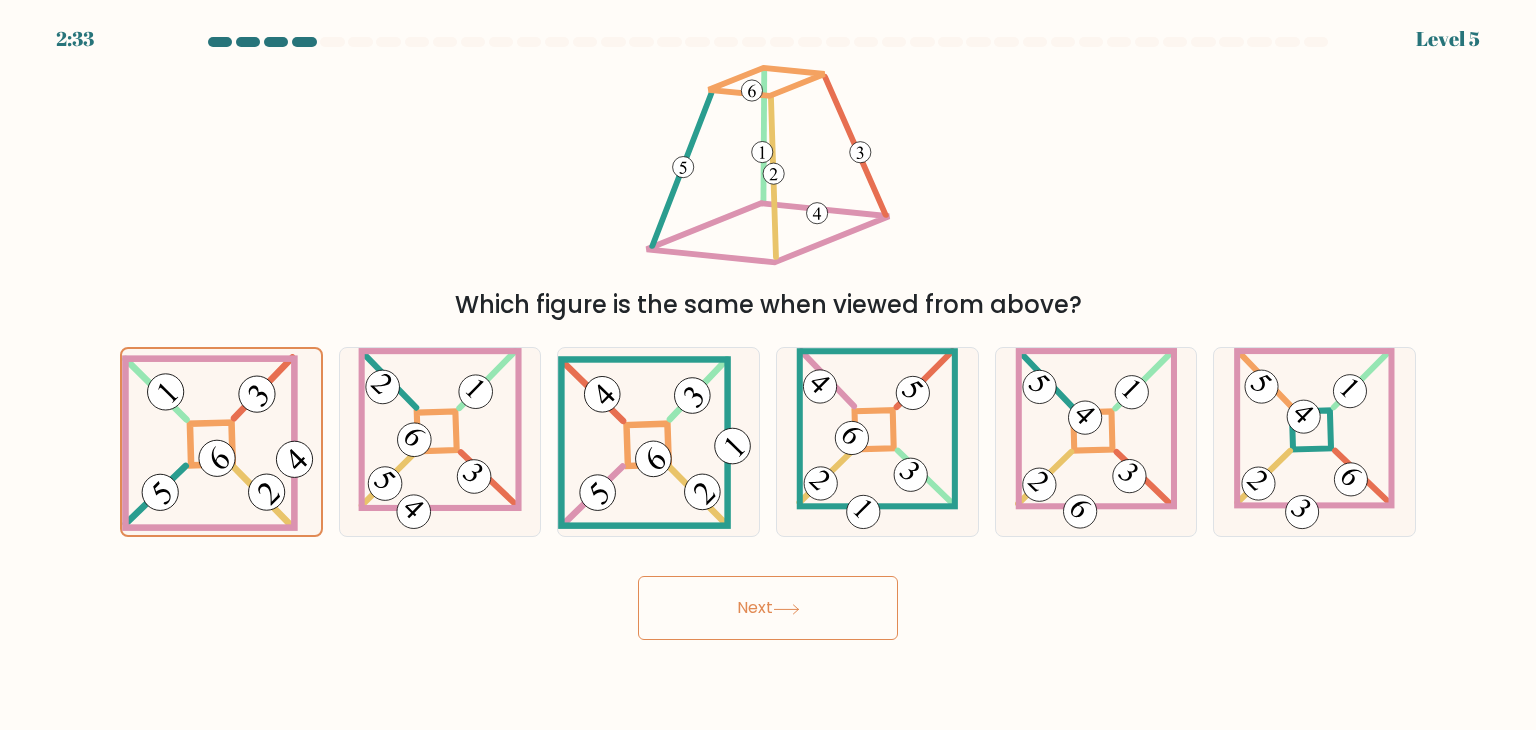 click on "Next" at bounding box center [768, 608] 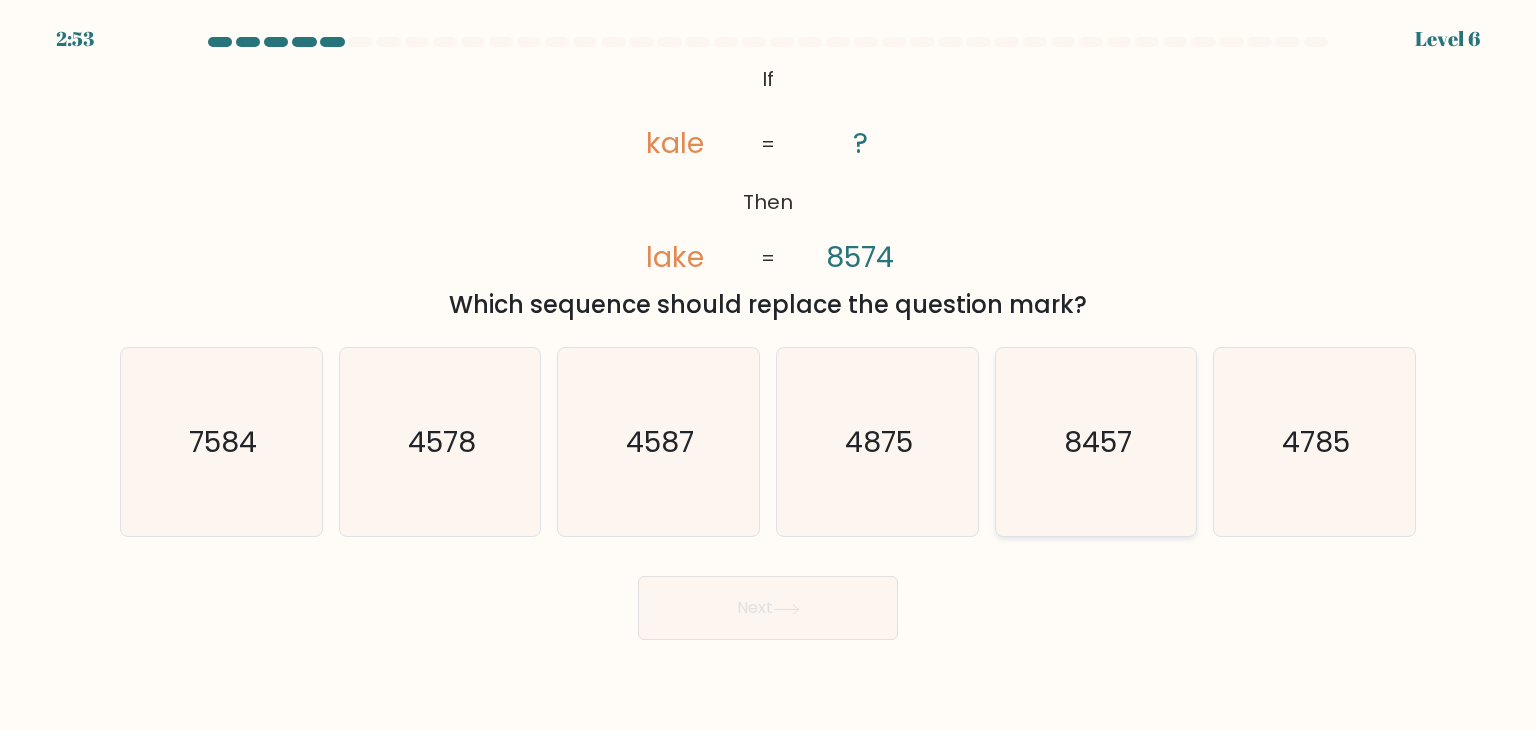 click on "8457" 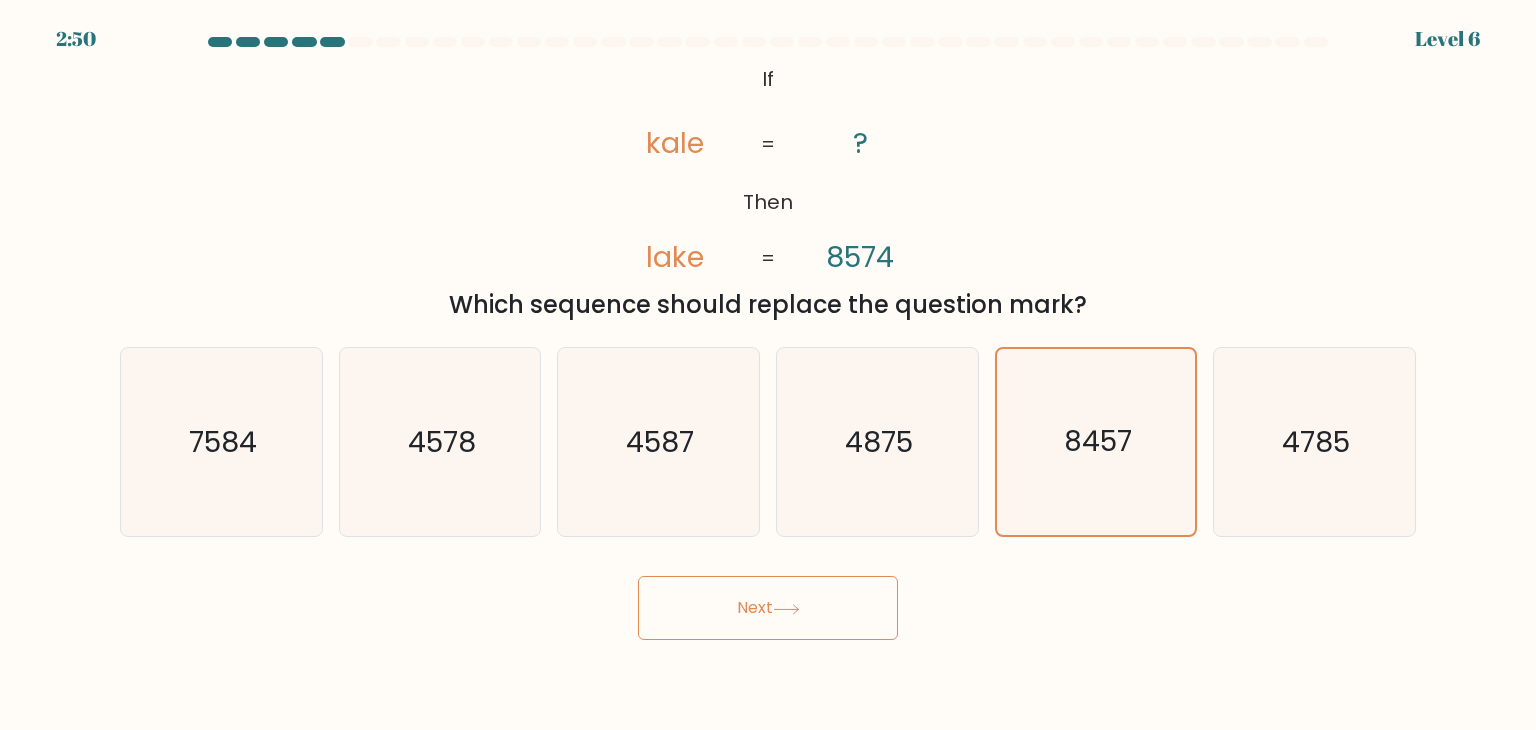 click on "Next" at bounding box center (768, 608) 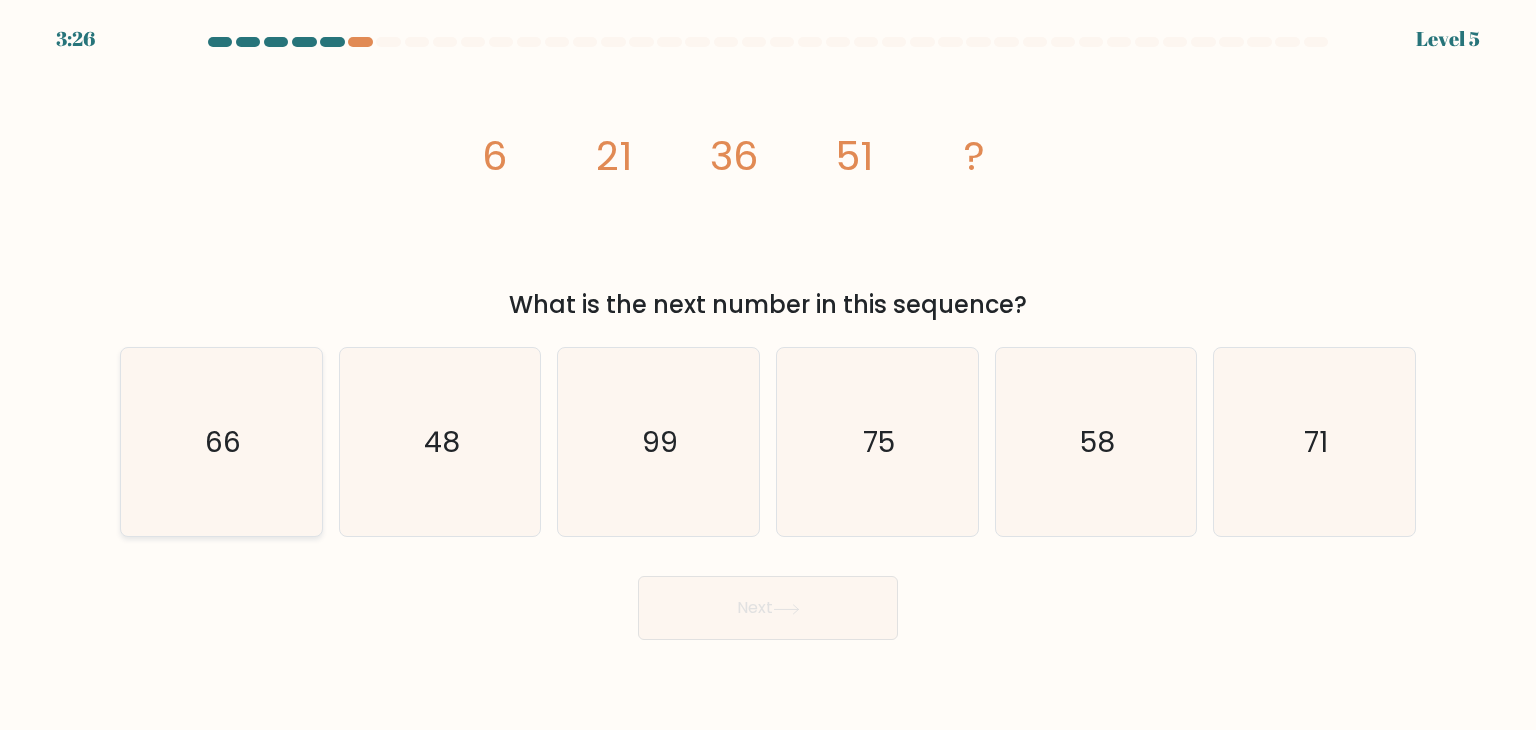 click on "66" 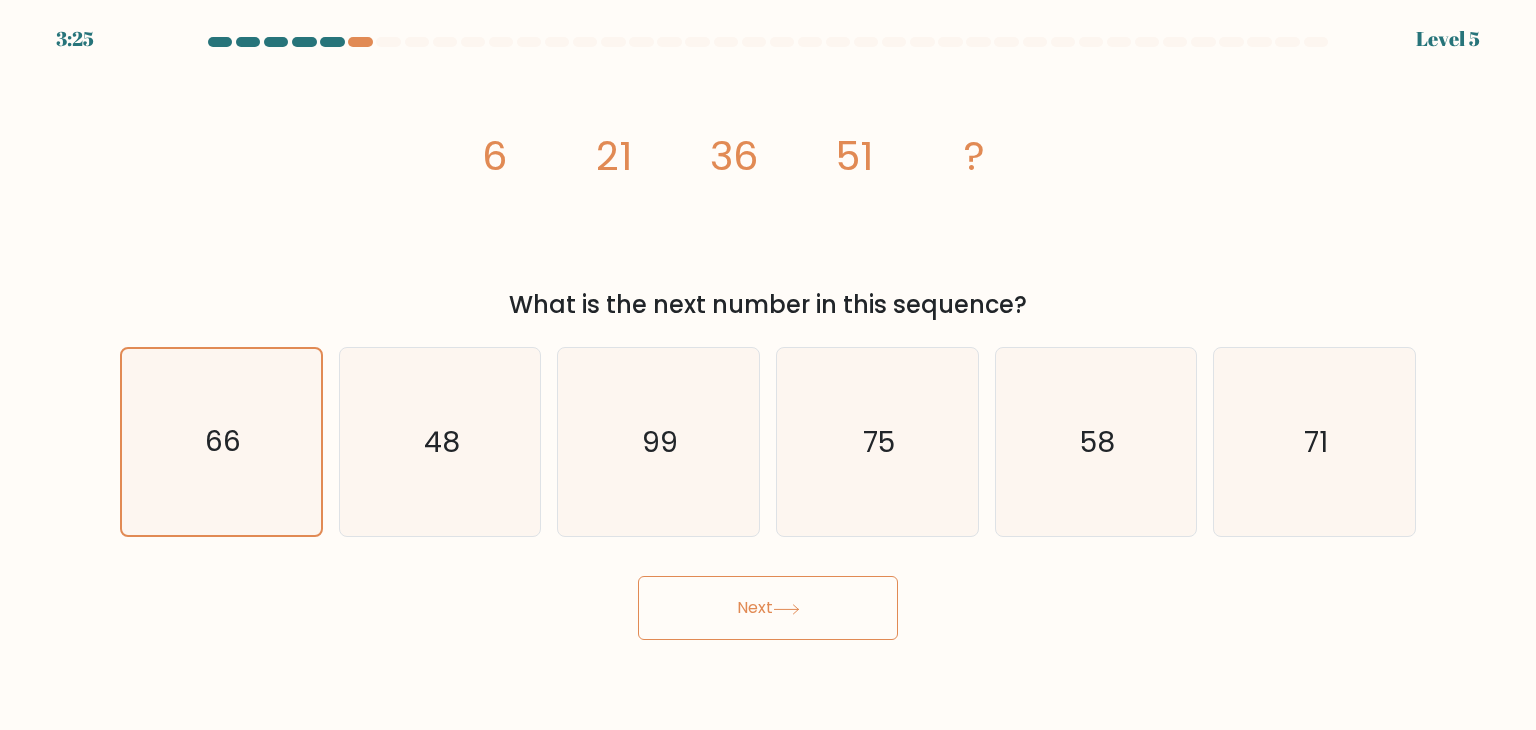 click on "Next" at bounding box center (768, 608) 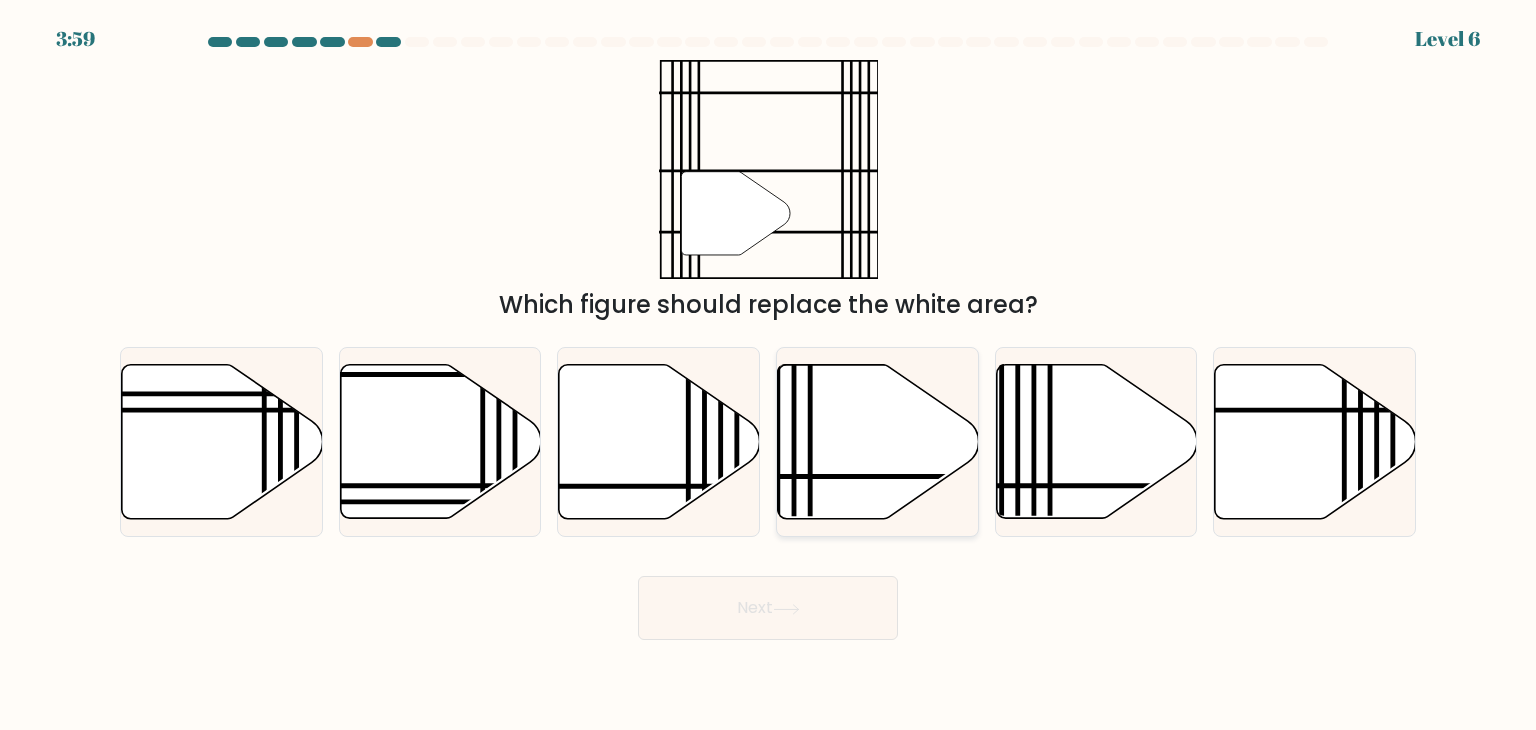 click 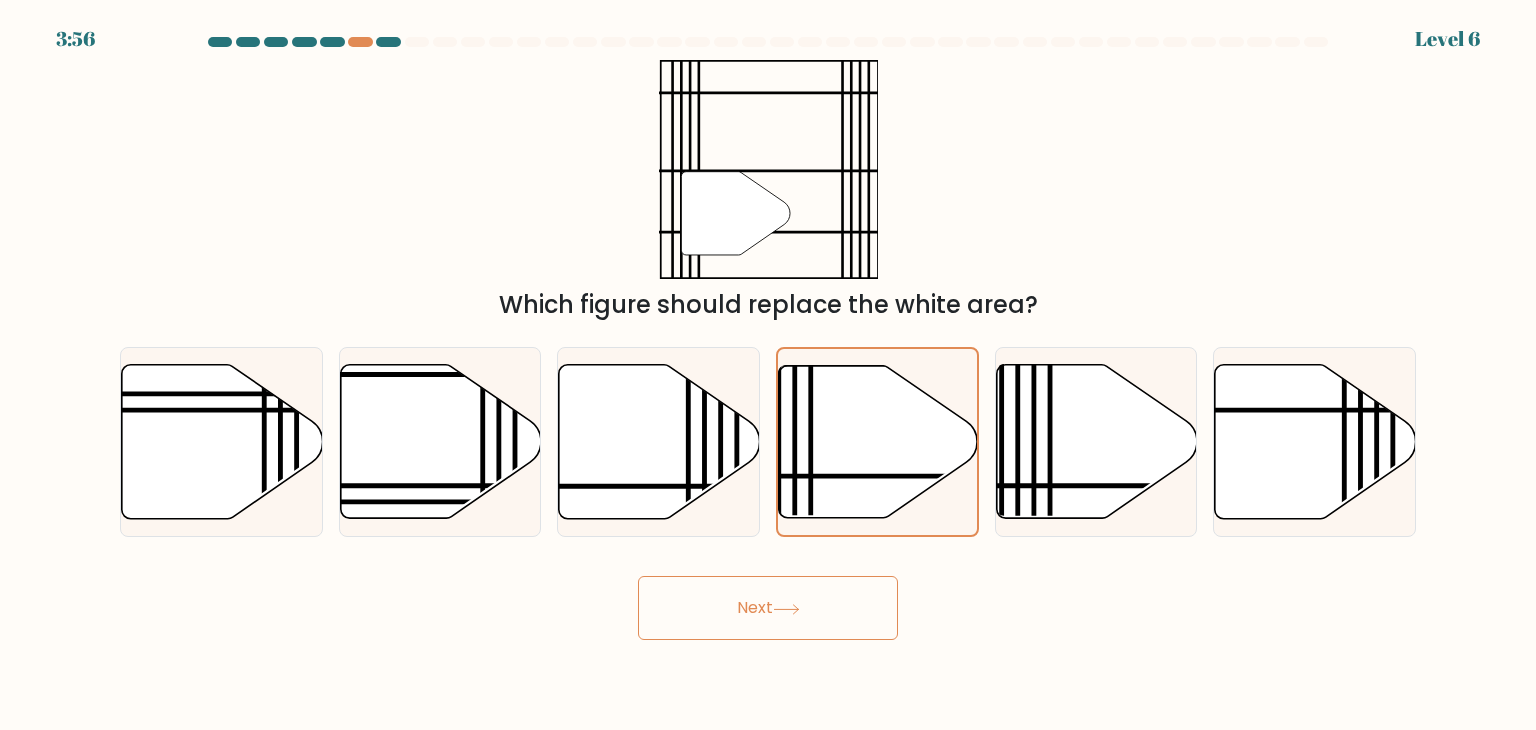 click on "Next" at bounding box center (768, 608) 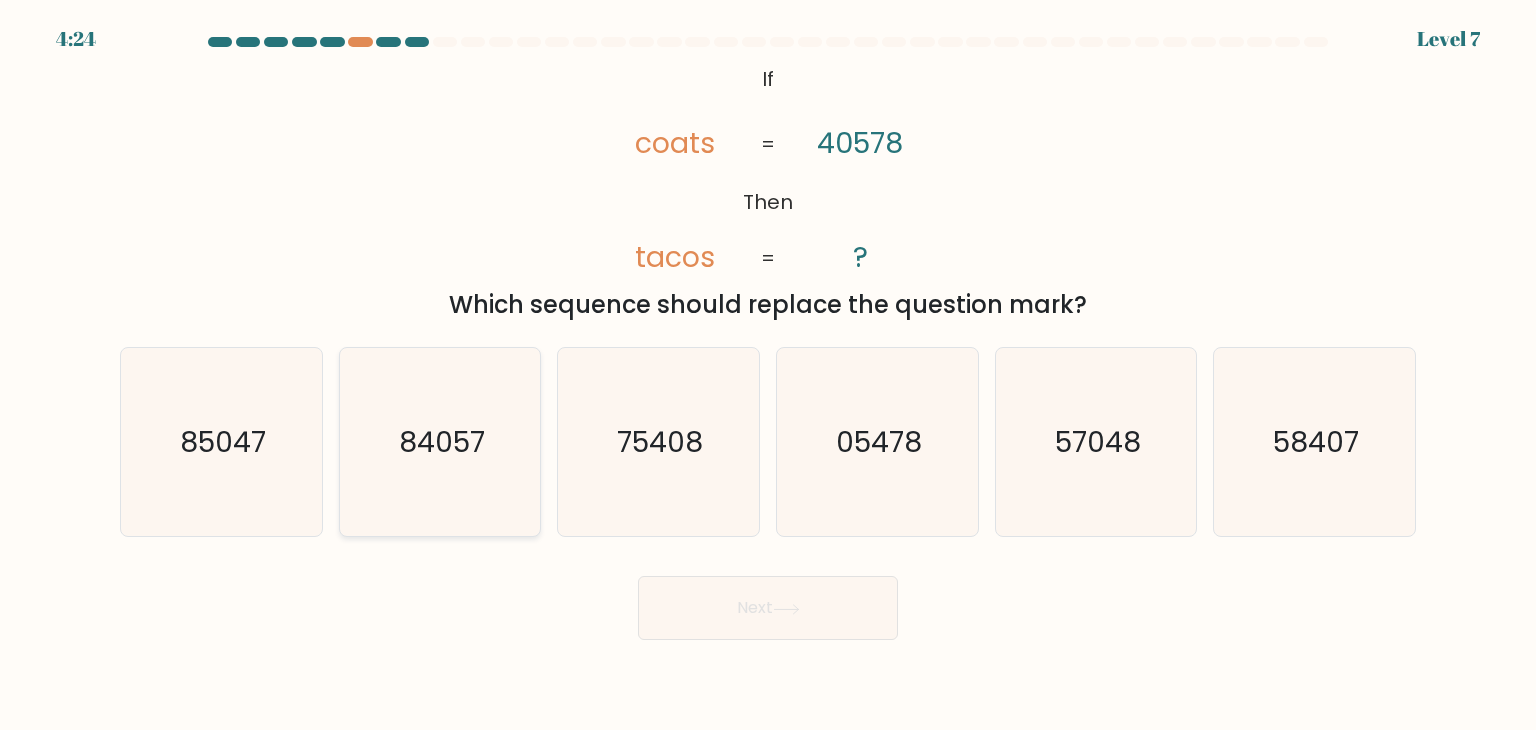 click on "84057" 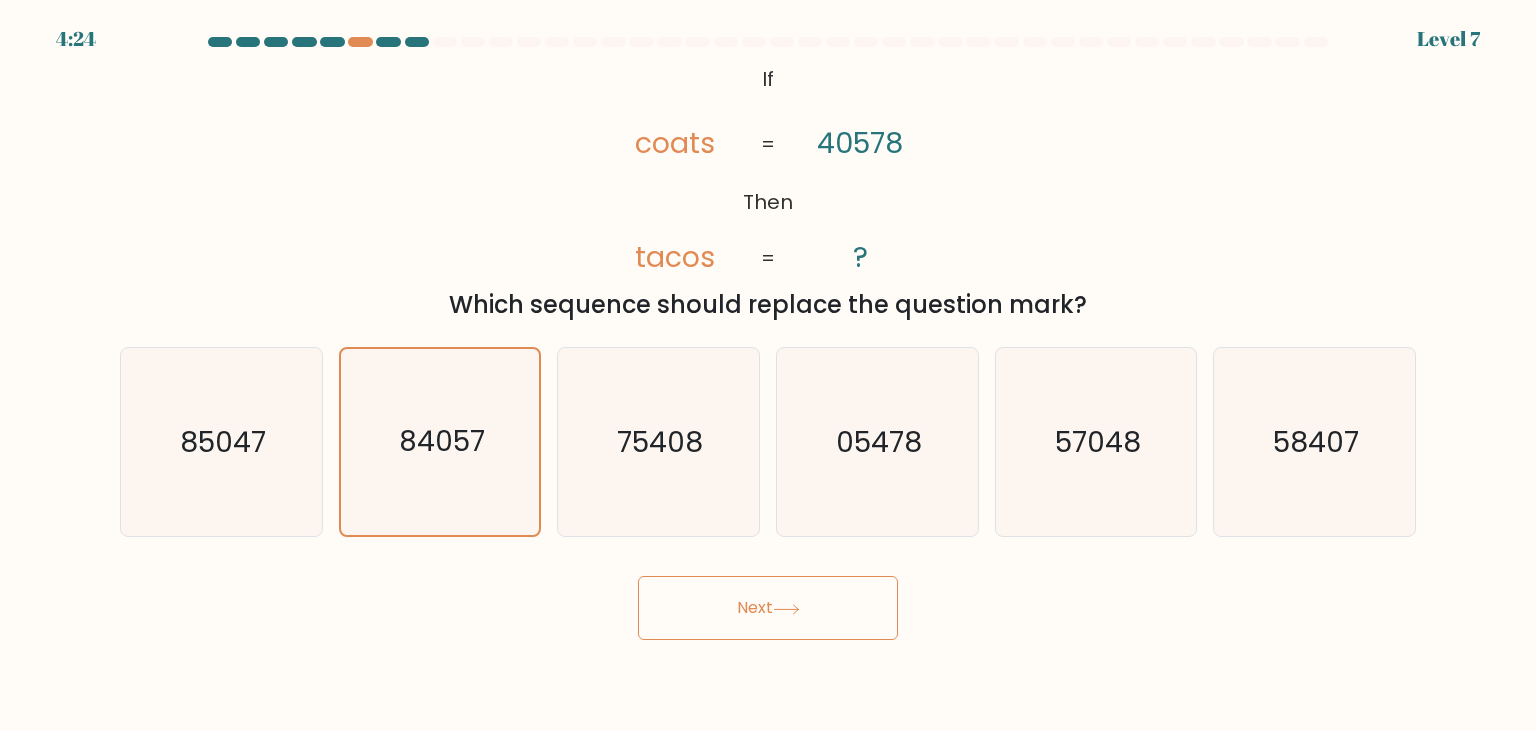 click on "Next" at bounding box center (768, 608) 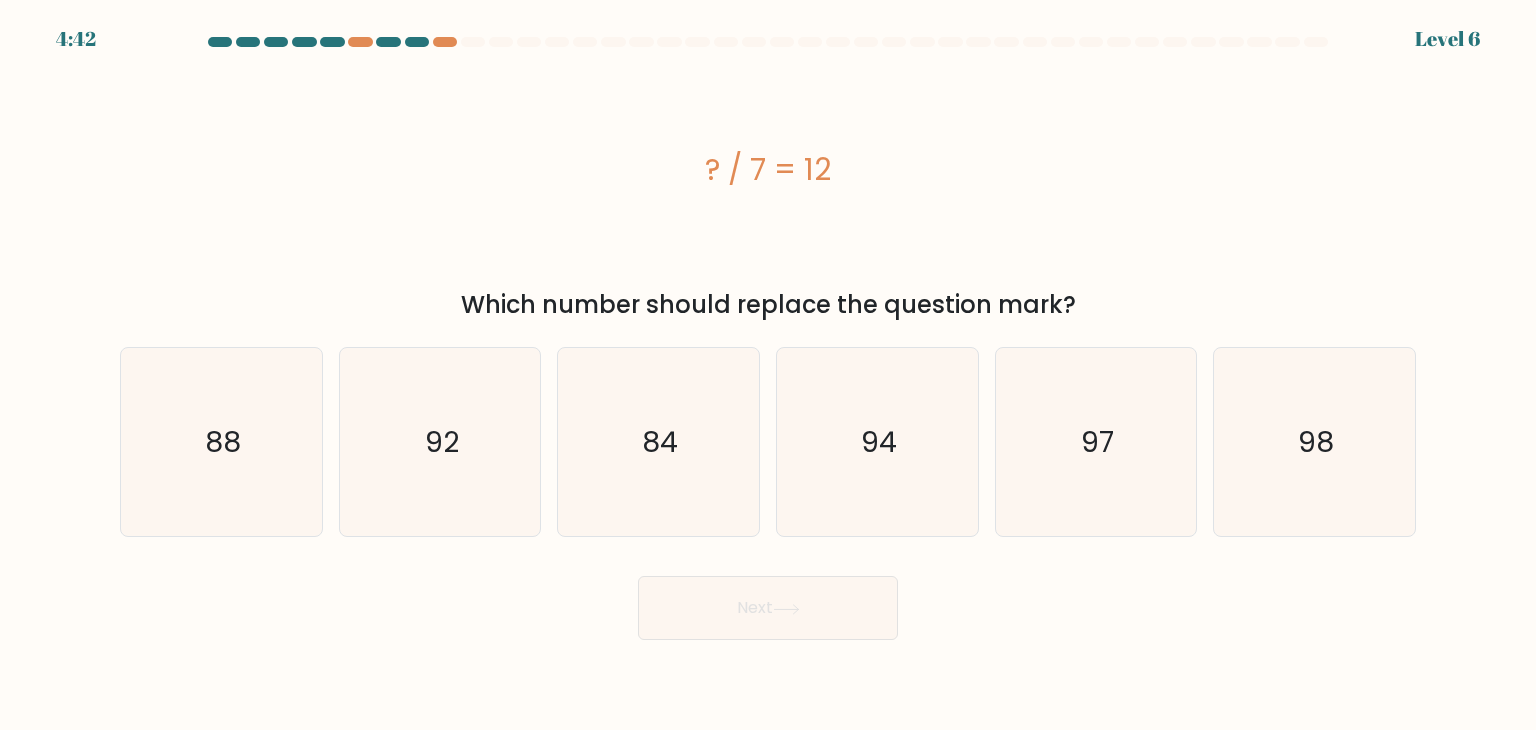 click on "? / 7 = 12" at bounding box center [768, 169] 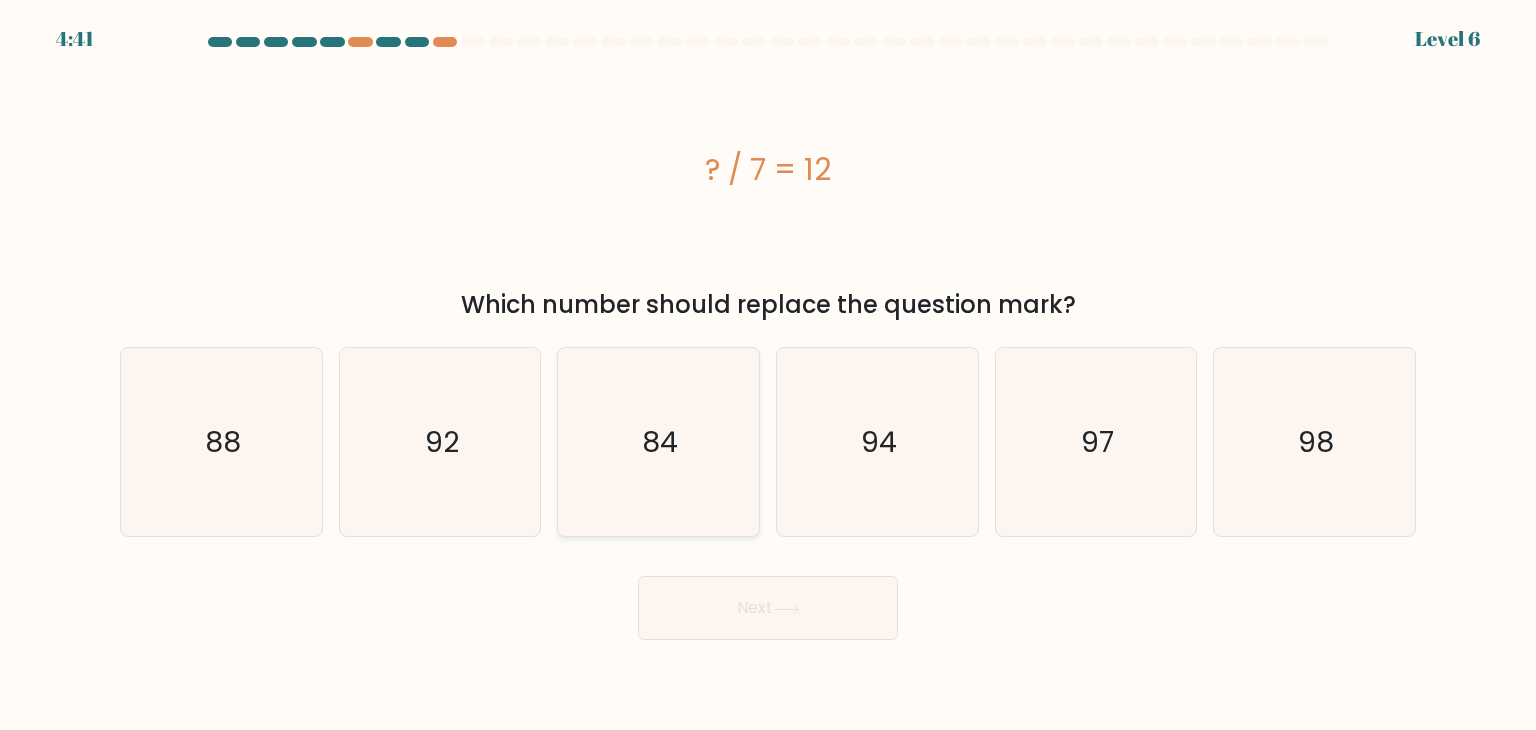 click on "84" 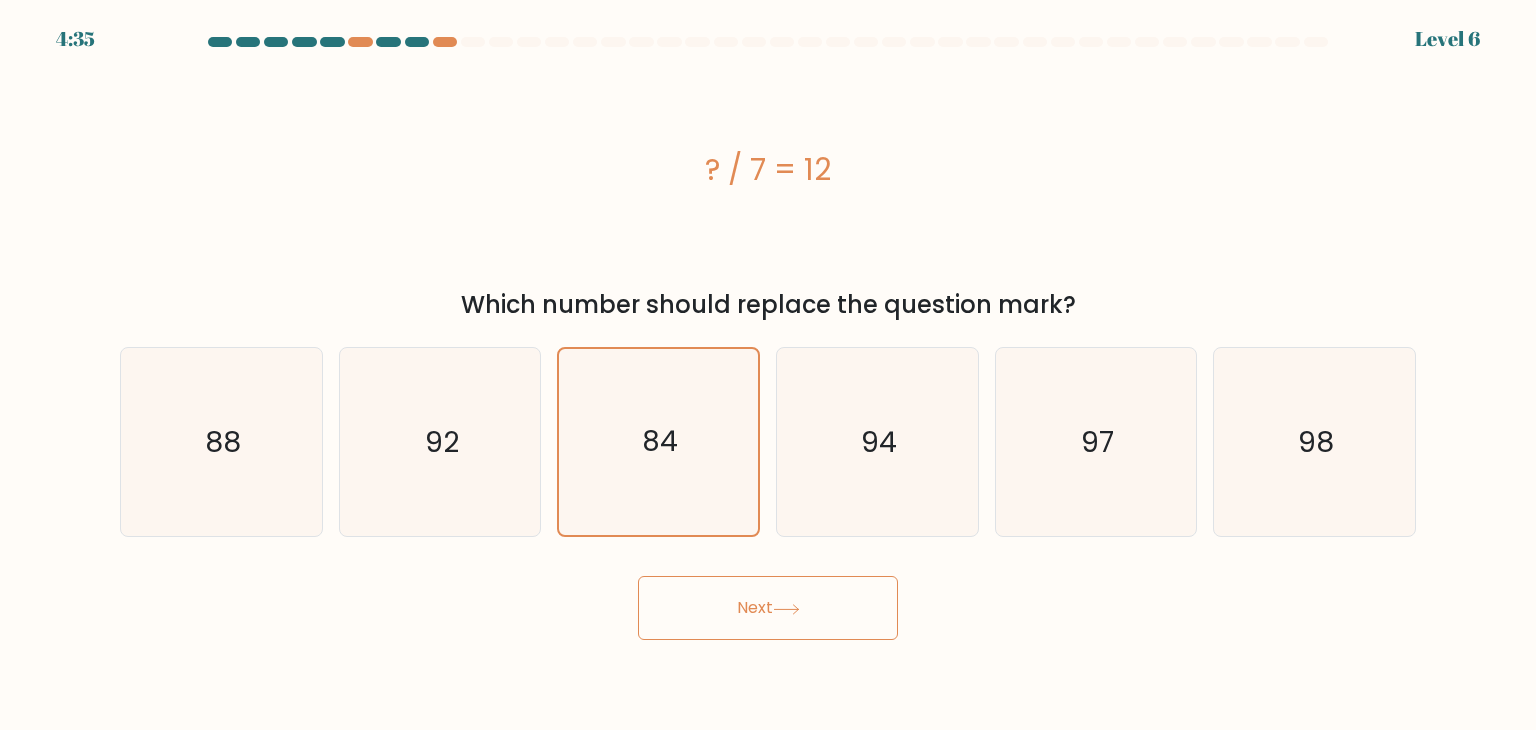 click on "Next" at bounding box center (768, 608) 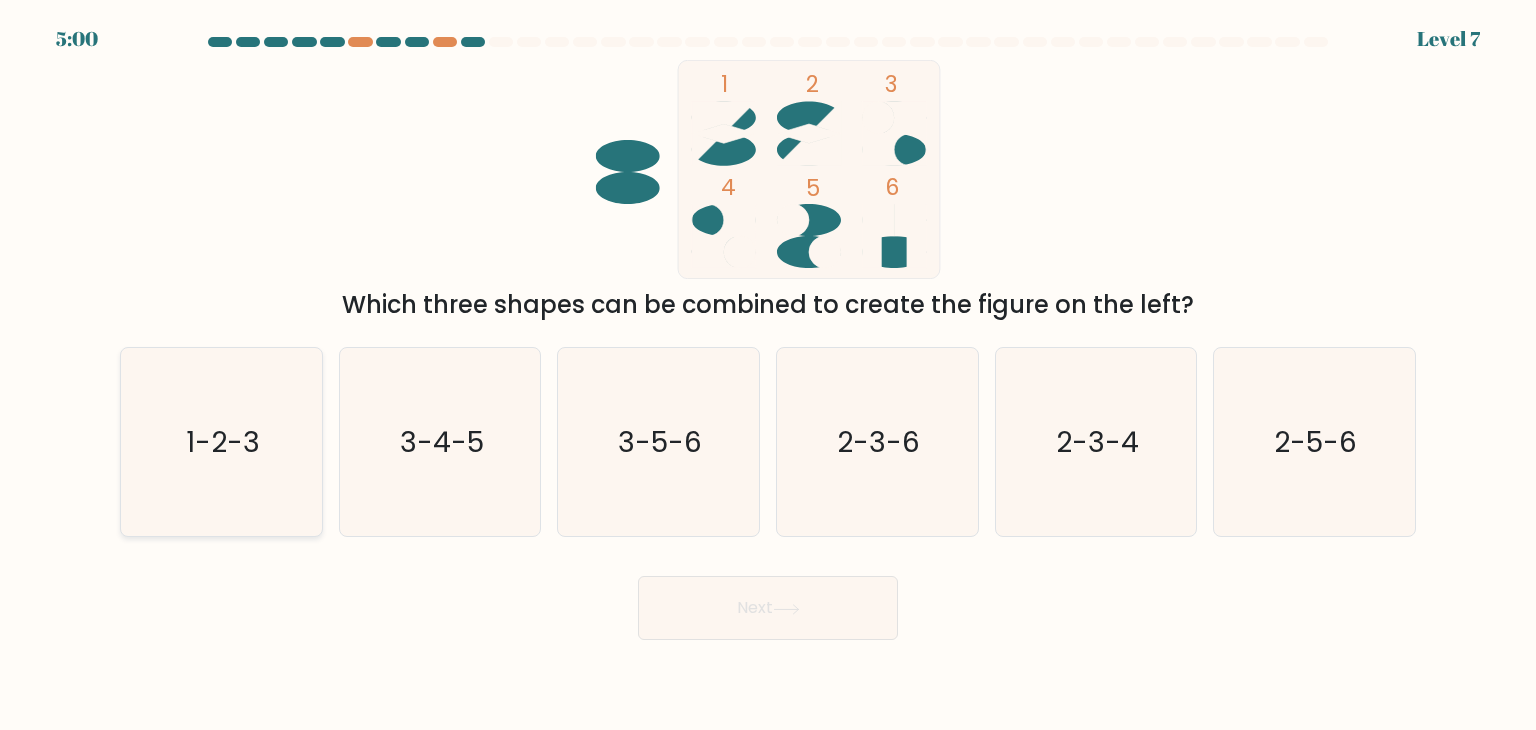 click on "1-2-3" 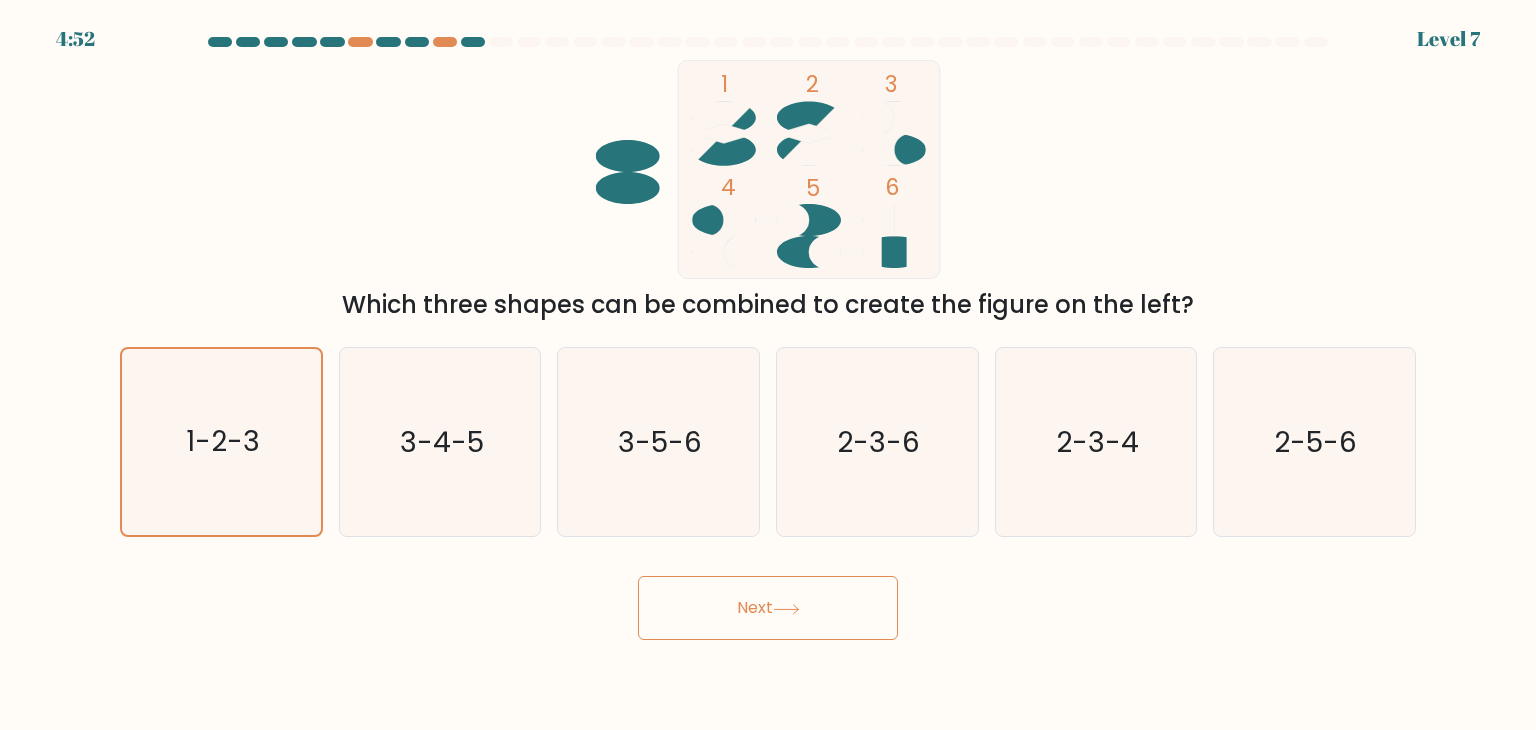 click on "Next" at bounding box center [768, 608] 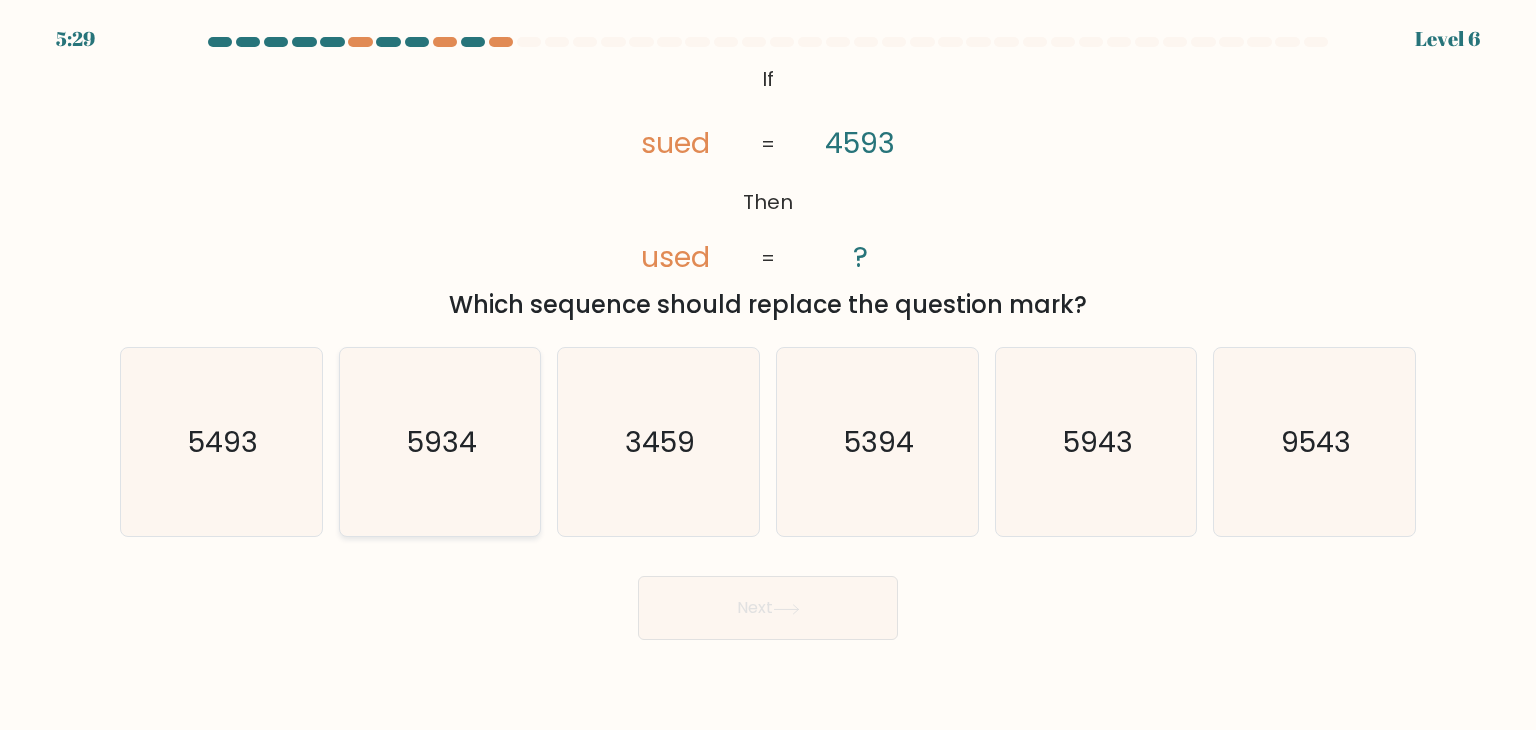 click on "5934" 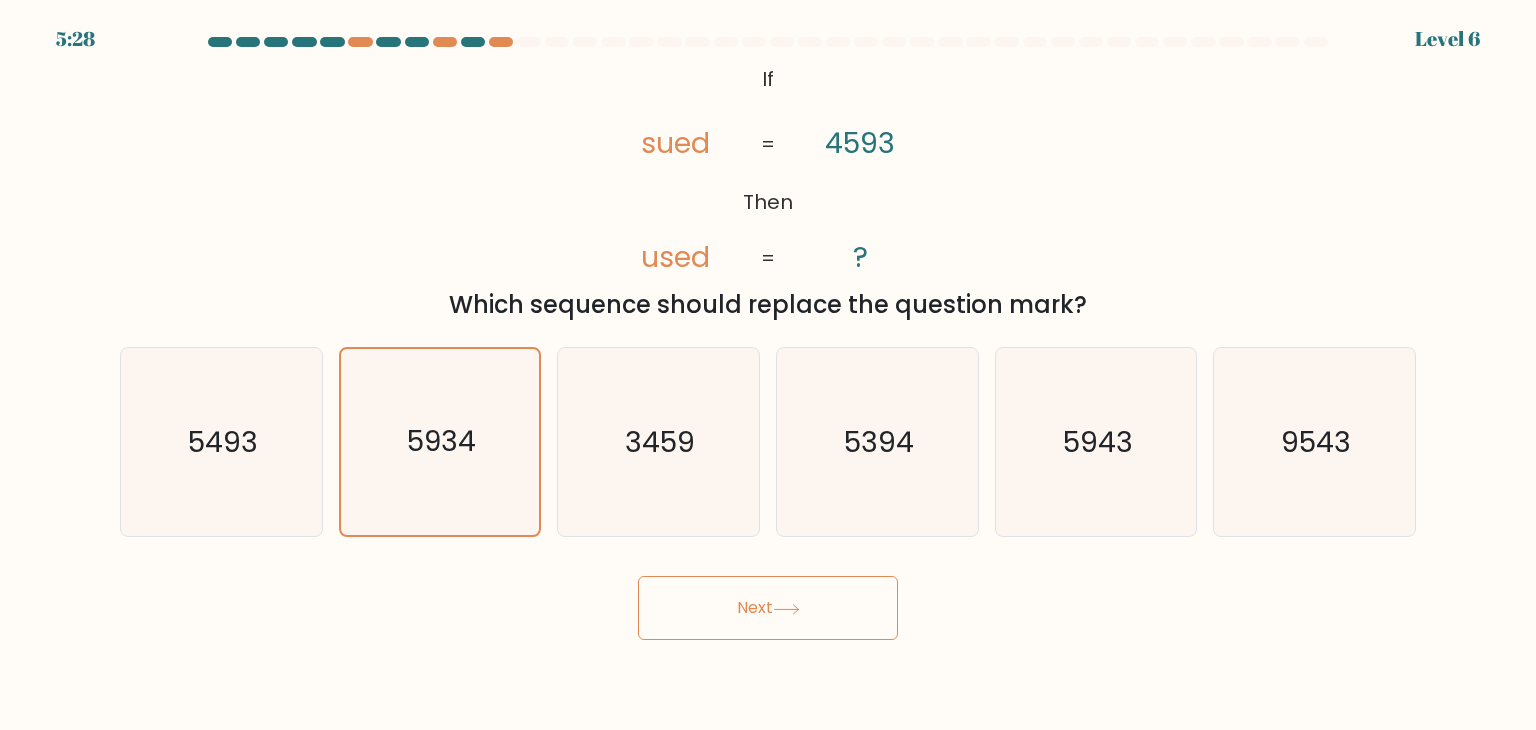 click on "Next" at bounding box center (768, 608) 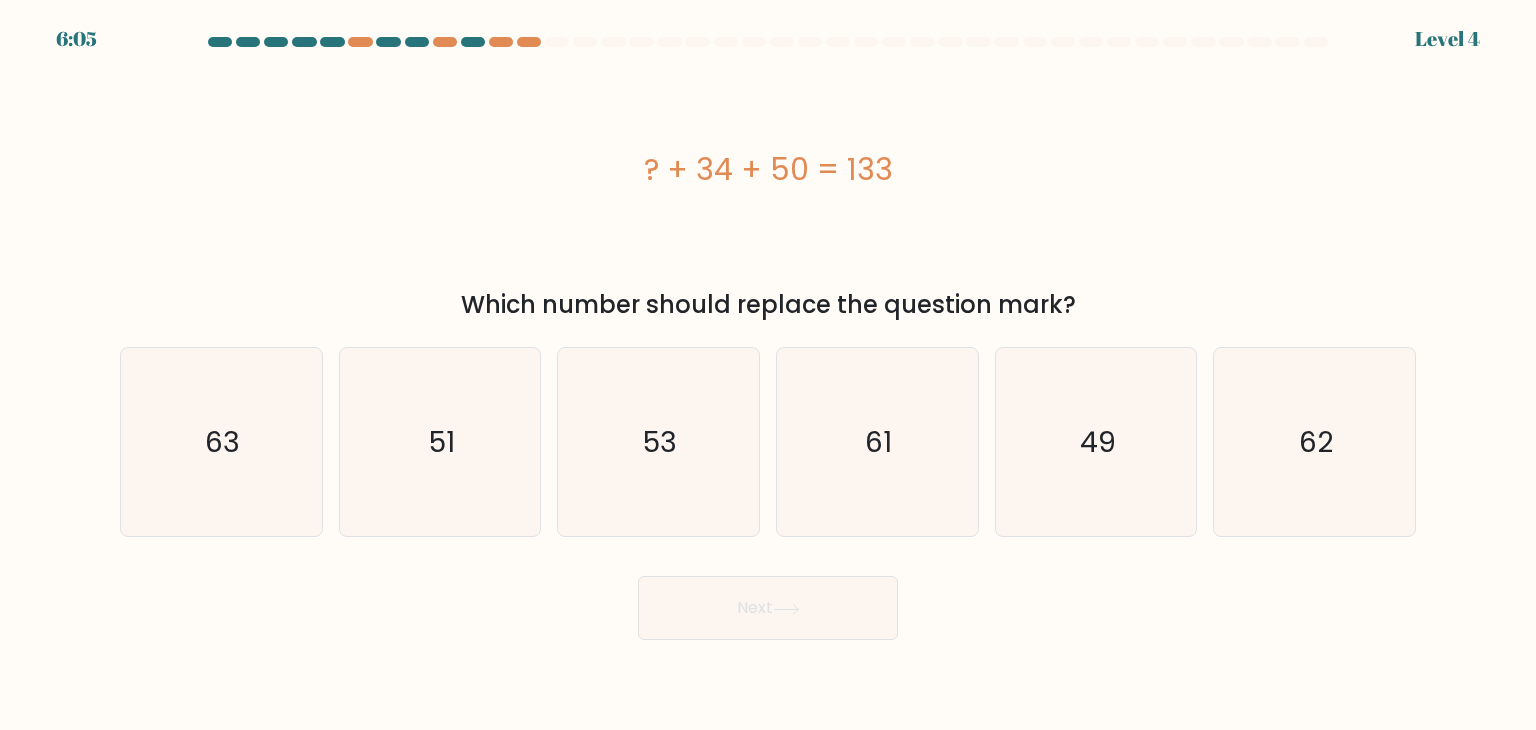 type 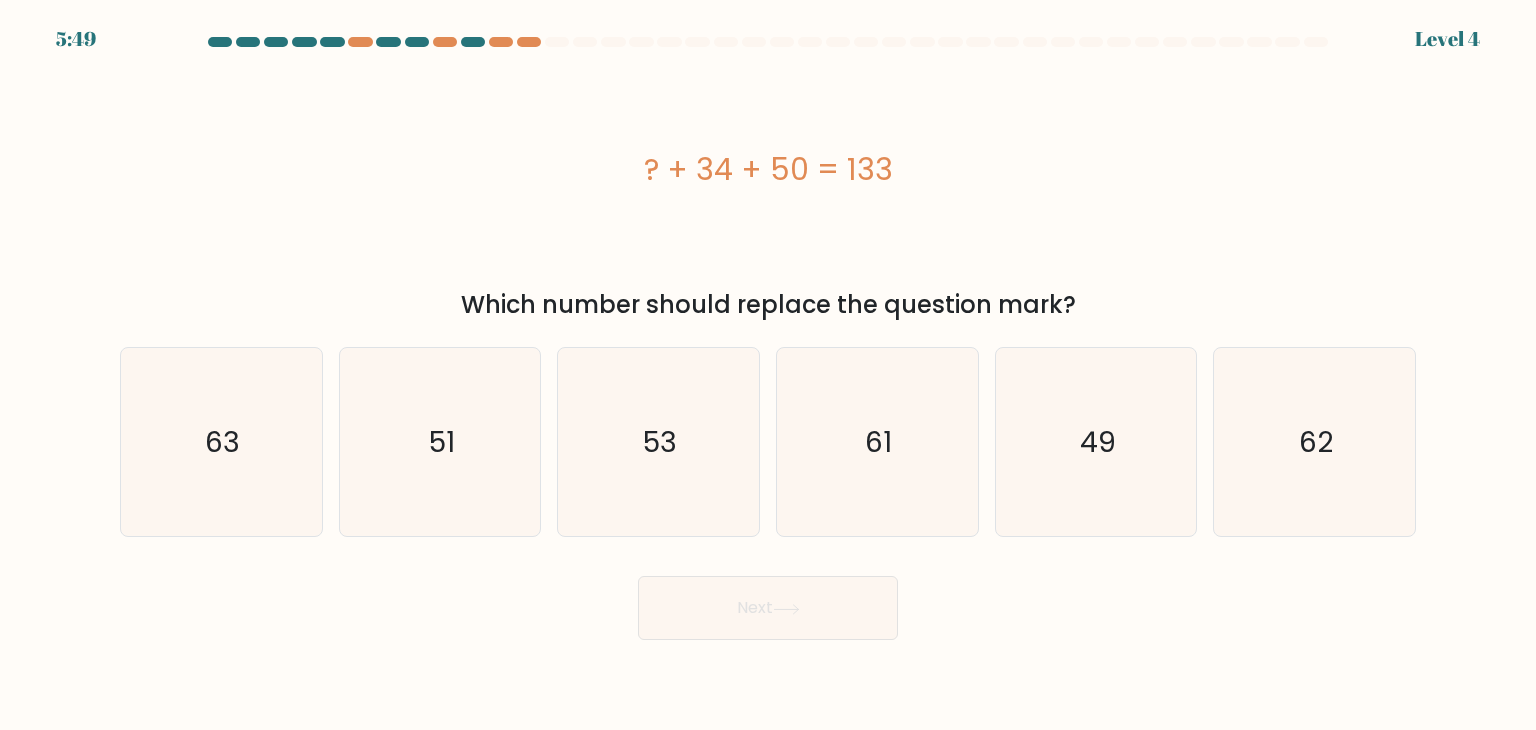 click on "? + 34 + 50 = 133" at bounding box center (768, 169) 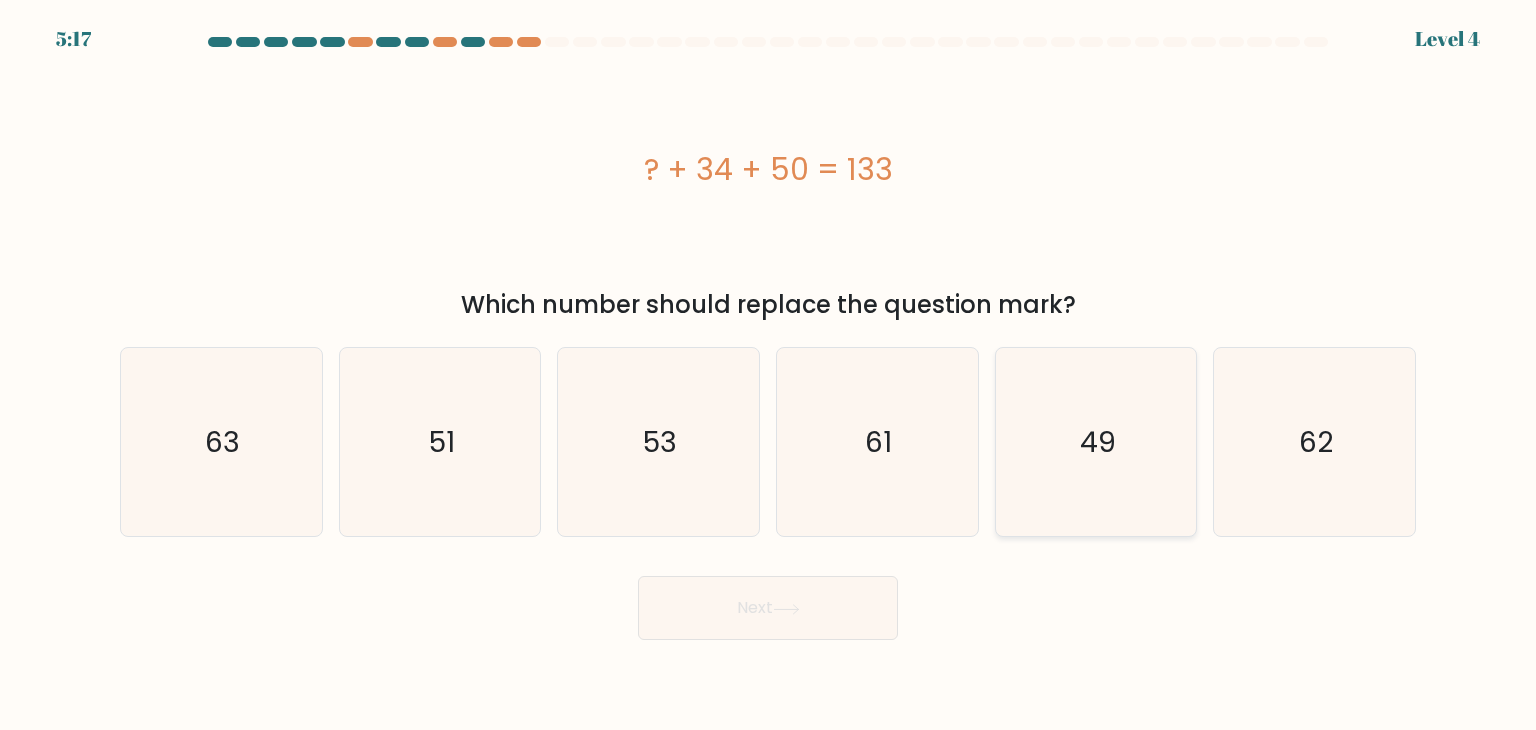click on "49" 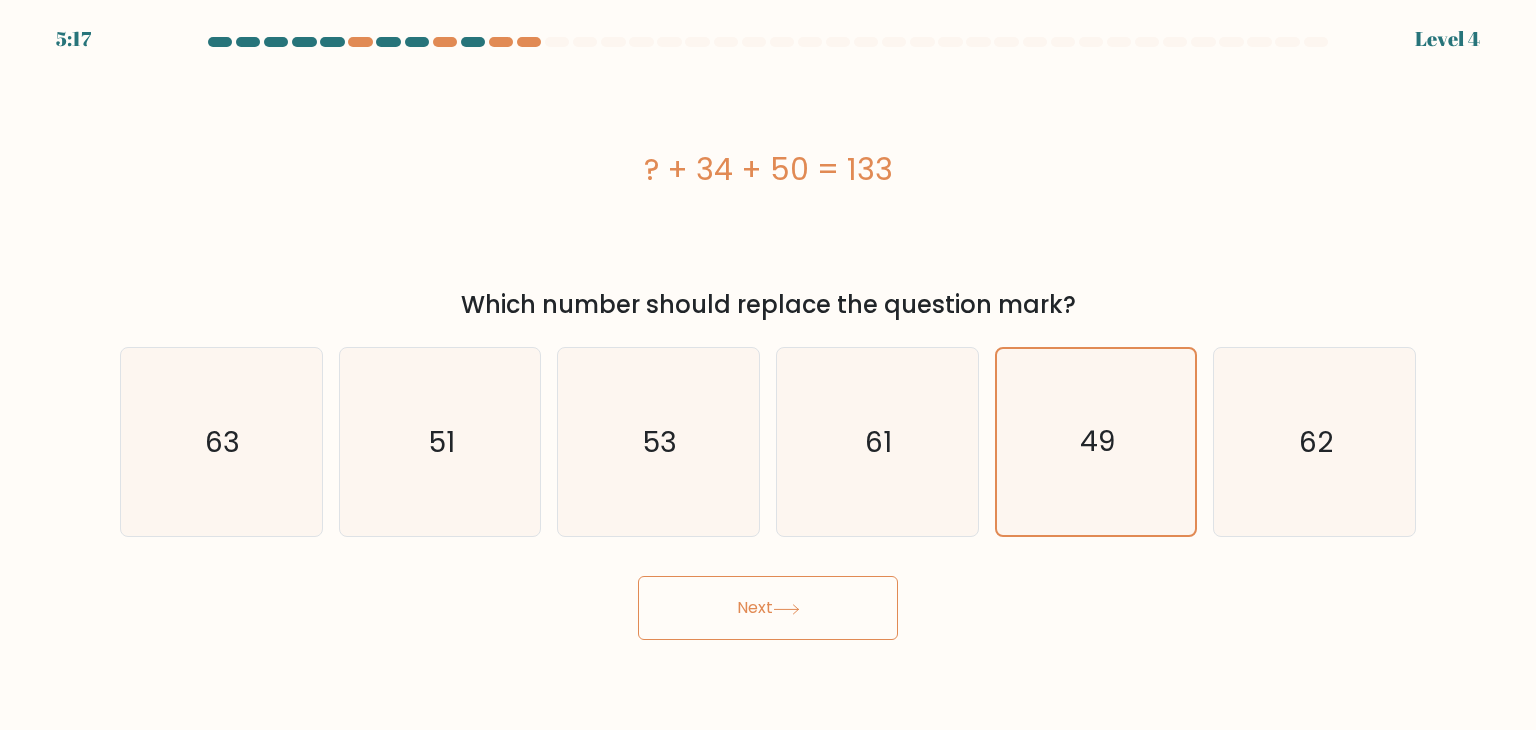 click on "Next" at bounding box center [768, 608] 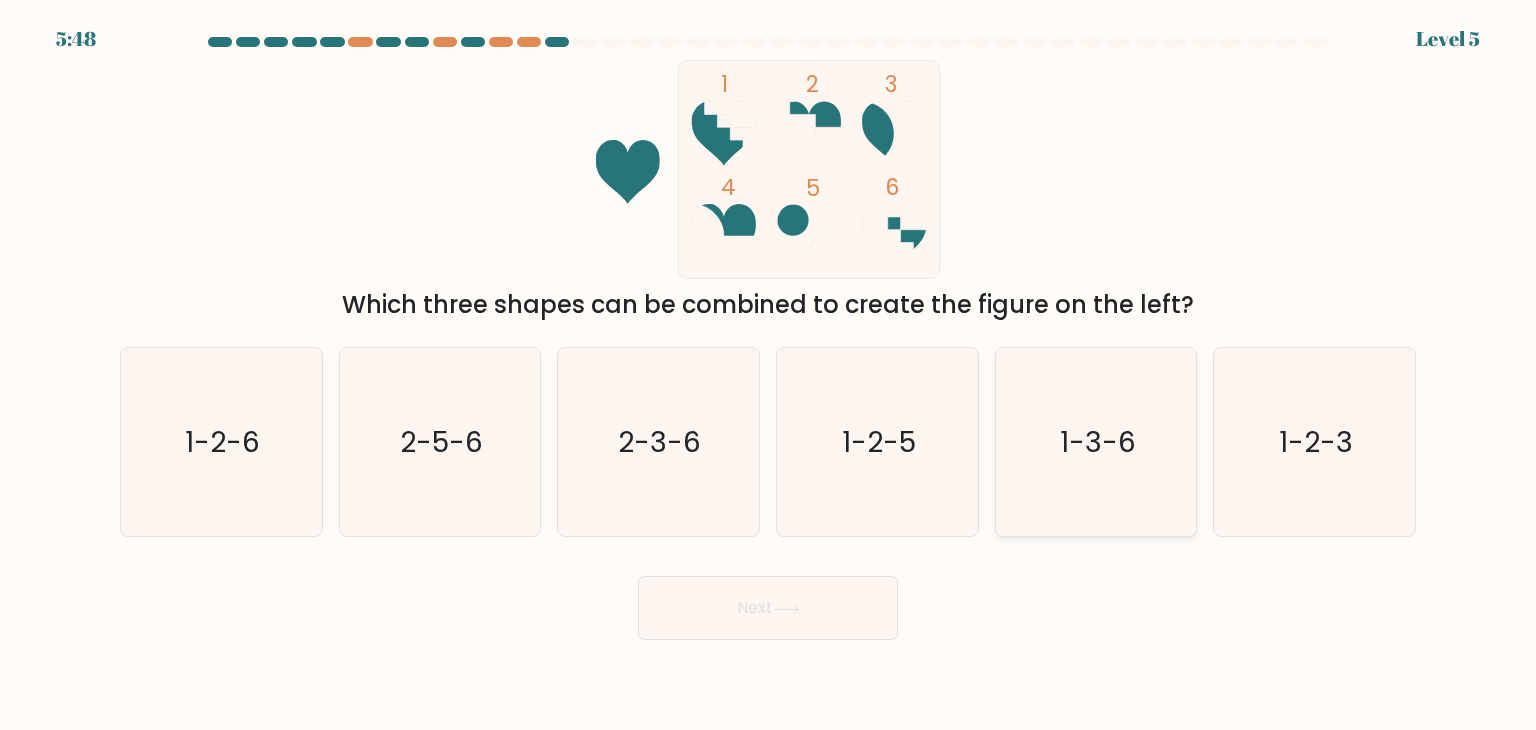 click on "1-3-6" 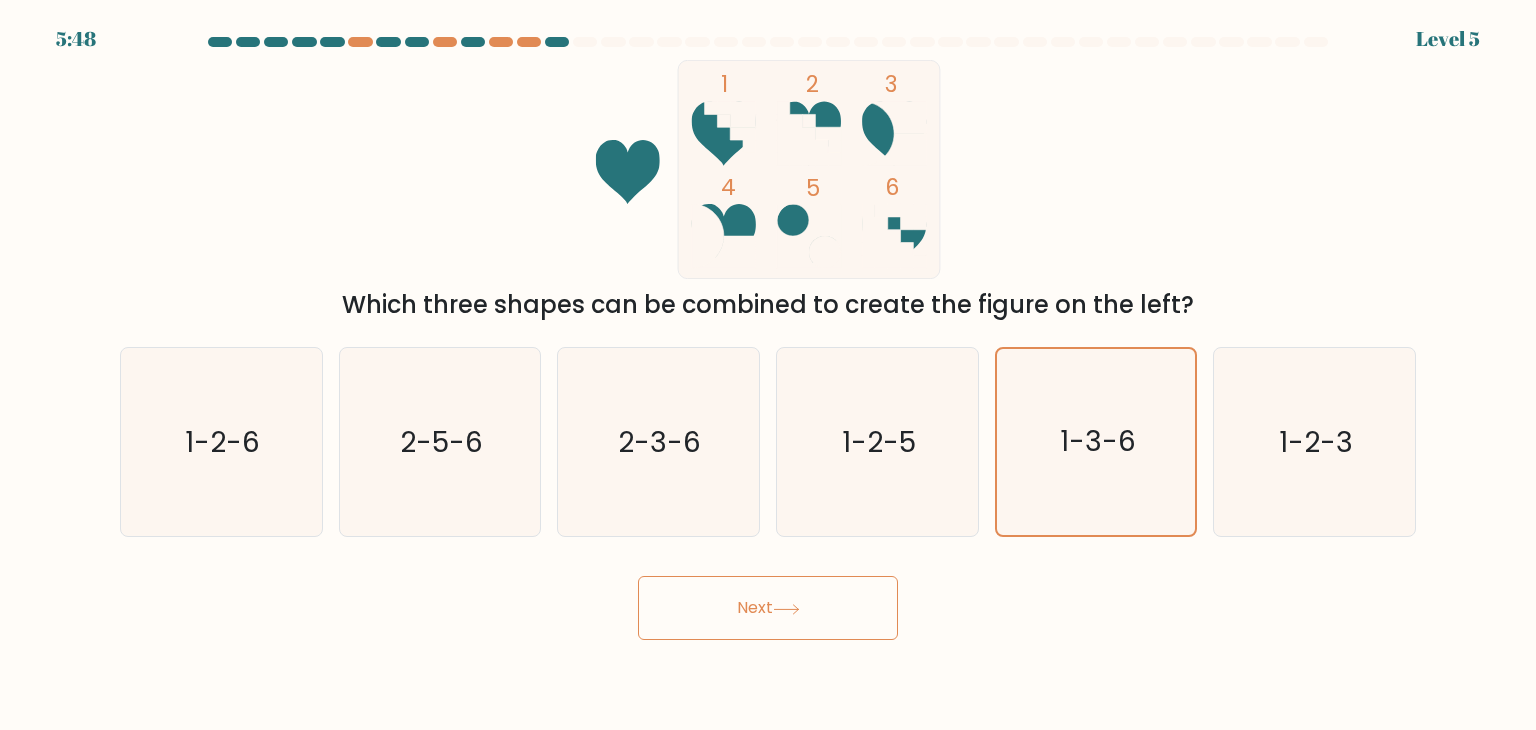click on "Next" at bounding box center [768, 608] 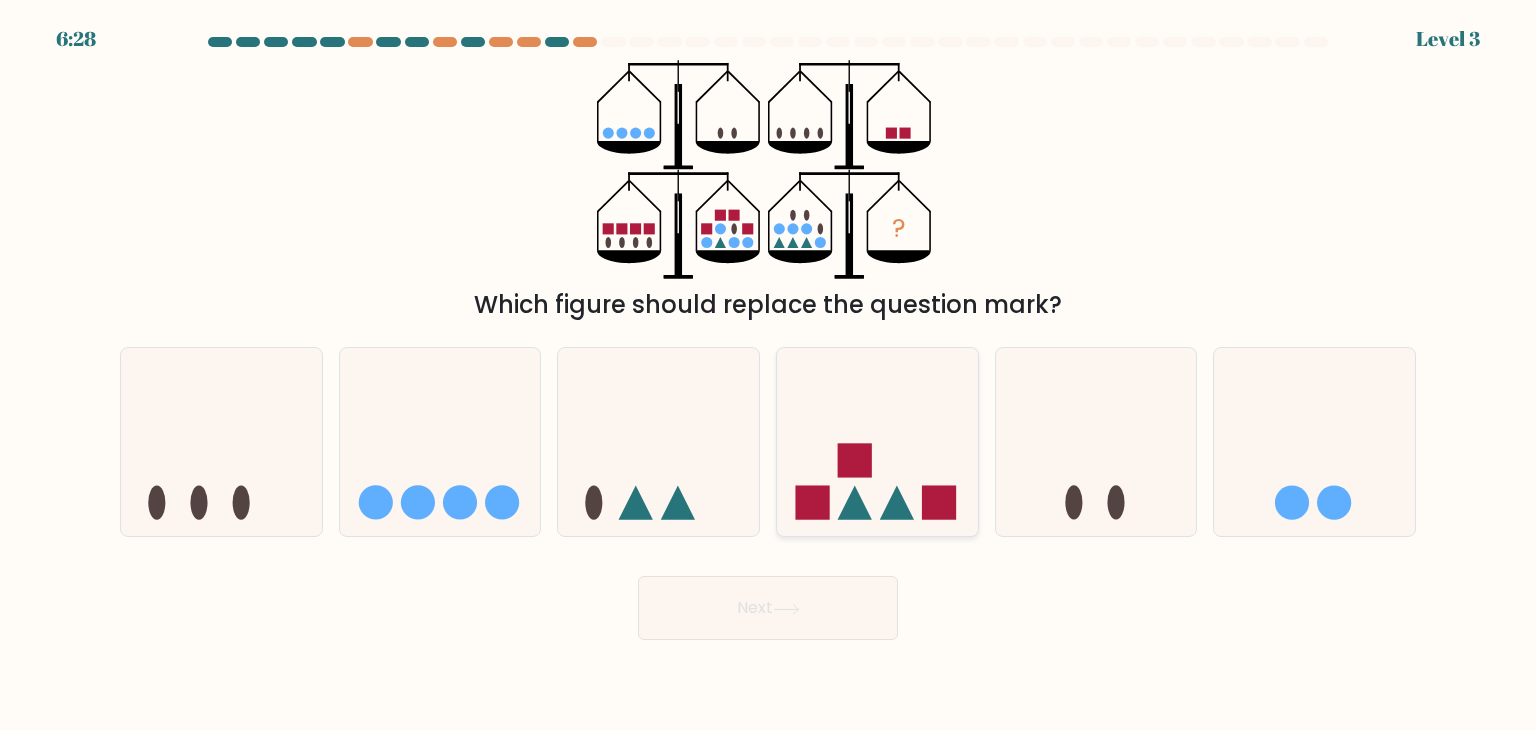 click 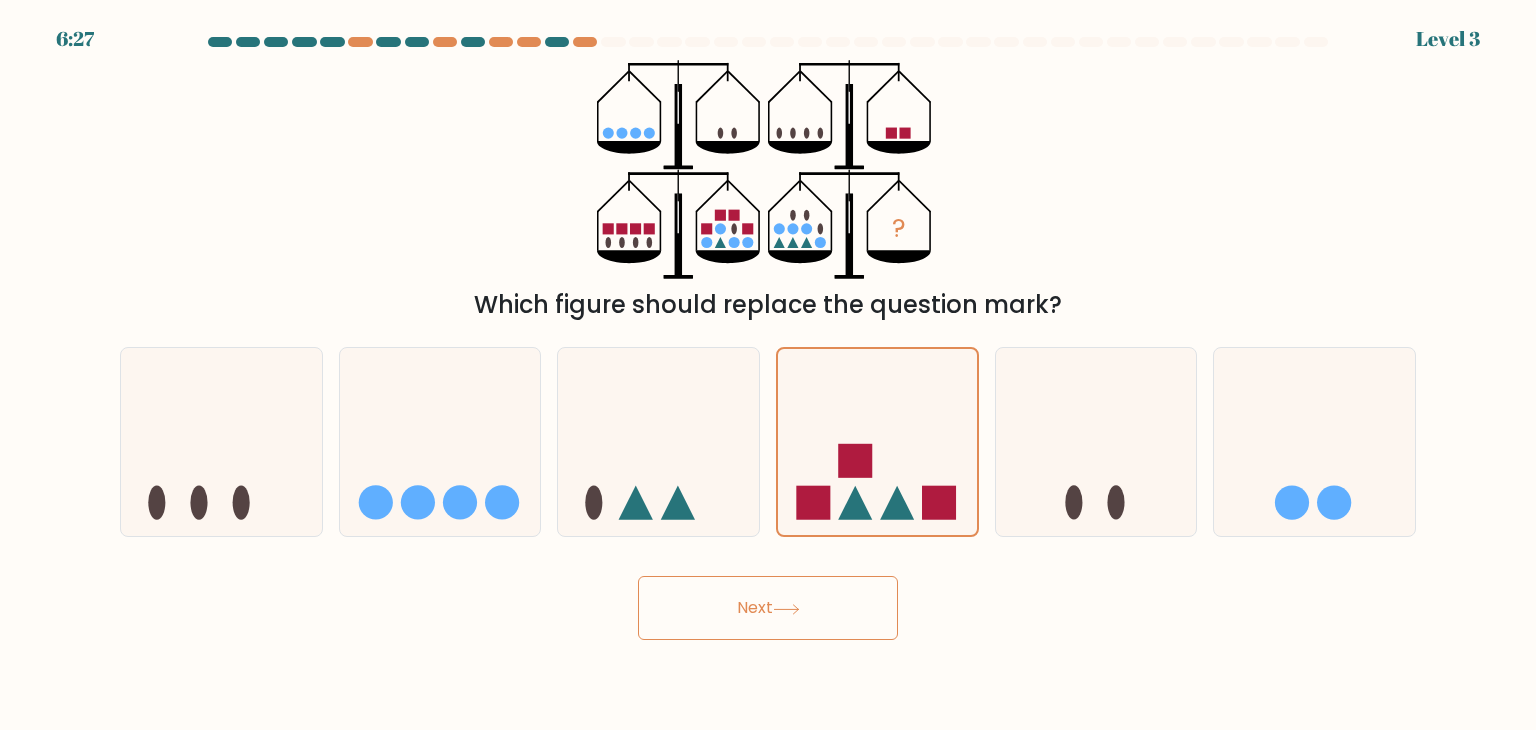 click on "Next" at bounding box center (768, 608) 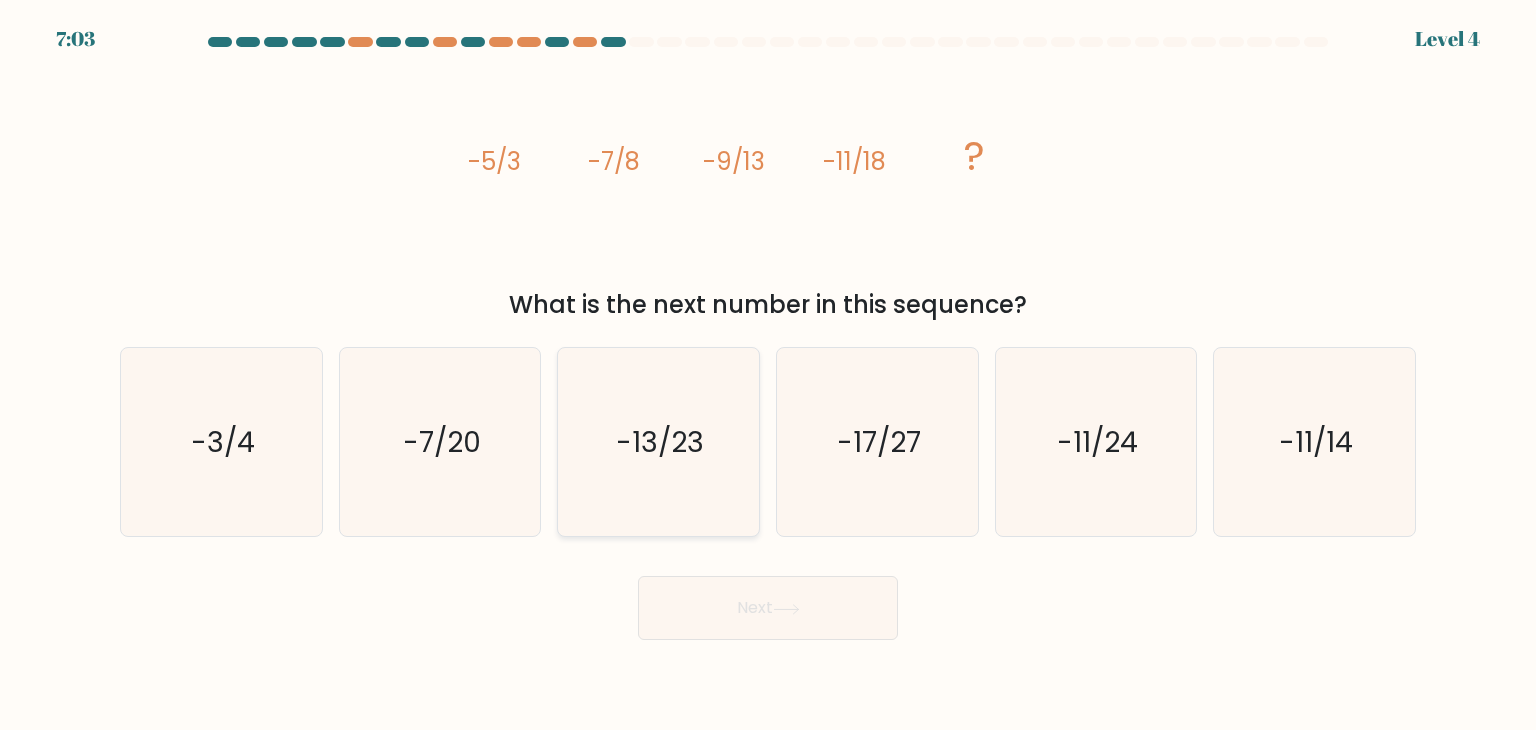 click on "-13/23" 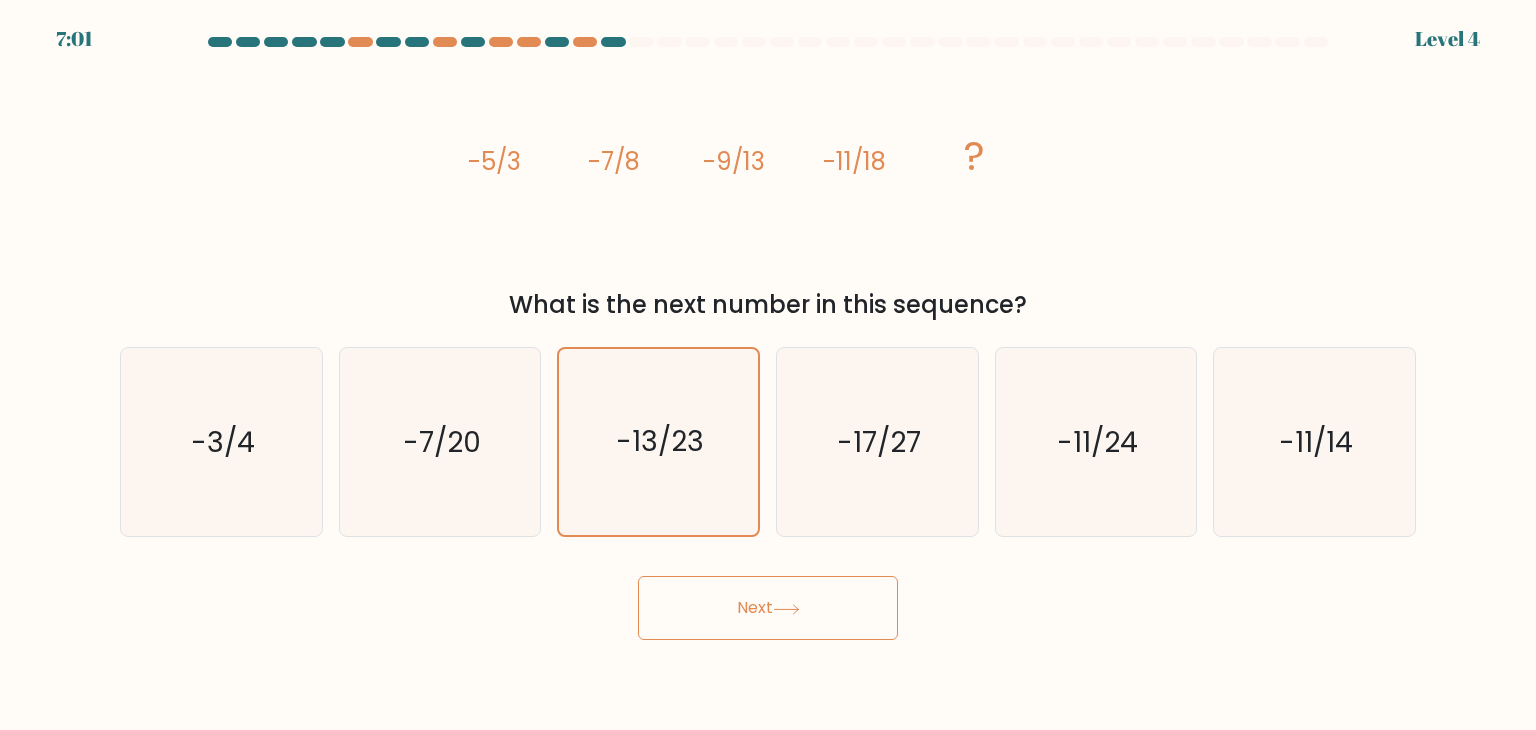click on "Next" at bounding box center (768, 608) 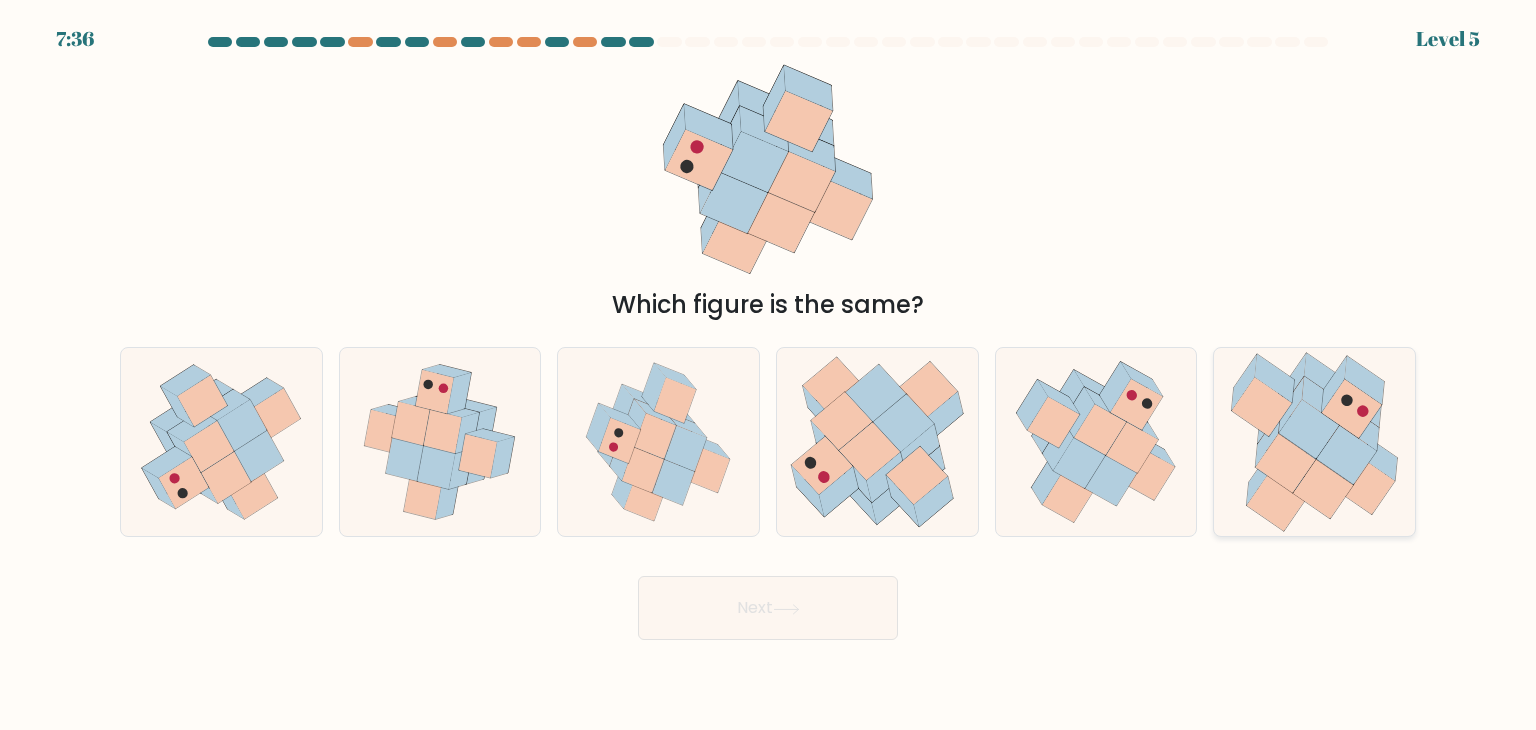 click 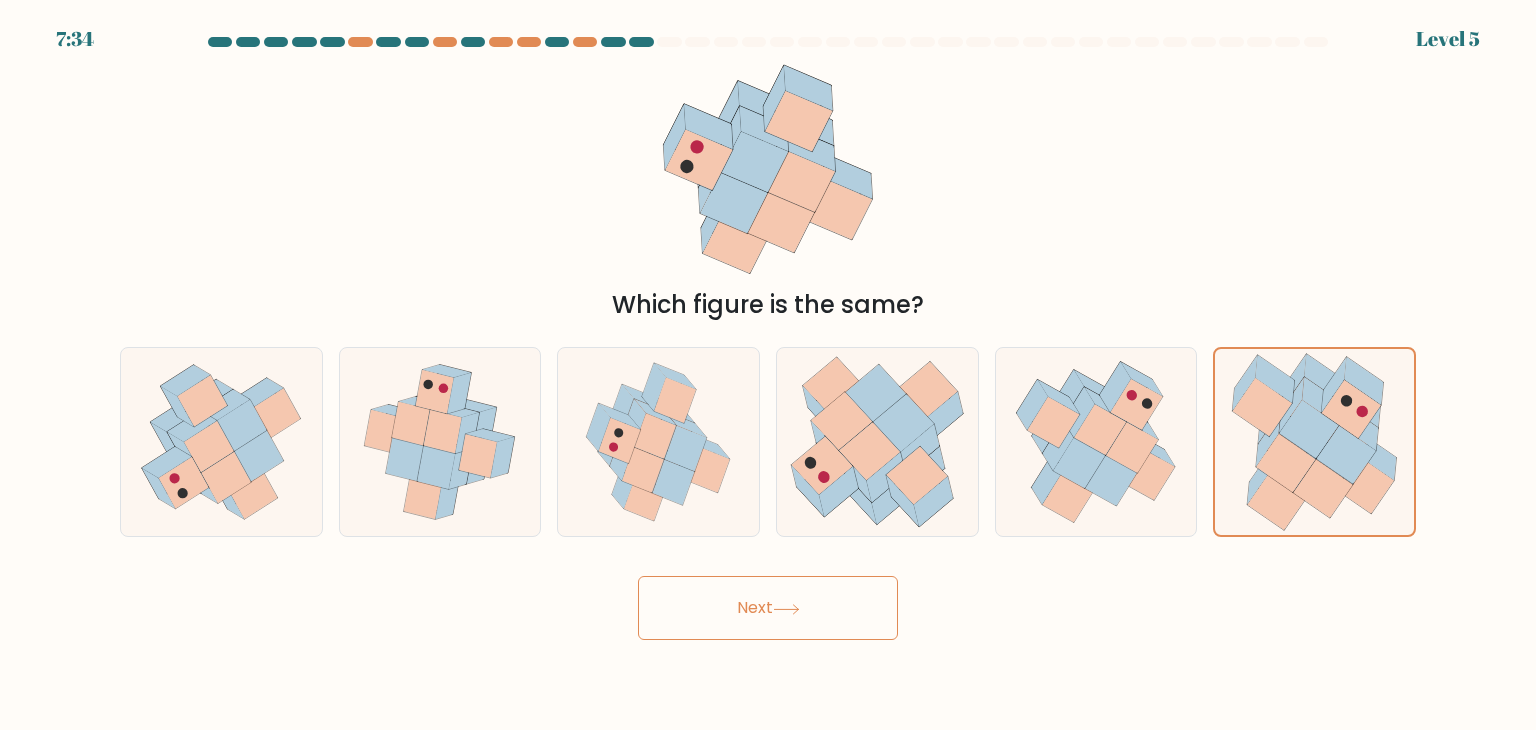 click on "Next" at bounding box center [768, 608] 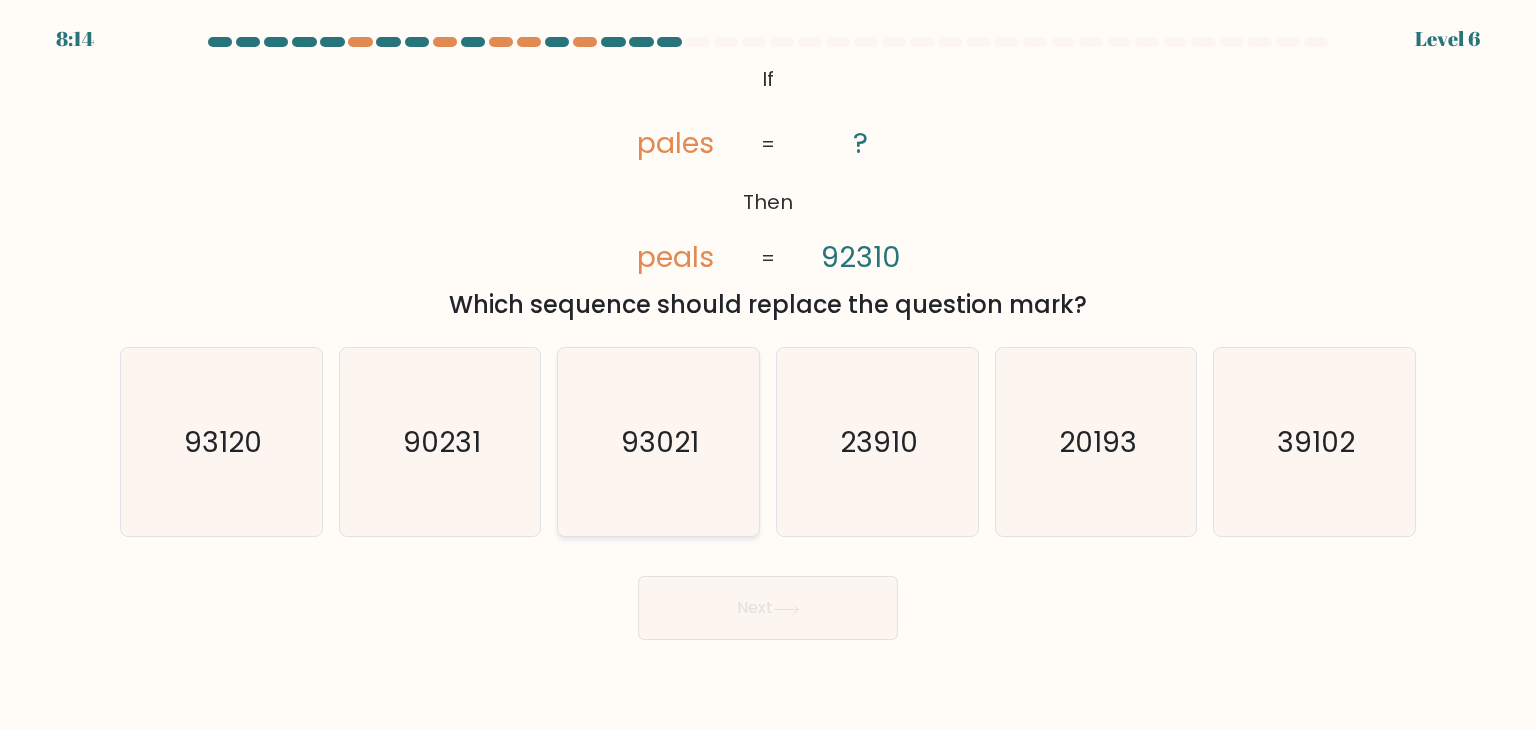 click on "93021" 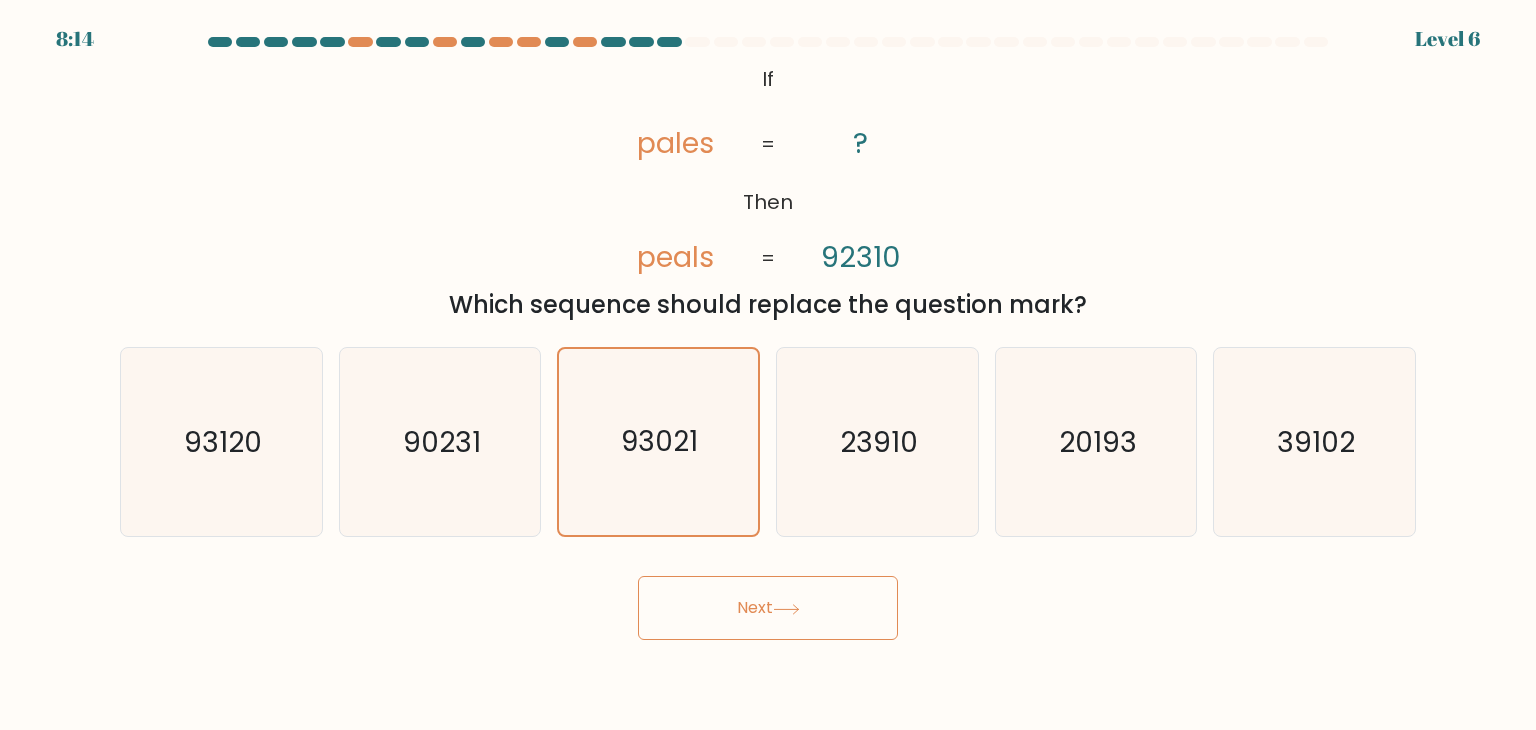 click on "Next" at bounding box center [768, 608] 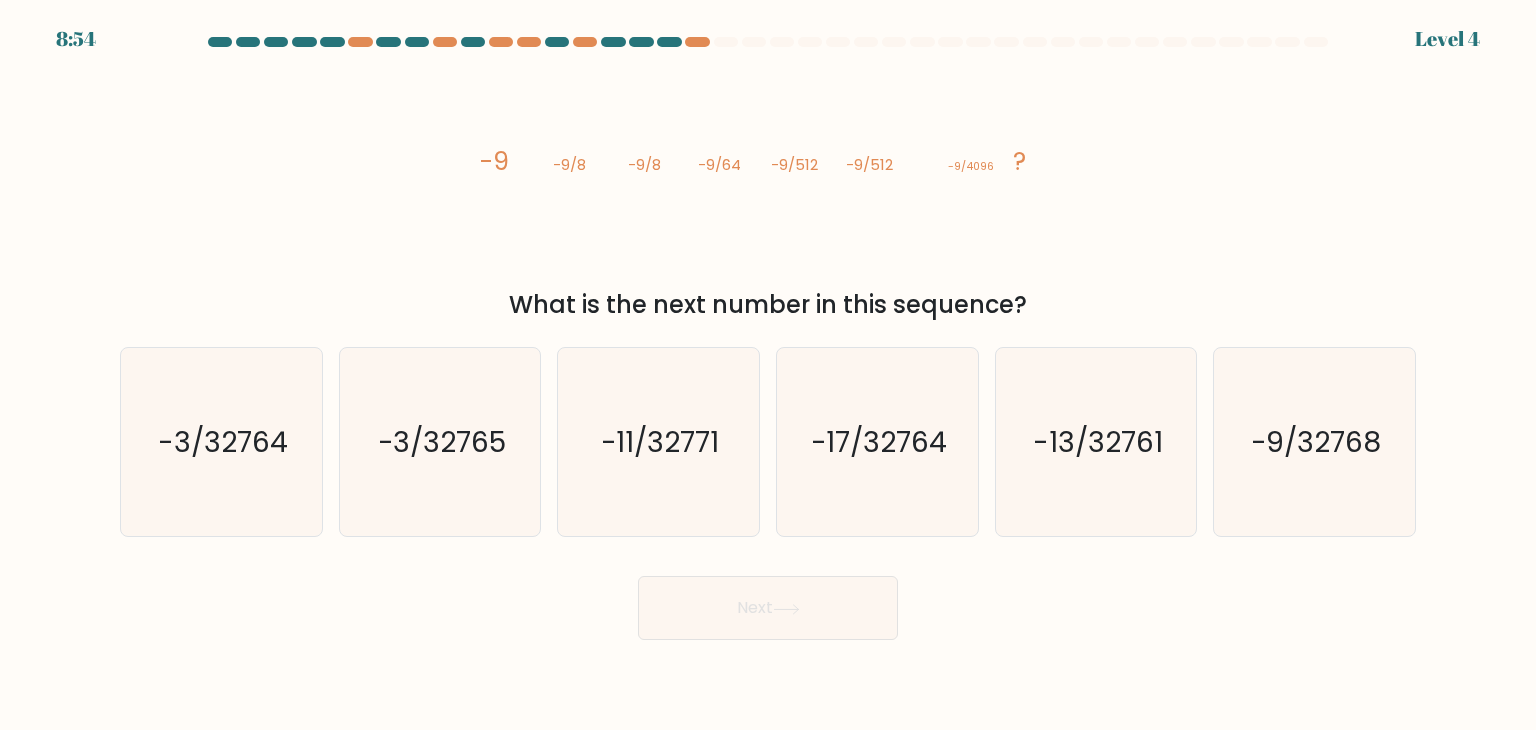 click at bounding box center (768, 338) 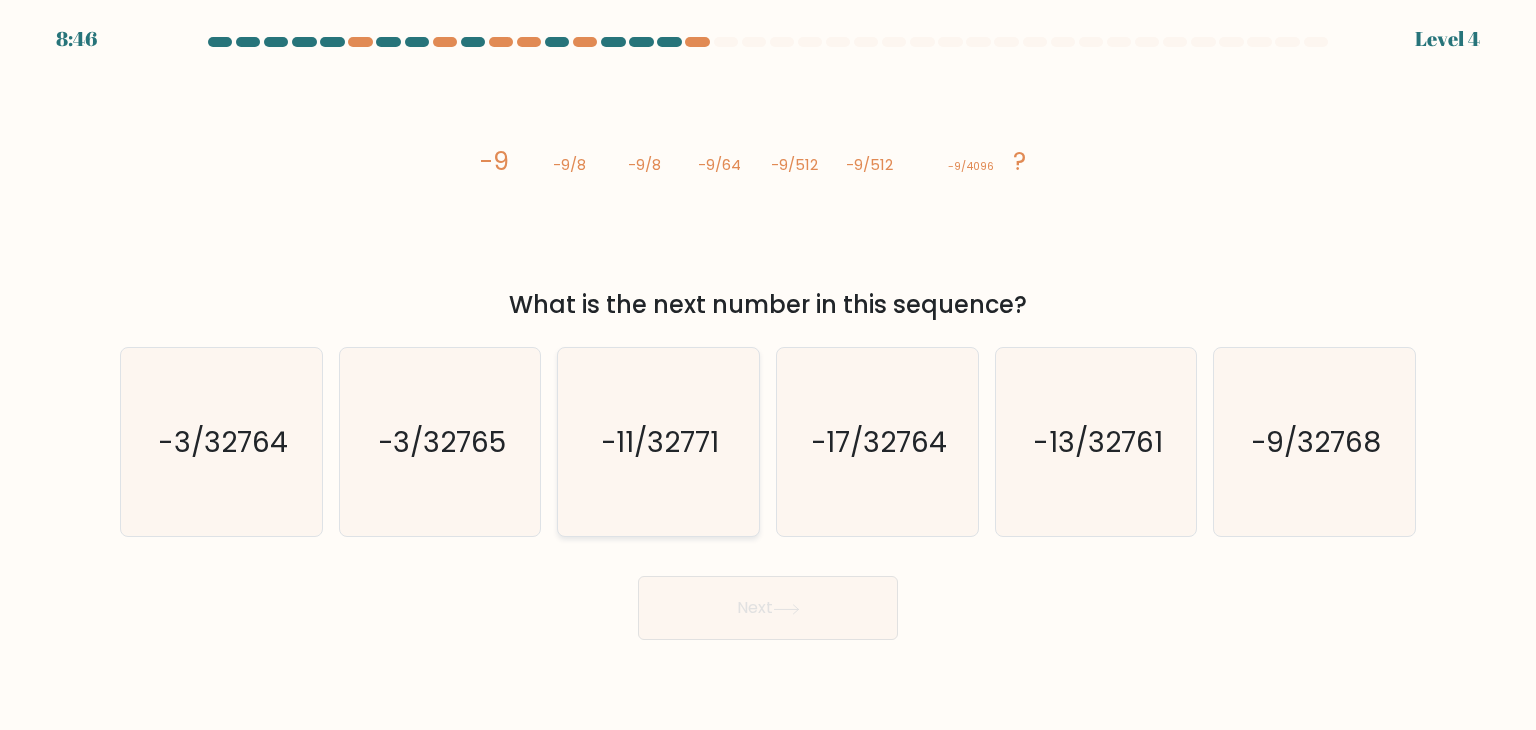 click on "-11/32771" 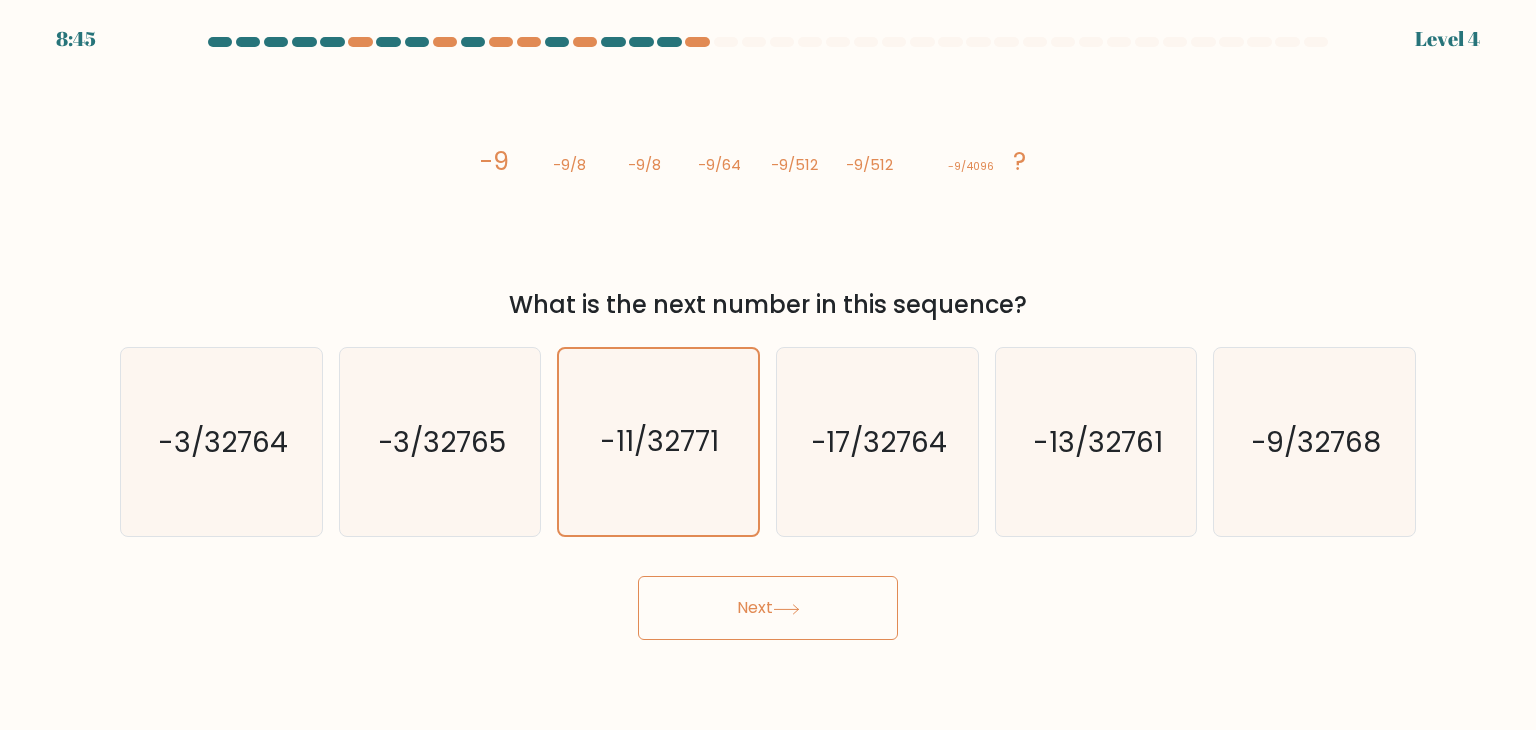click on "Next" at bounding box center [768, 608] 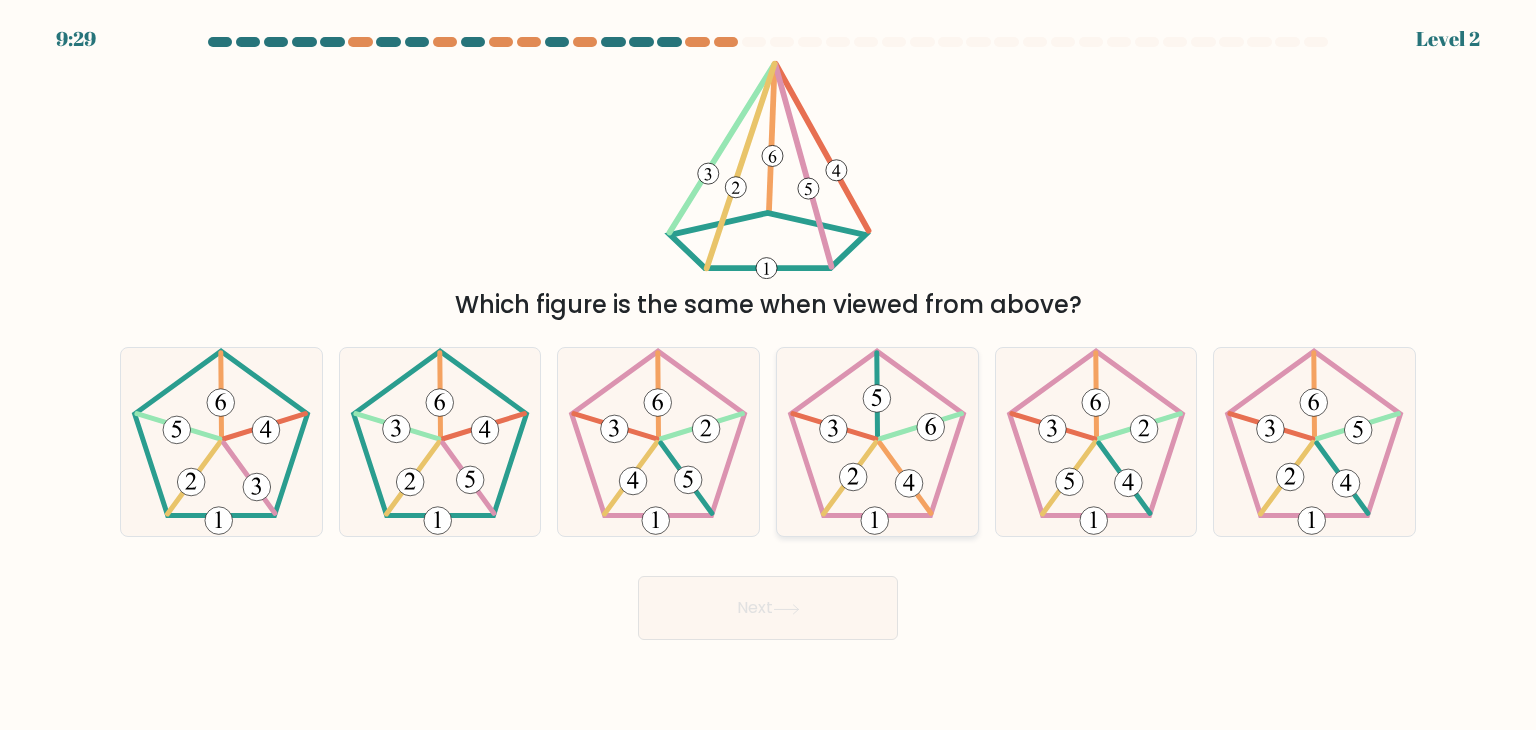 click 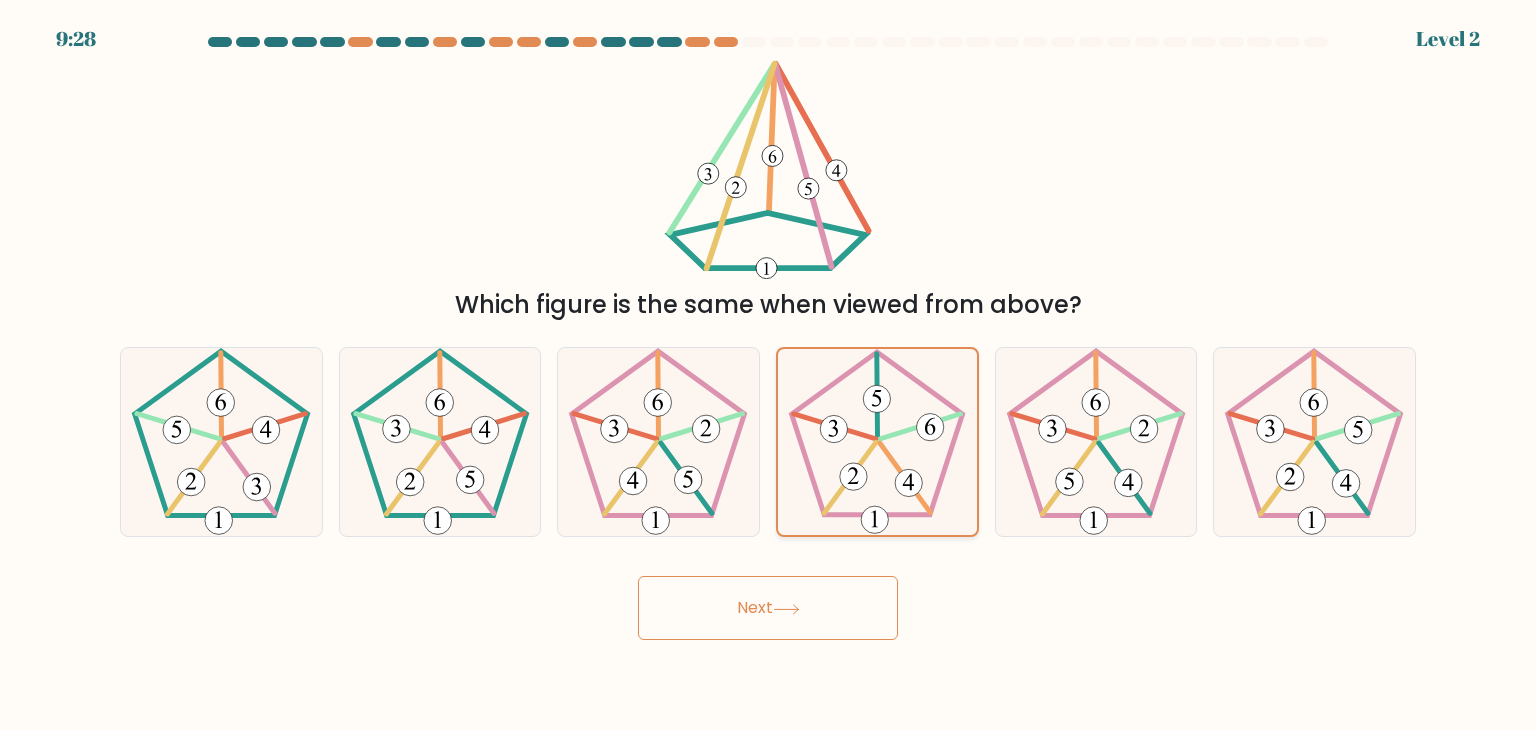 click 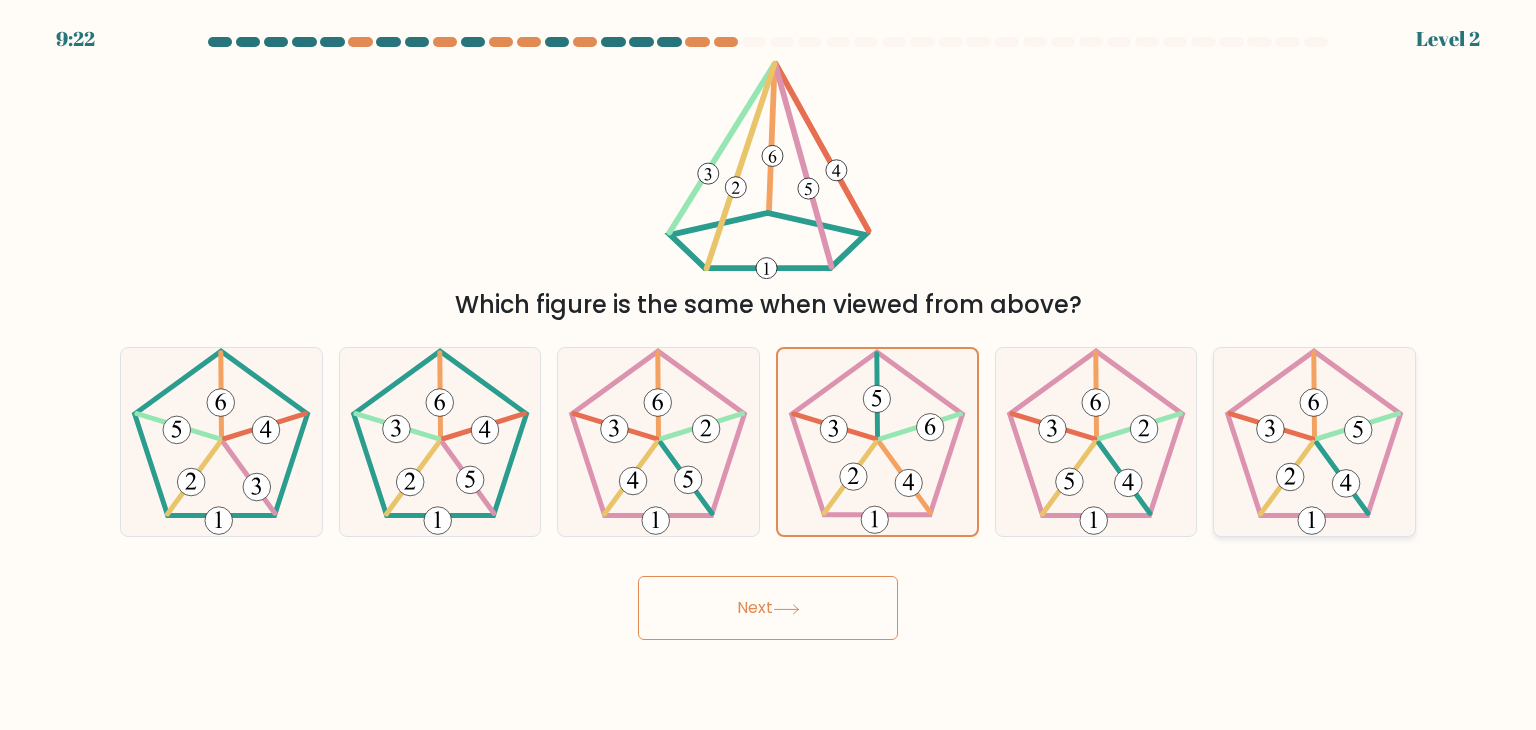 click 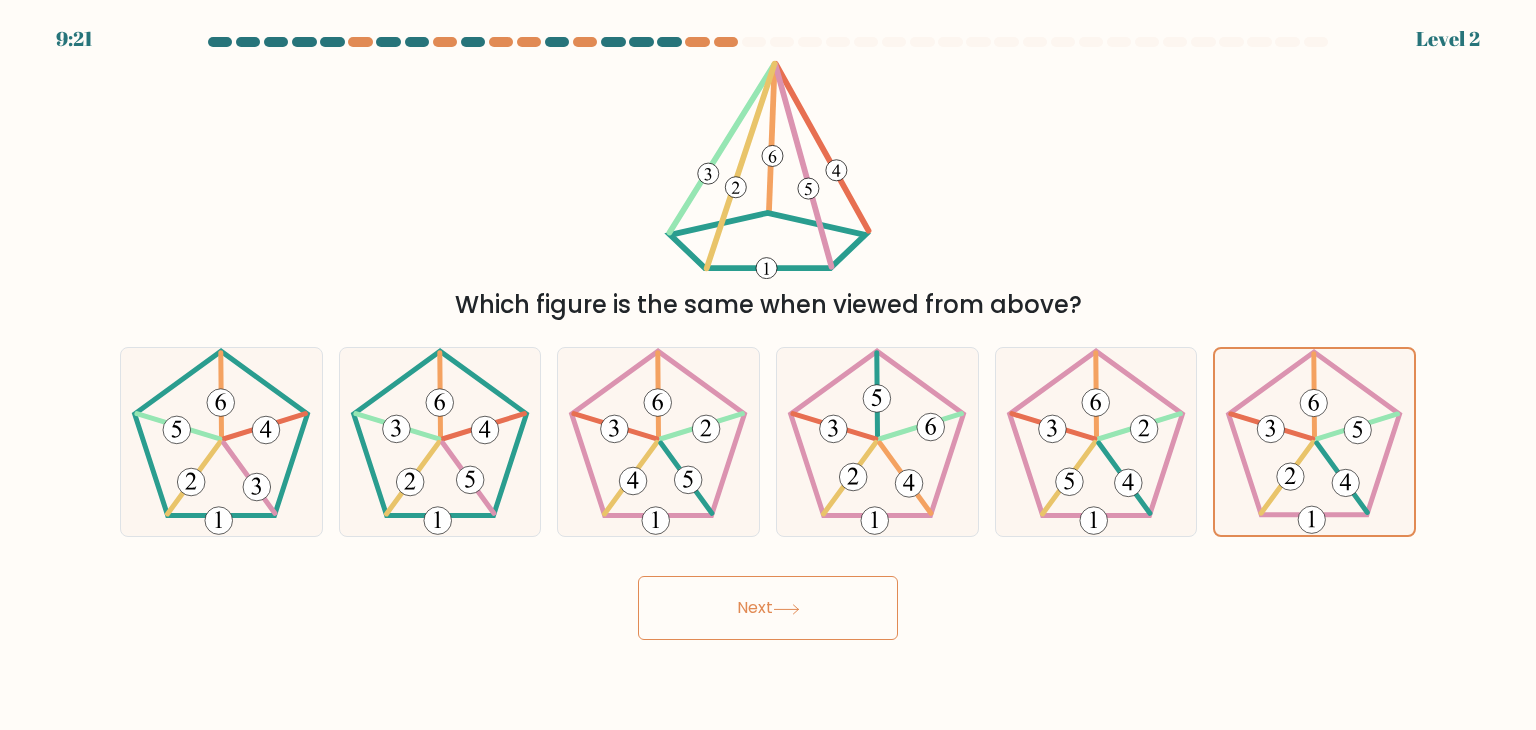 click on "Next" at bounding box center [768, 608] 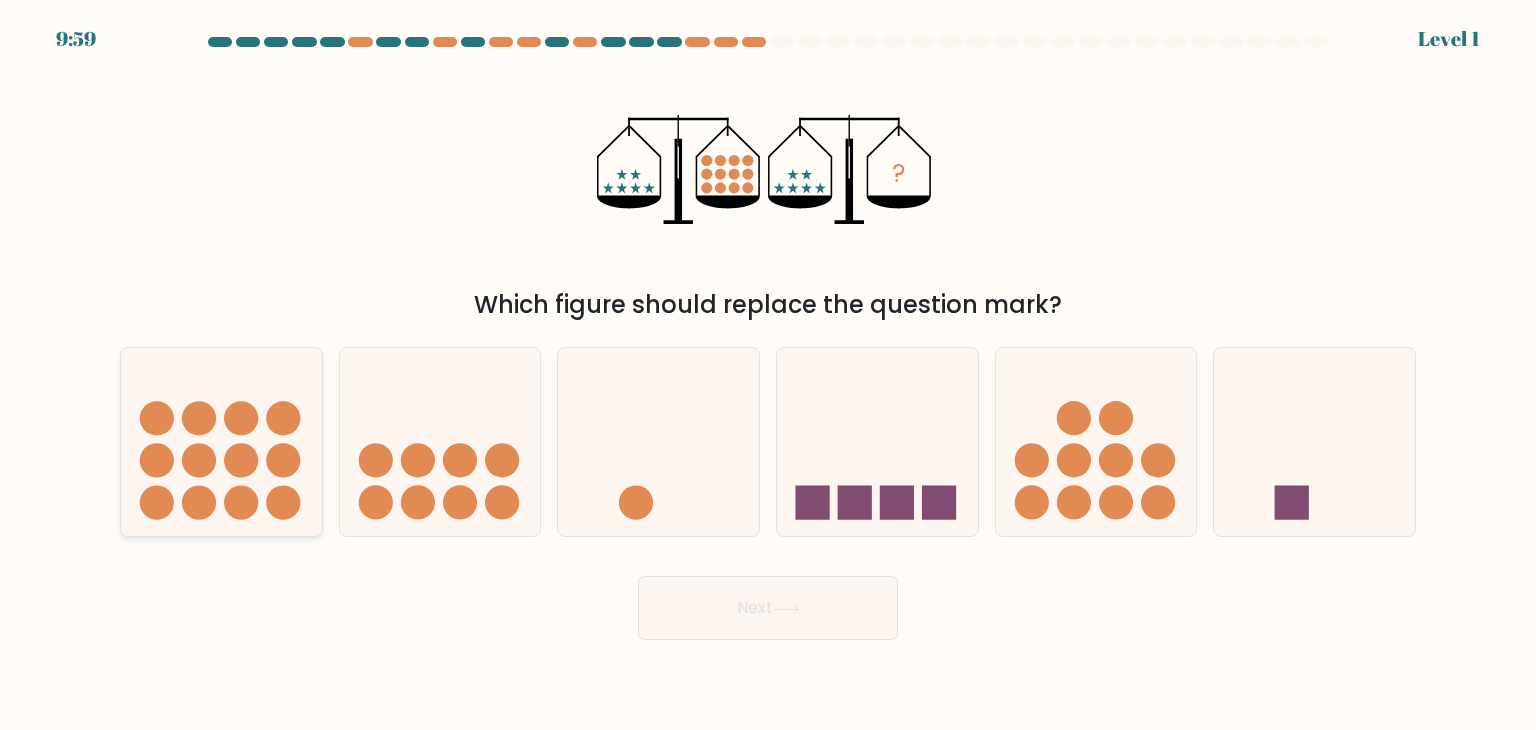click 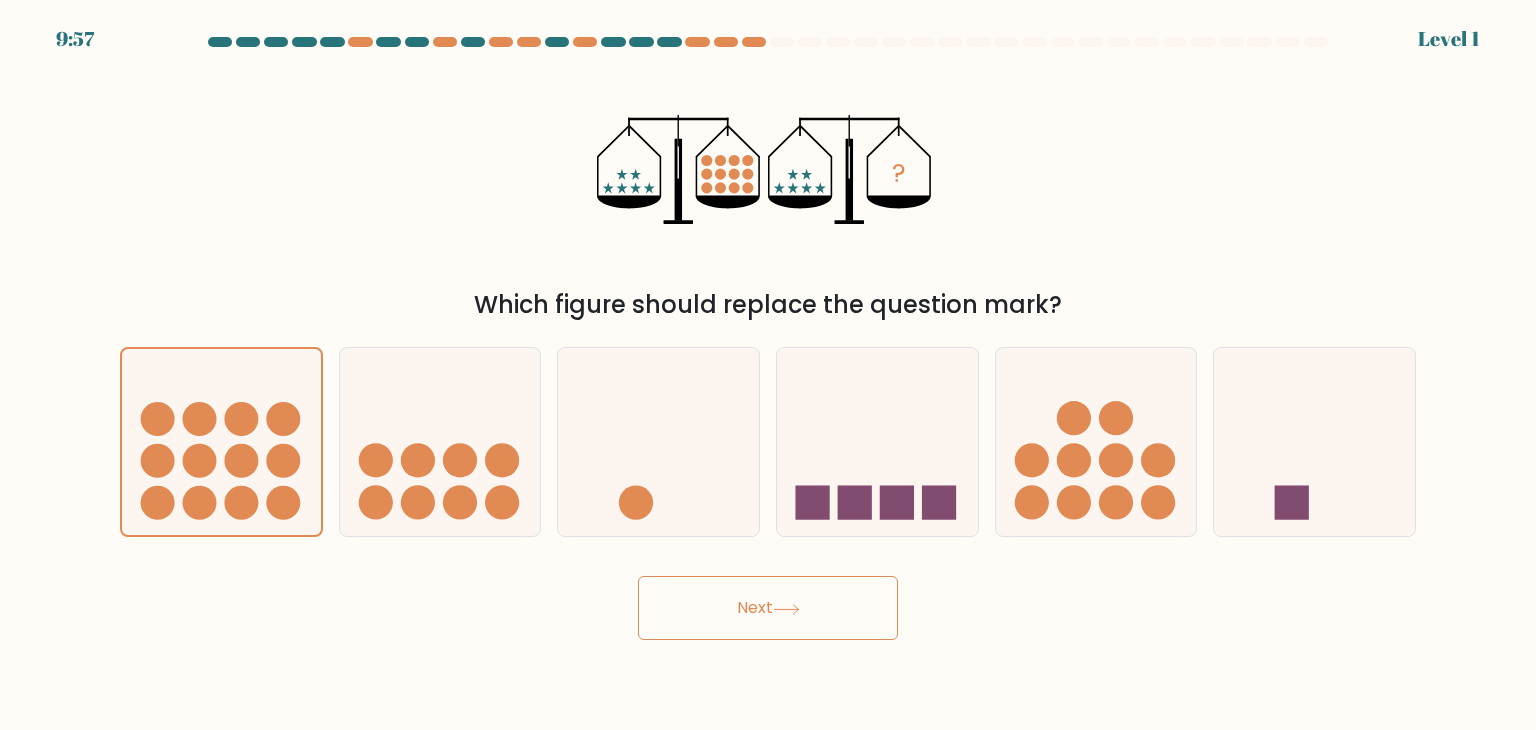 click on "Next" at bounding box center [768, 608] 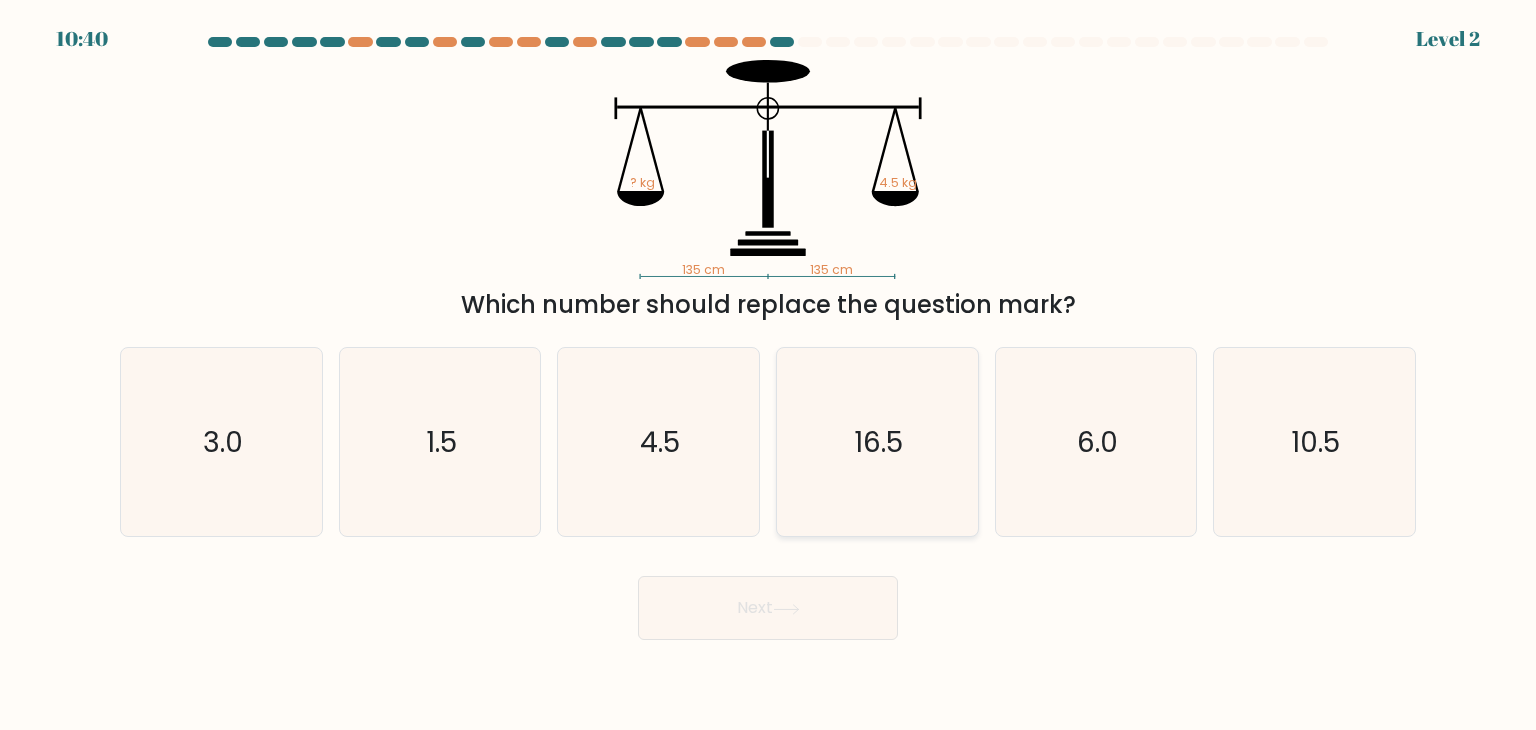 click on "16.5" 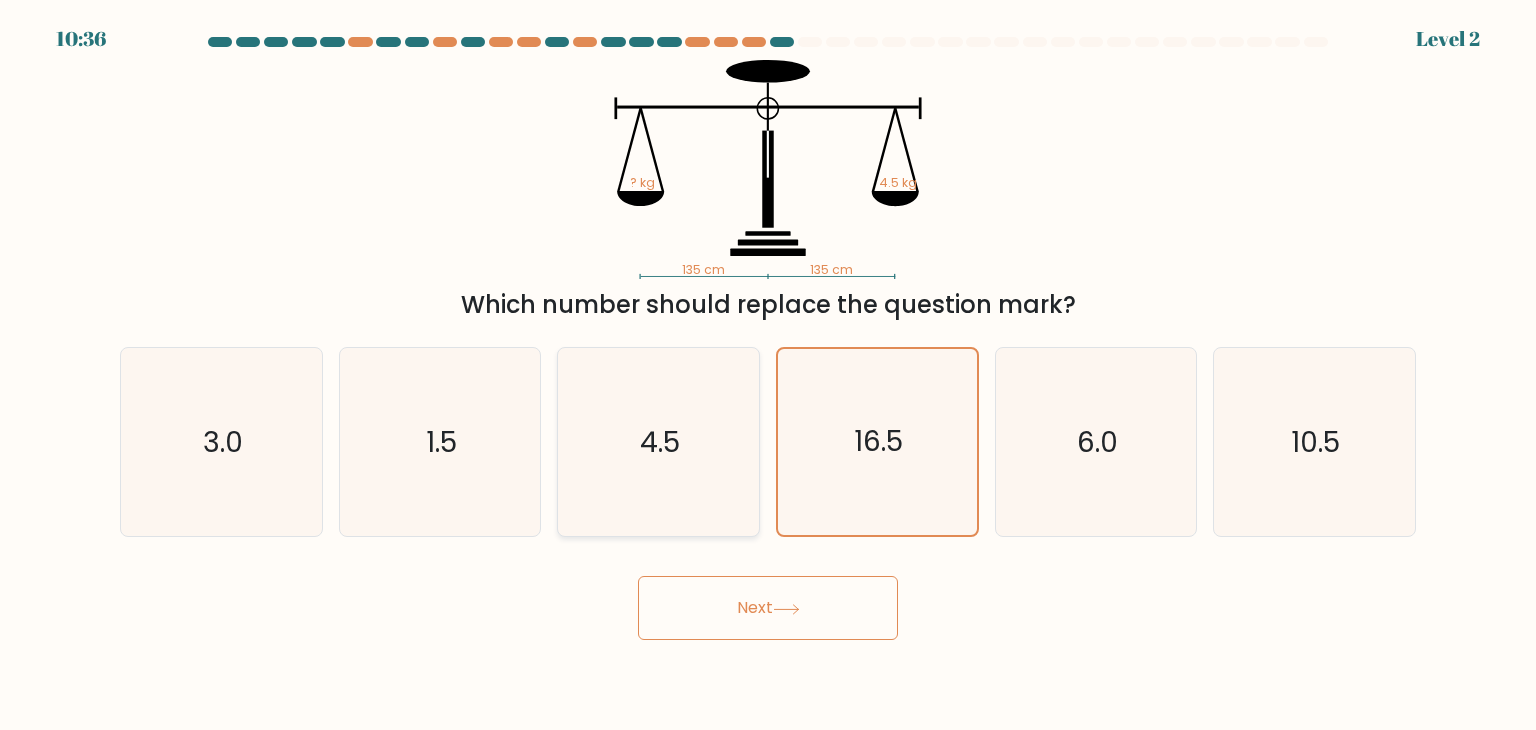 click on "4.5" 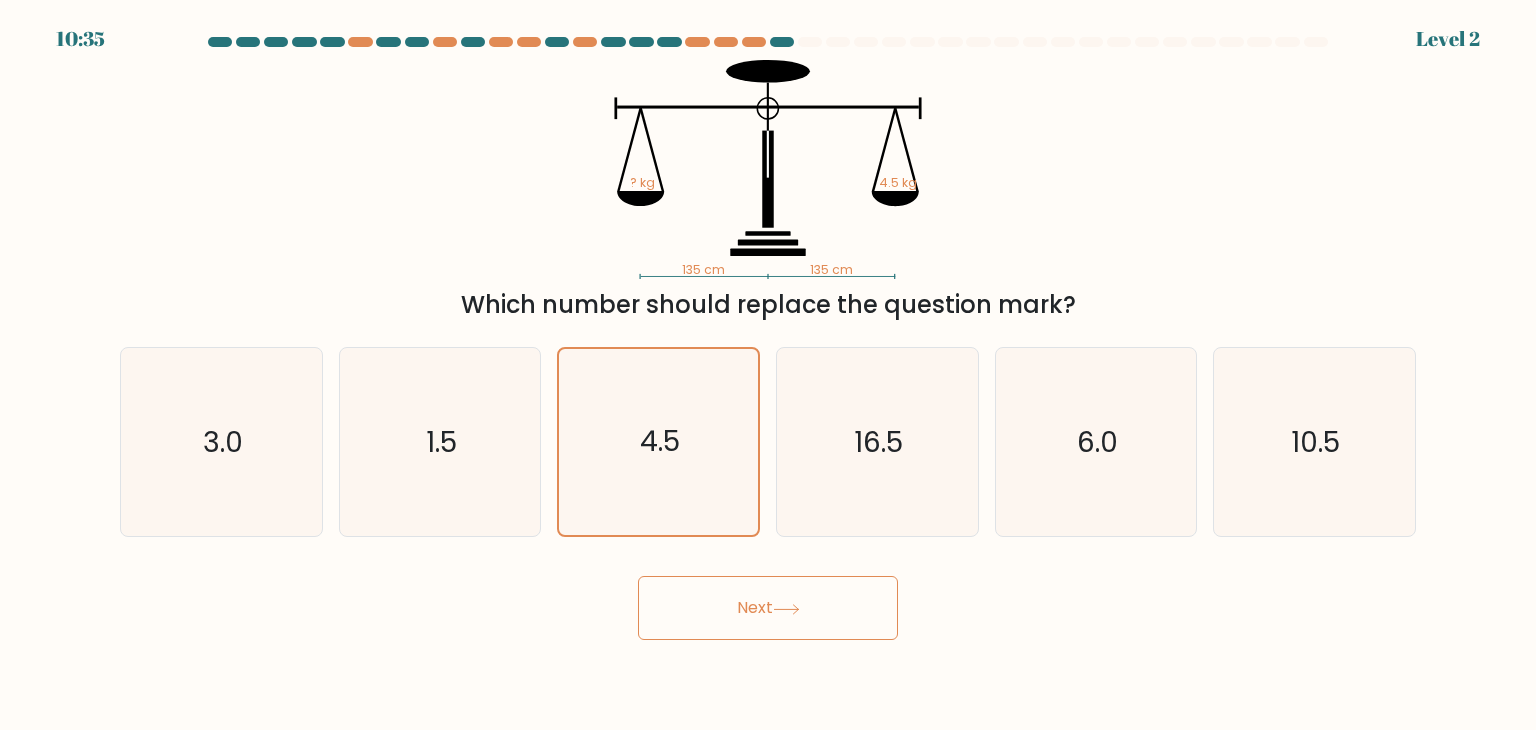 click on "Next" at bounding box center (768, 608) 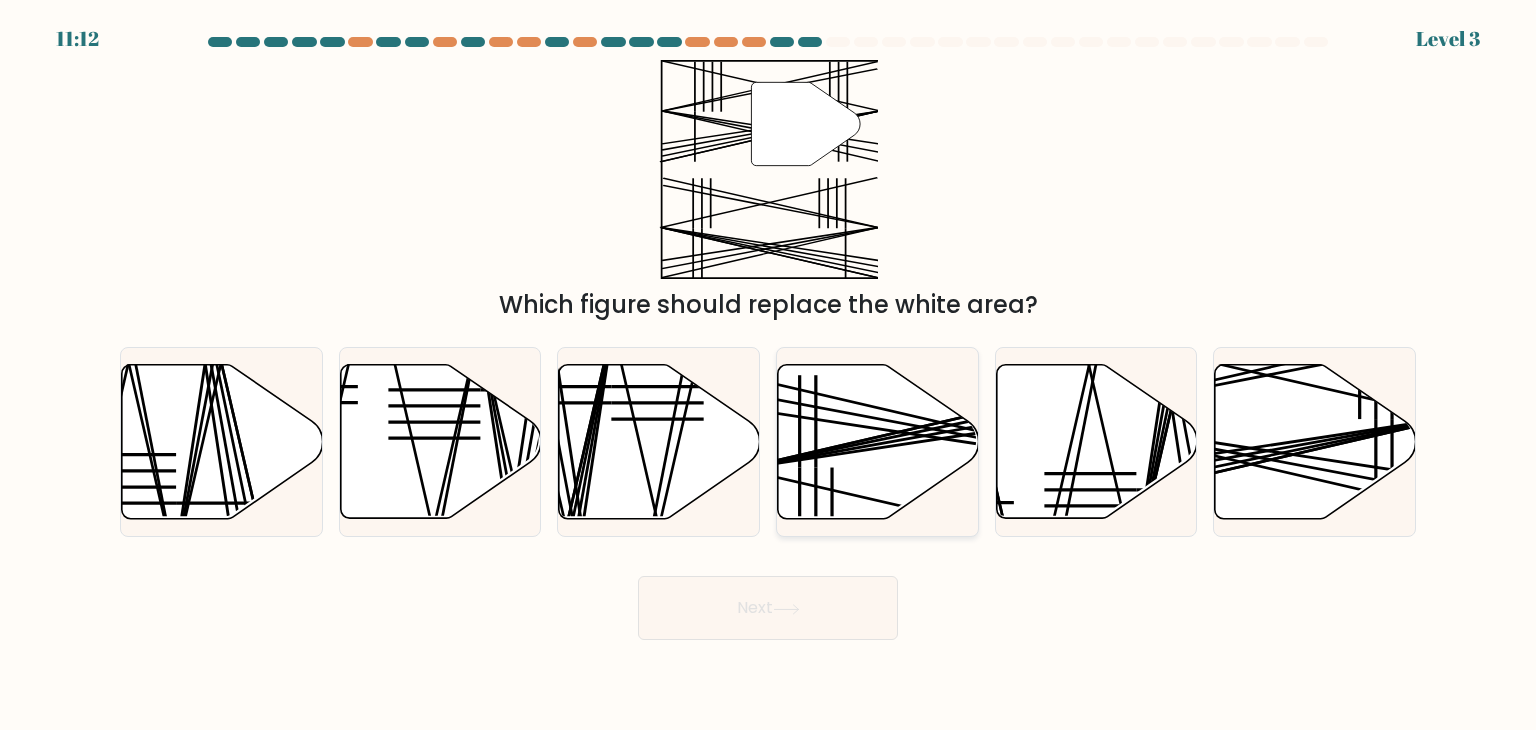 click 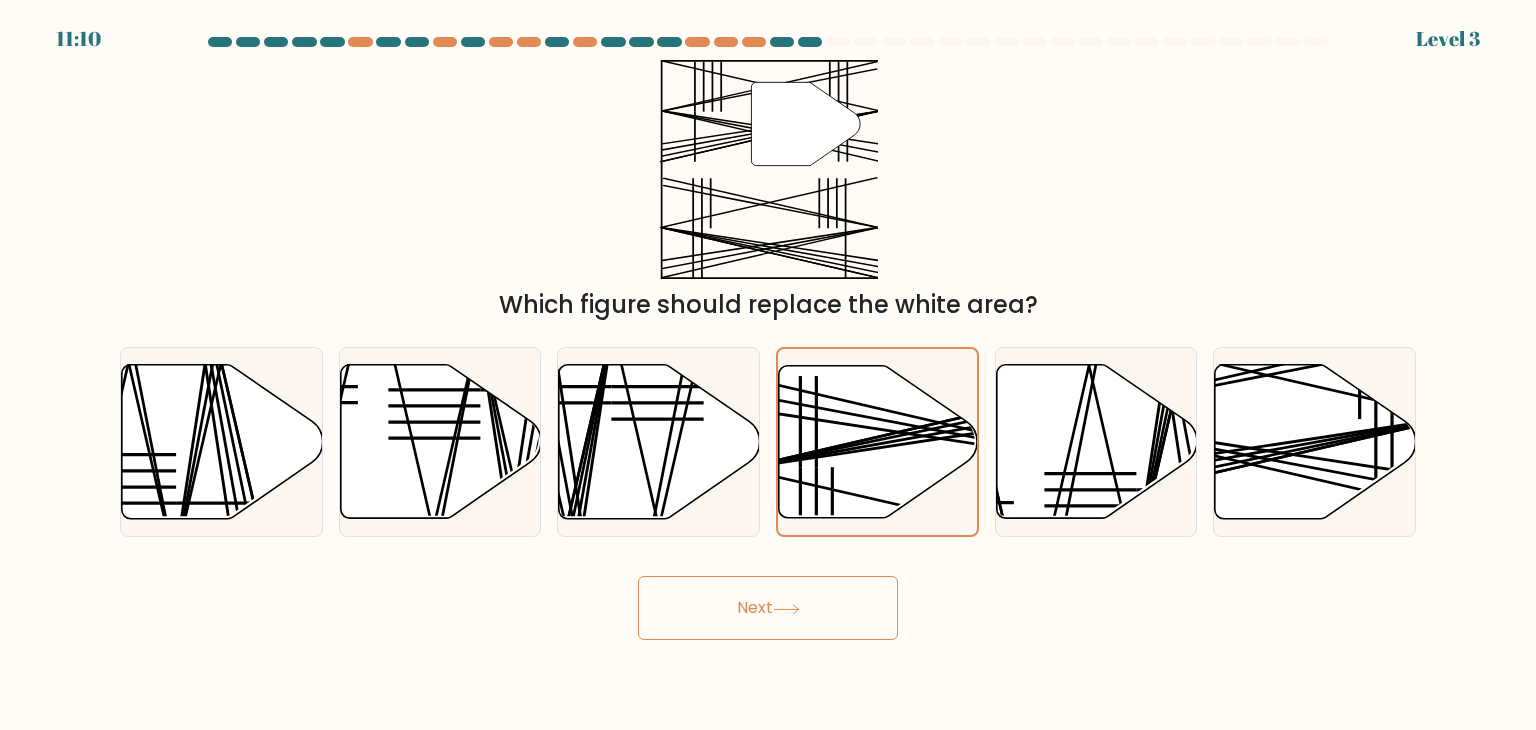 click on "Next" at bounding box center (768, 608) 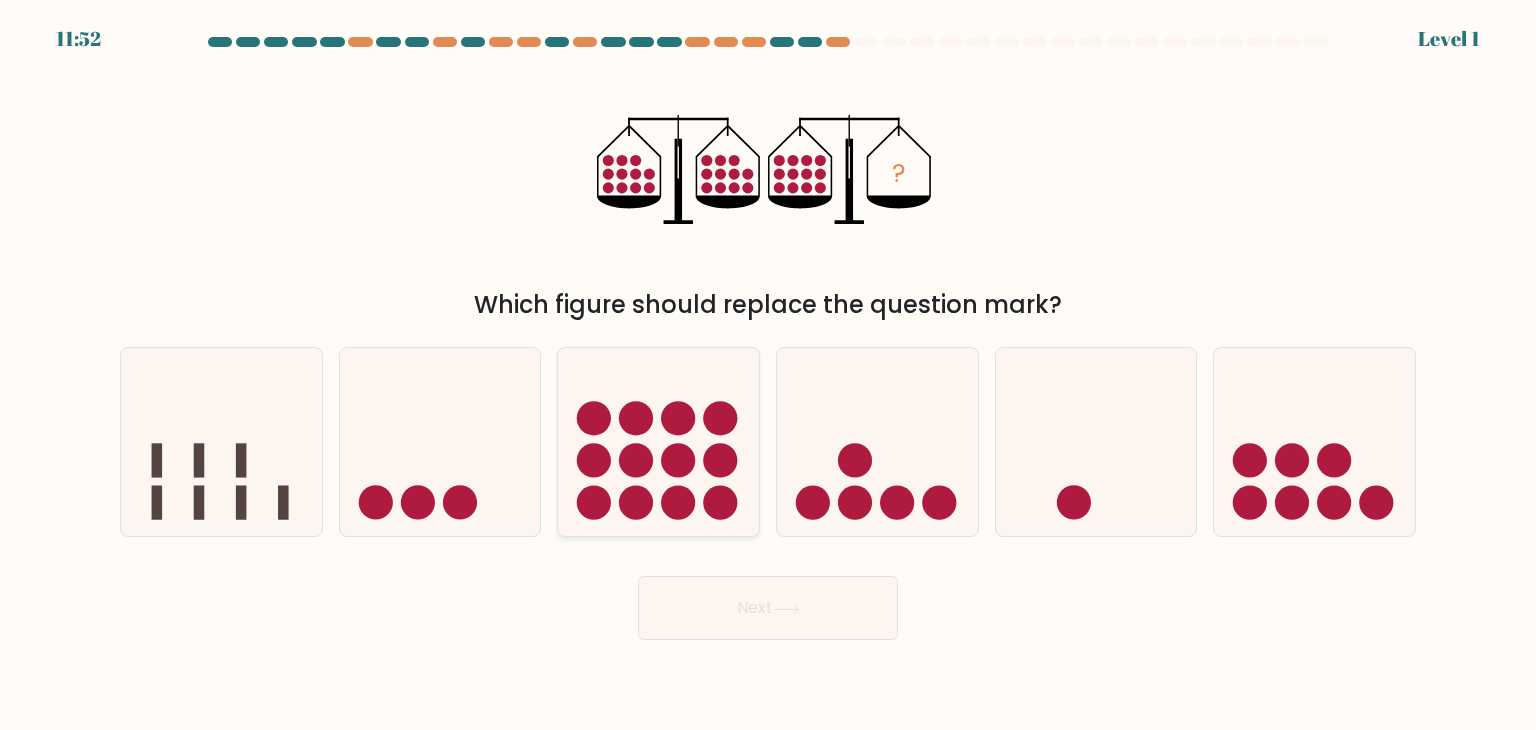 click 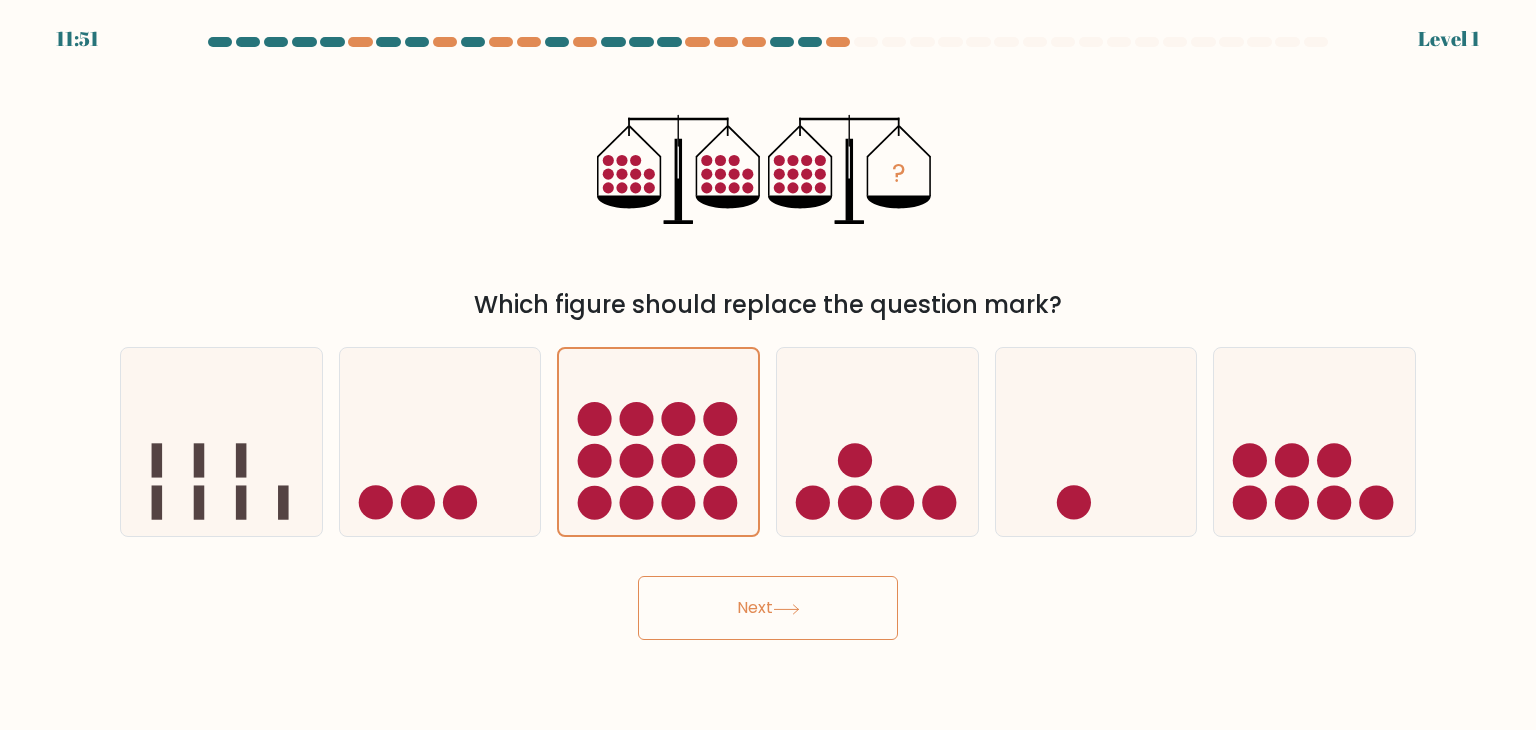 click on "Next" at bounding box center [768, 608] 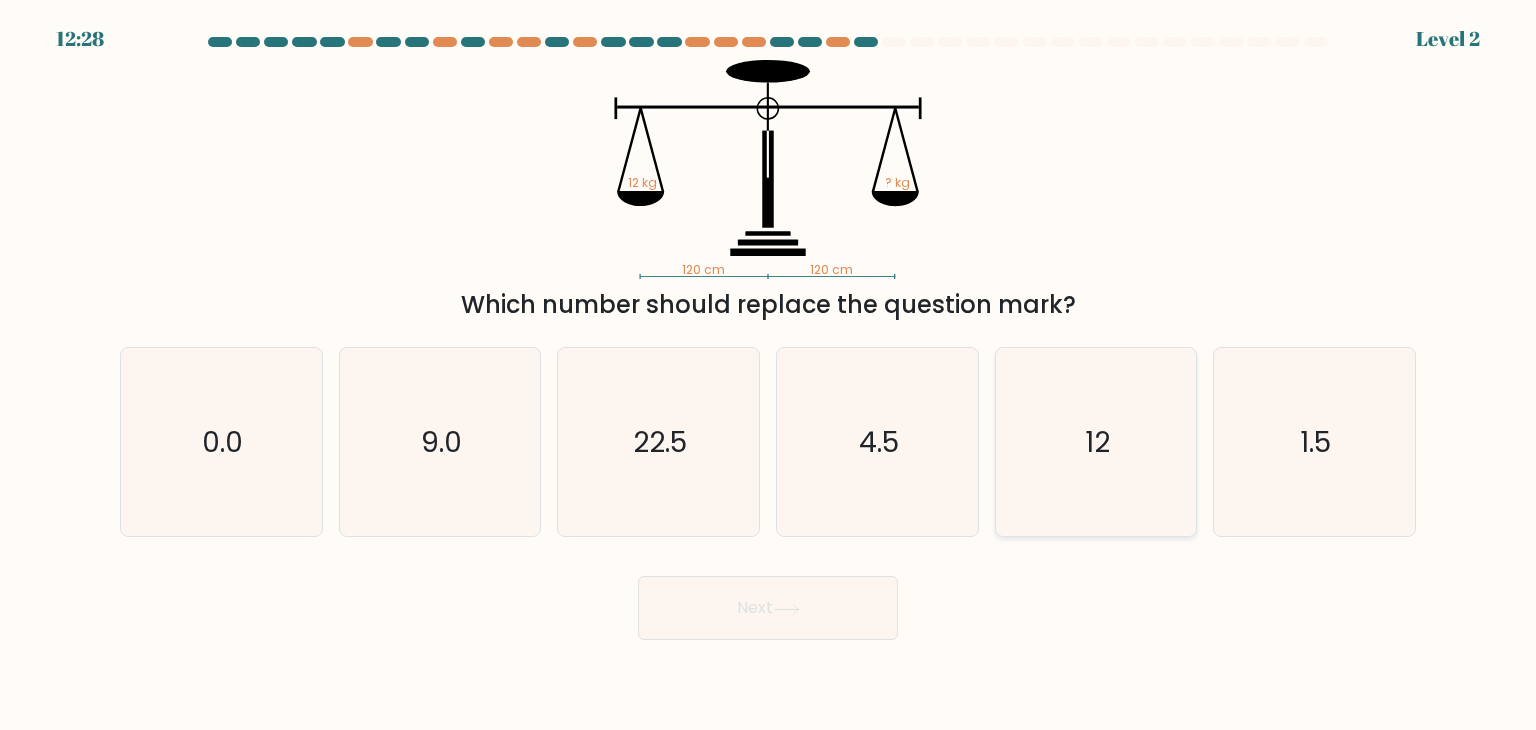click on "12" 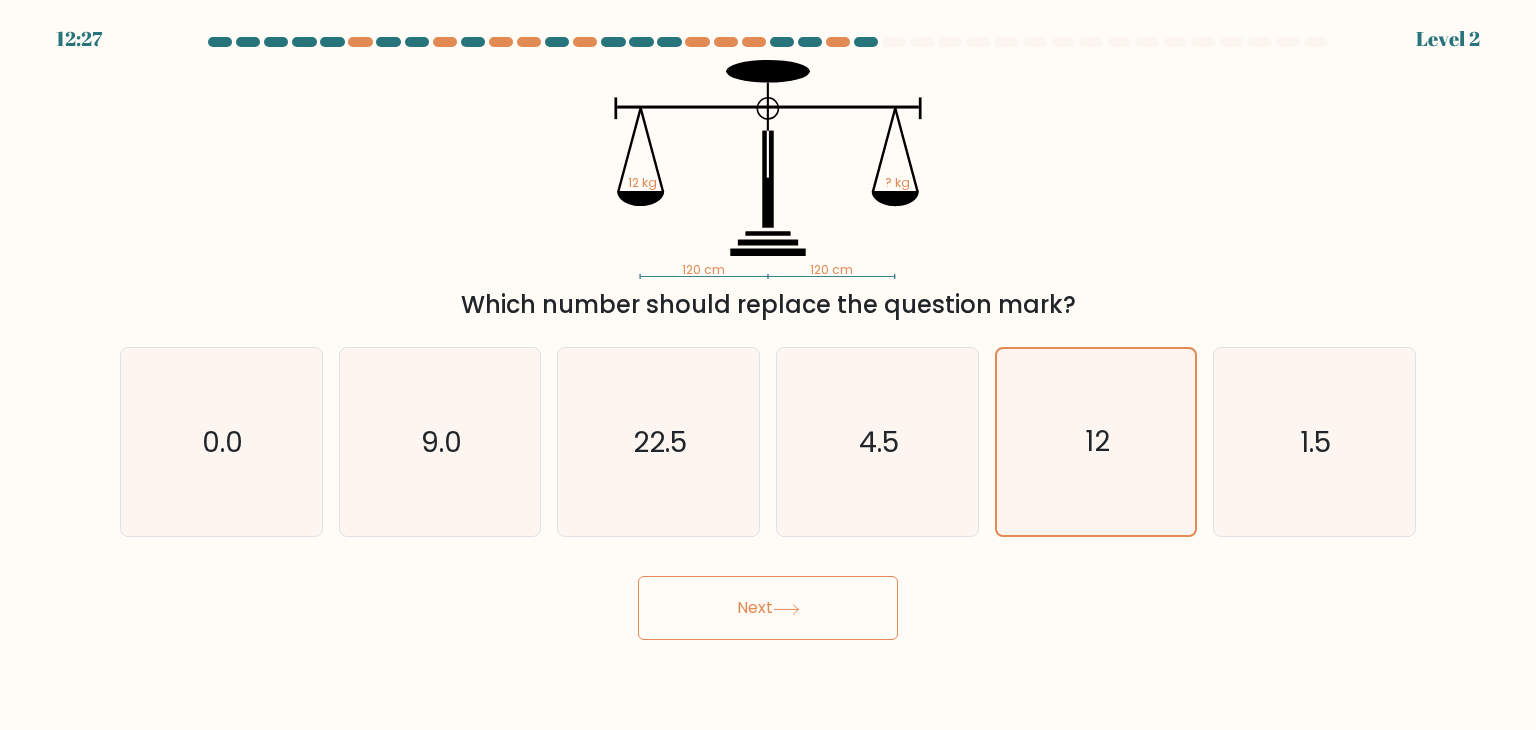 click on "Next" at bounding box center (768, 608) 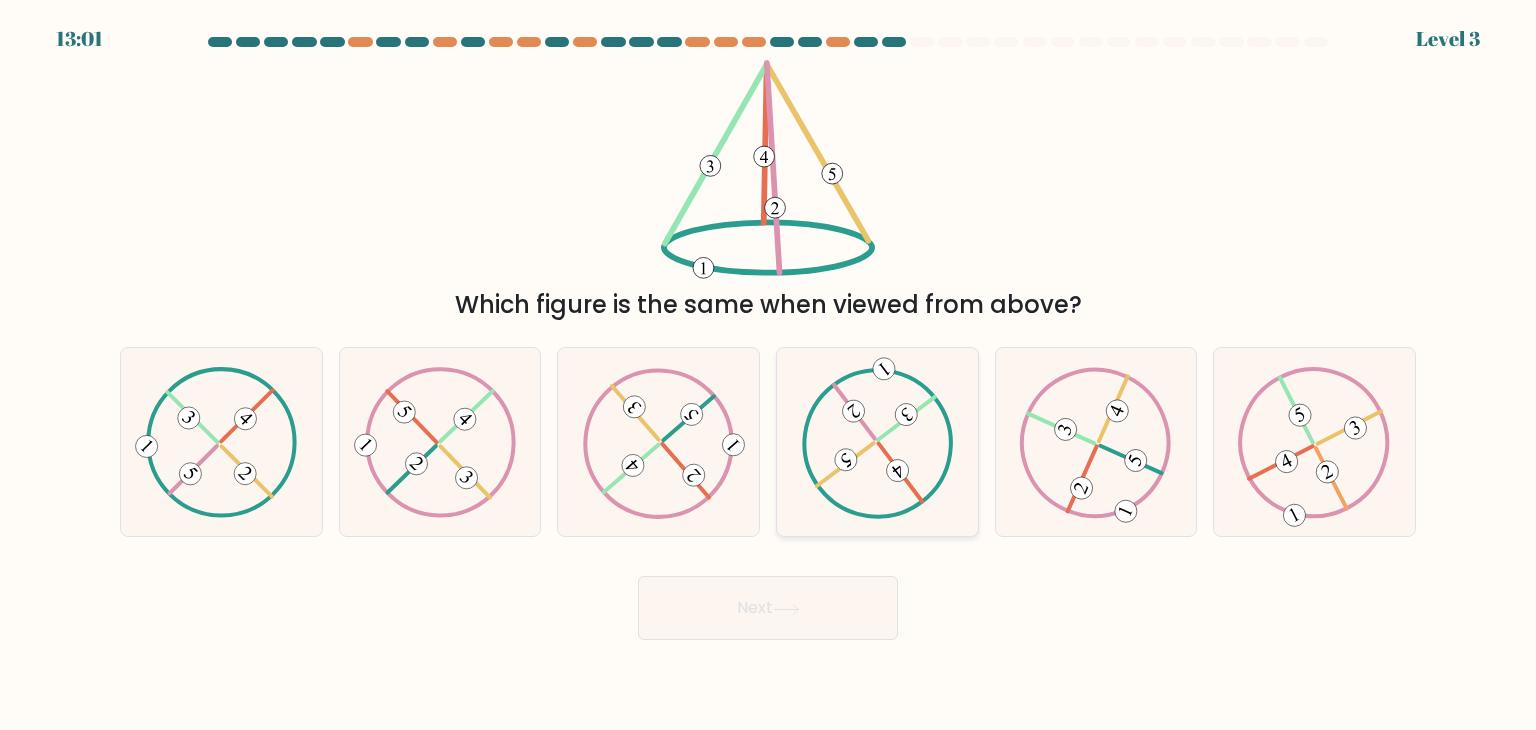 click 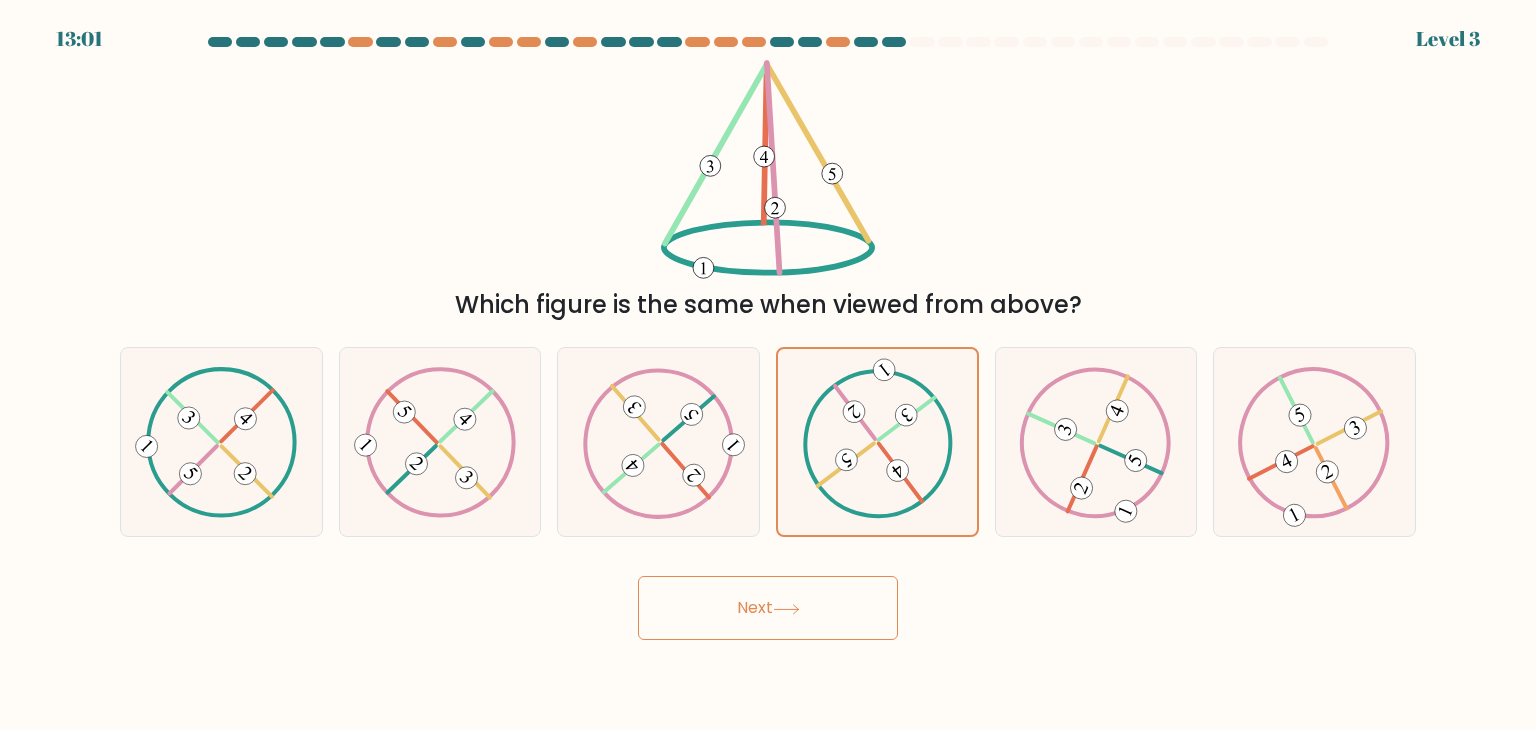 click on "Next" at bounding box center (768, 608) 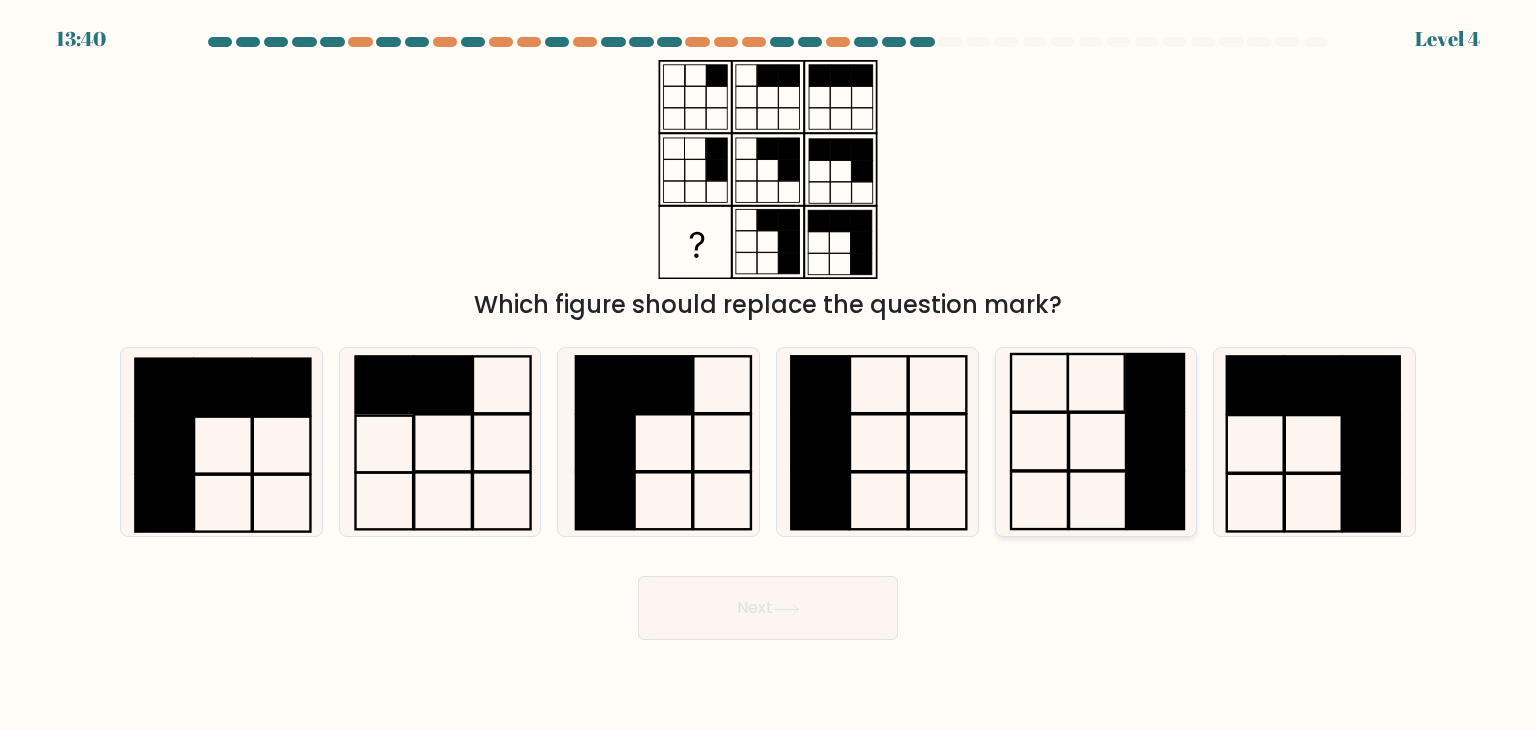 click 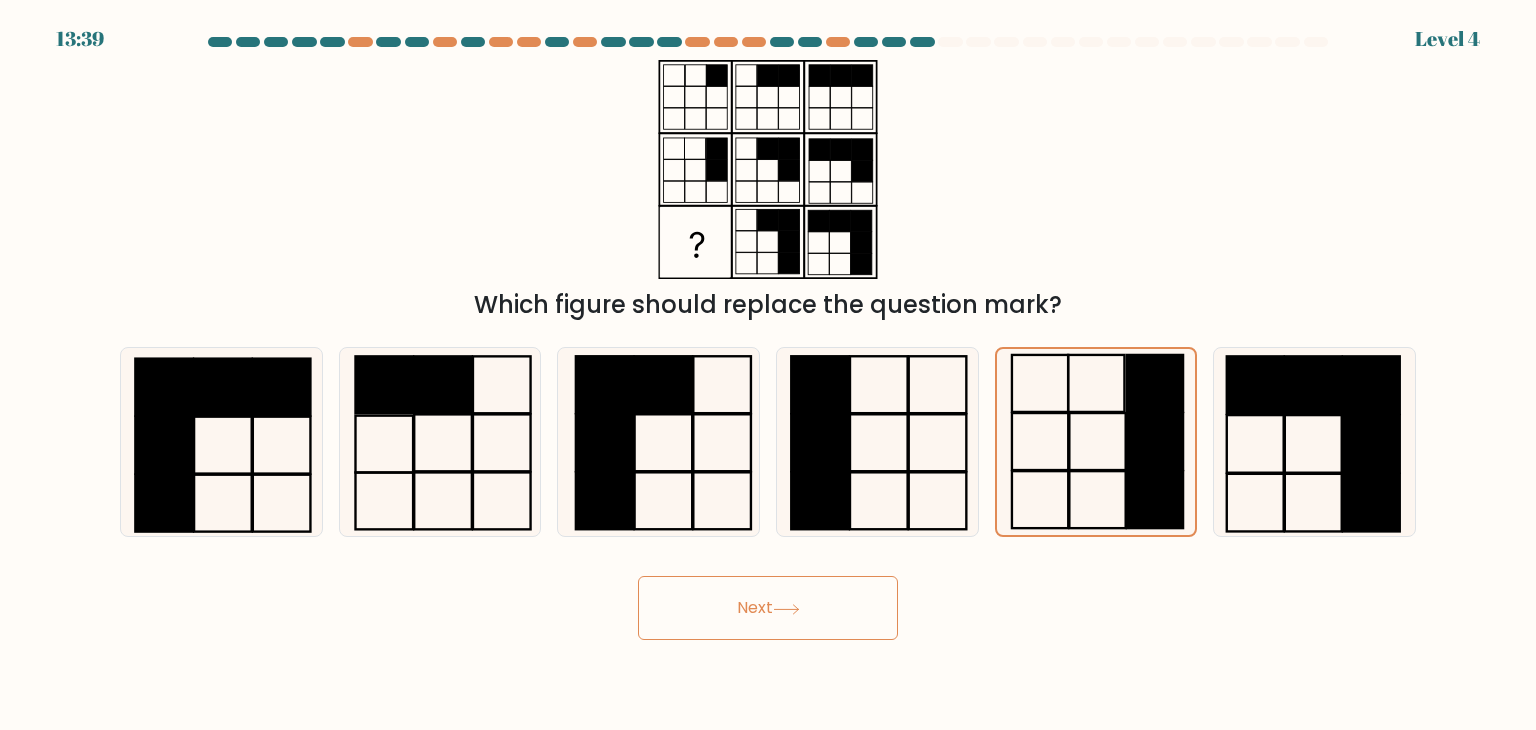 click on "Next" at bounding box center [768, 608] 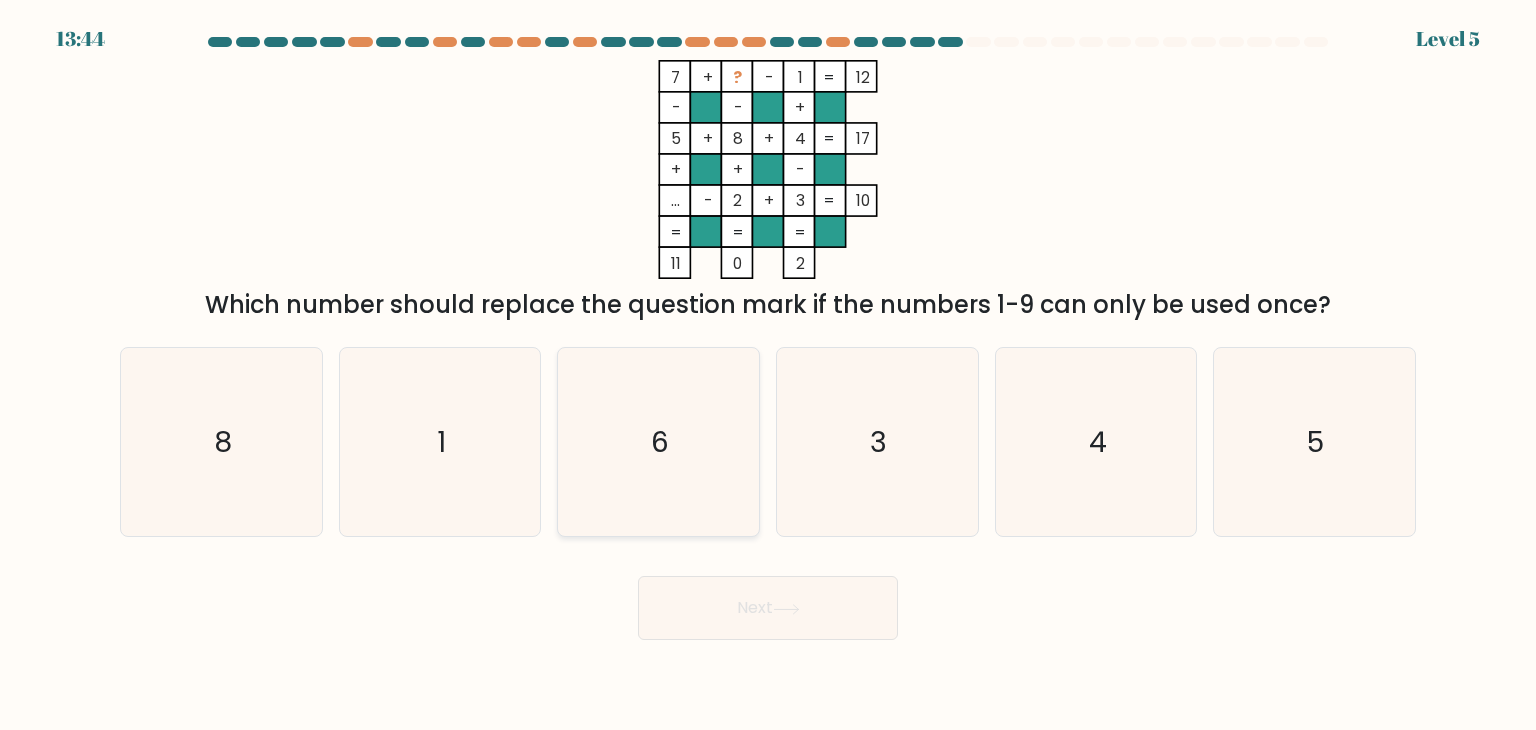 click on "6" 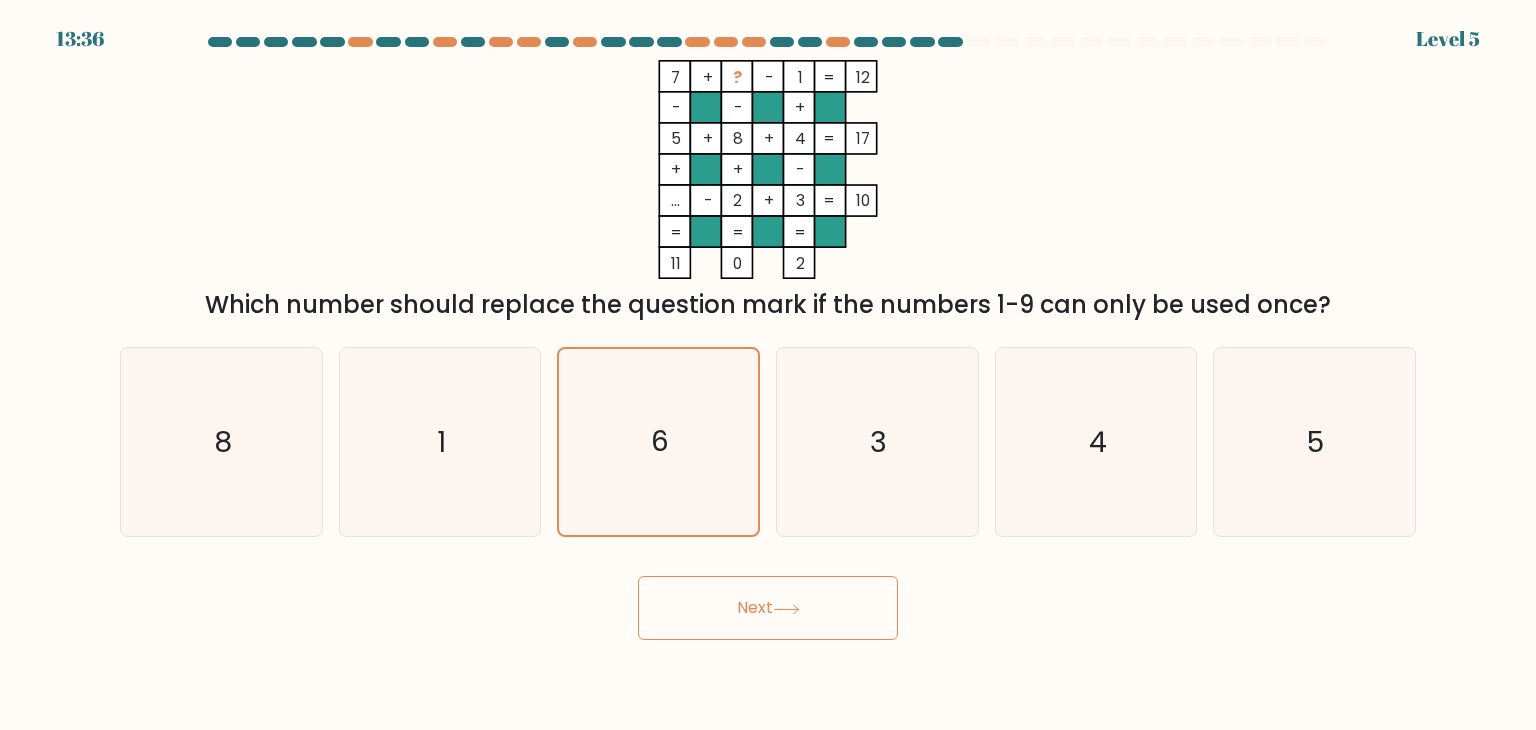 click on "Next" at bounding box center [768, 608] 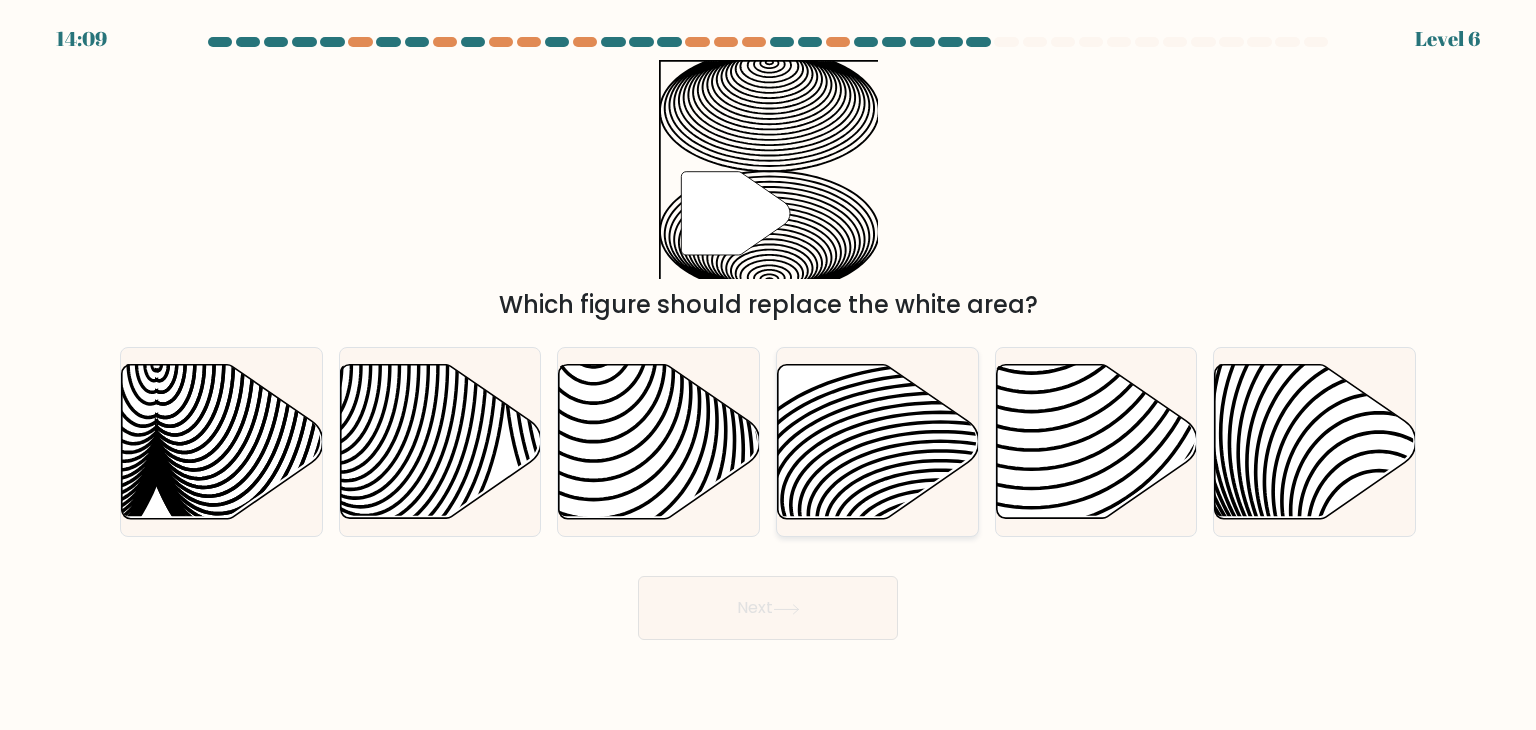click 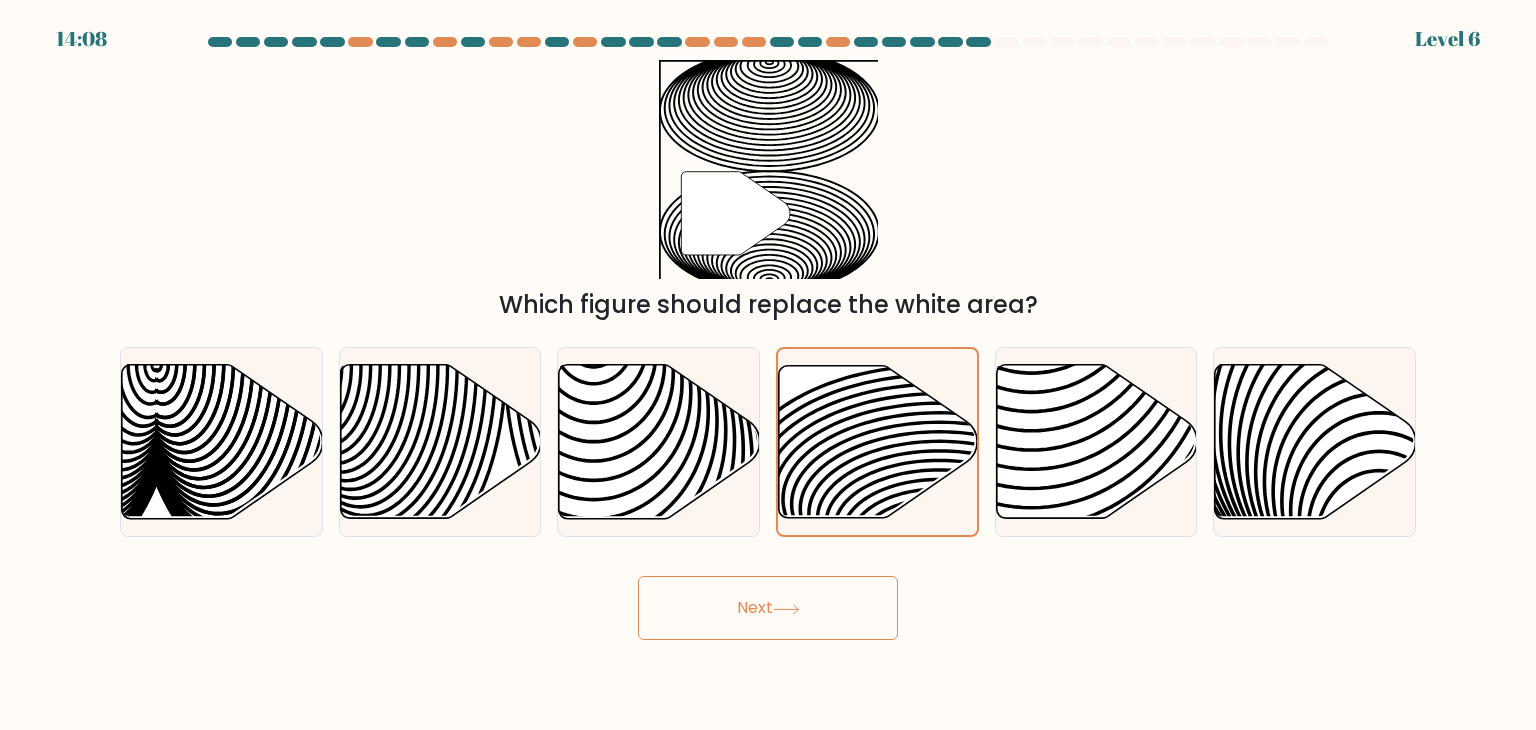 click on "Next" at bounding box center (768, 608) 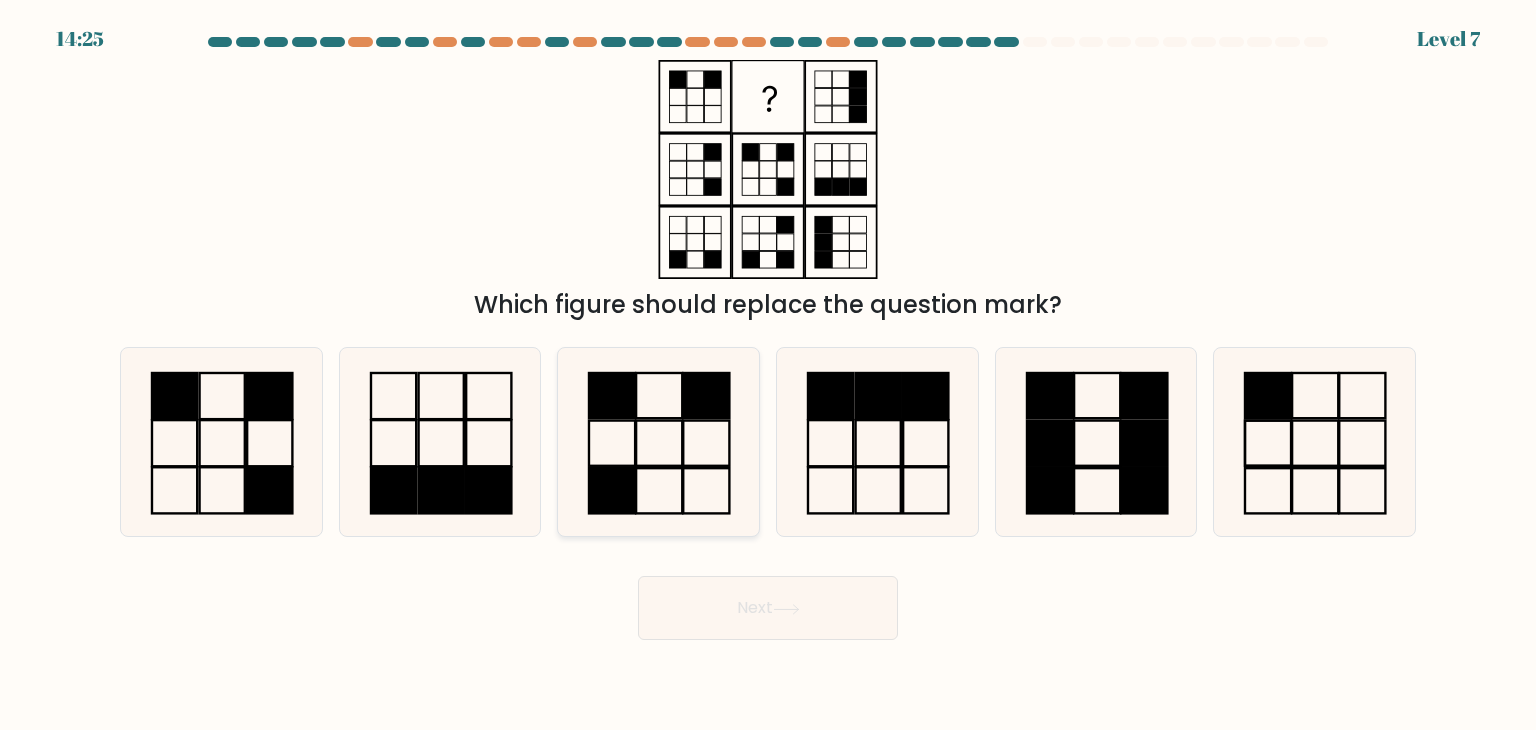 click 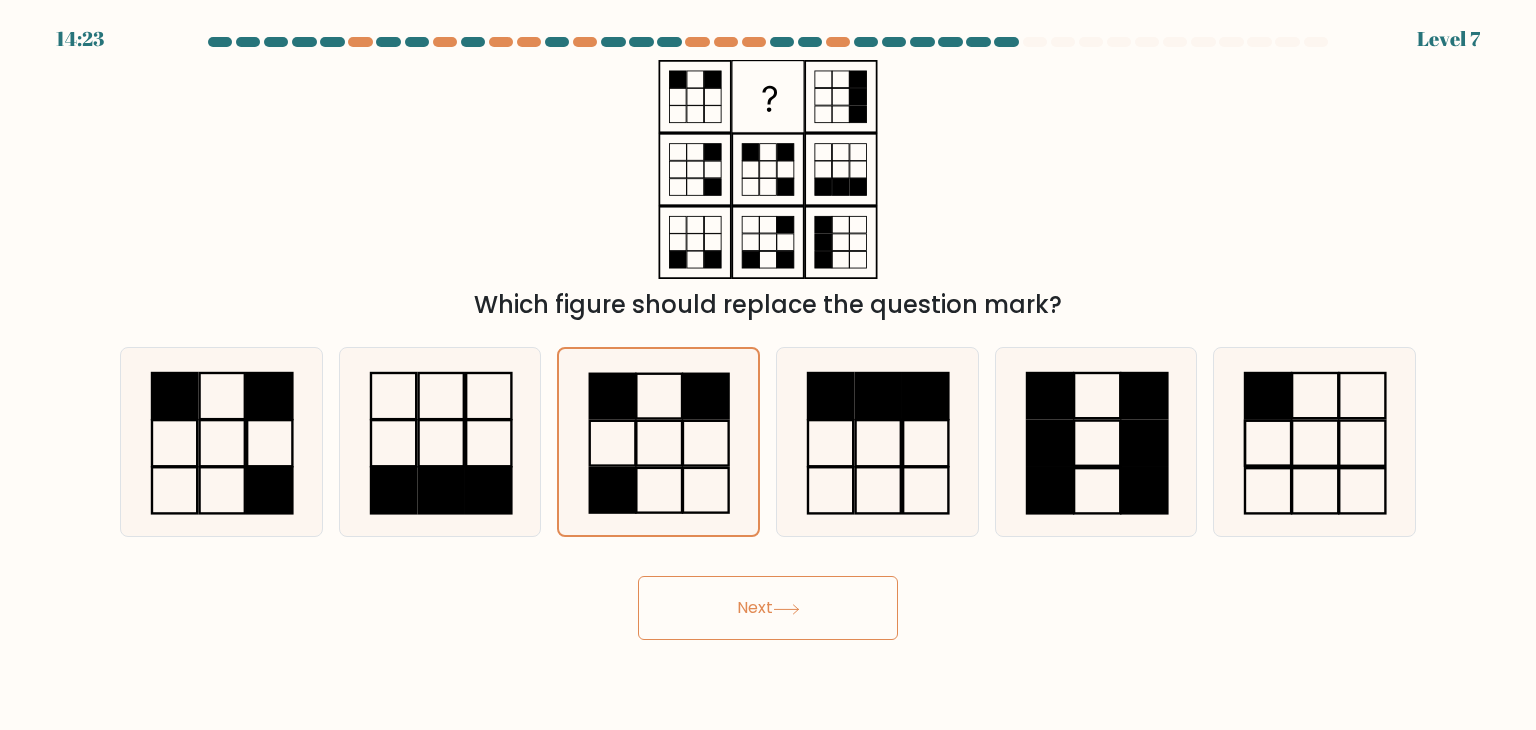 click on "Next" at bounding box center [768, 608] 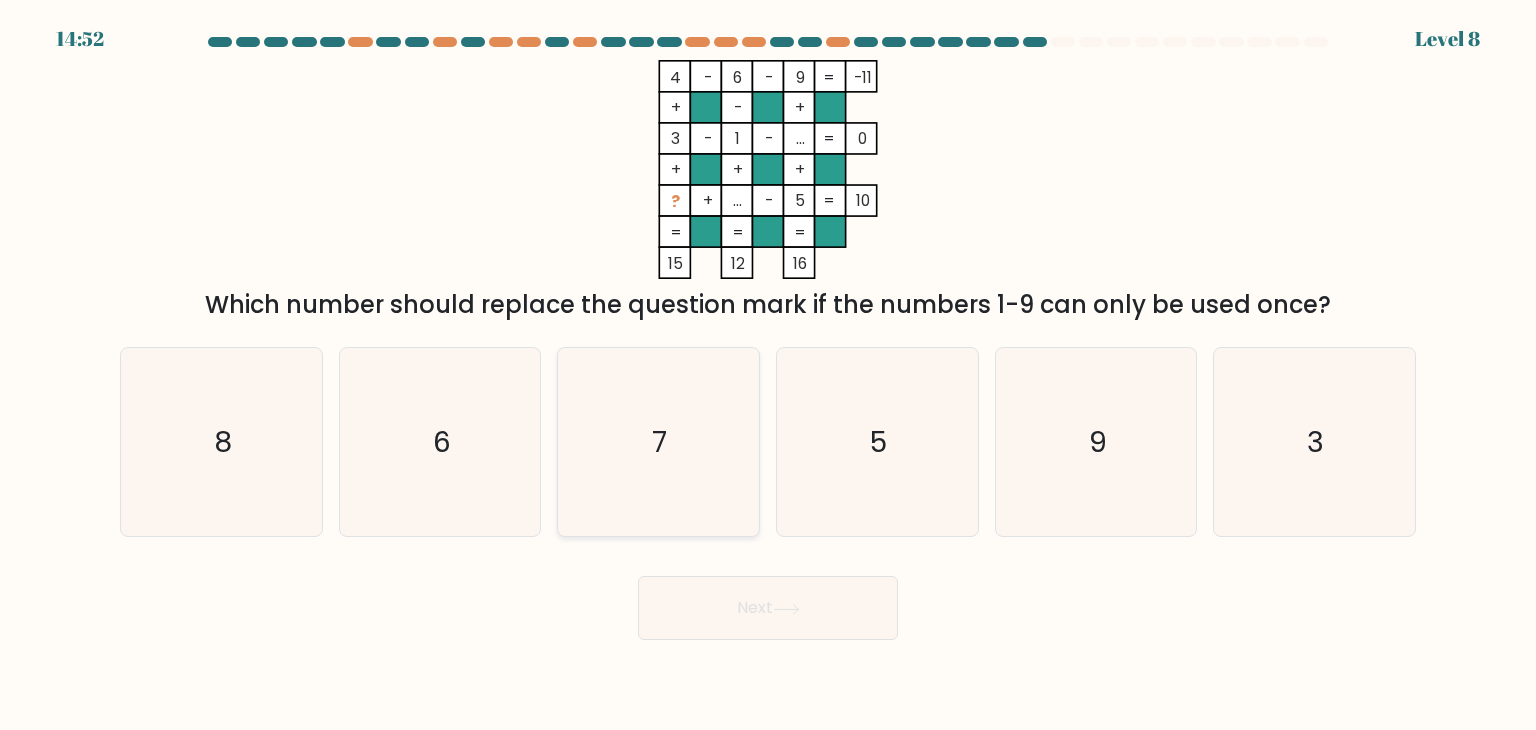 click on "7" 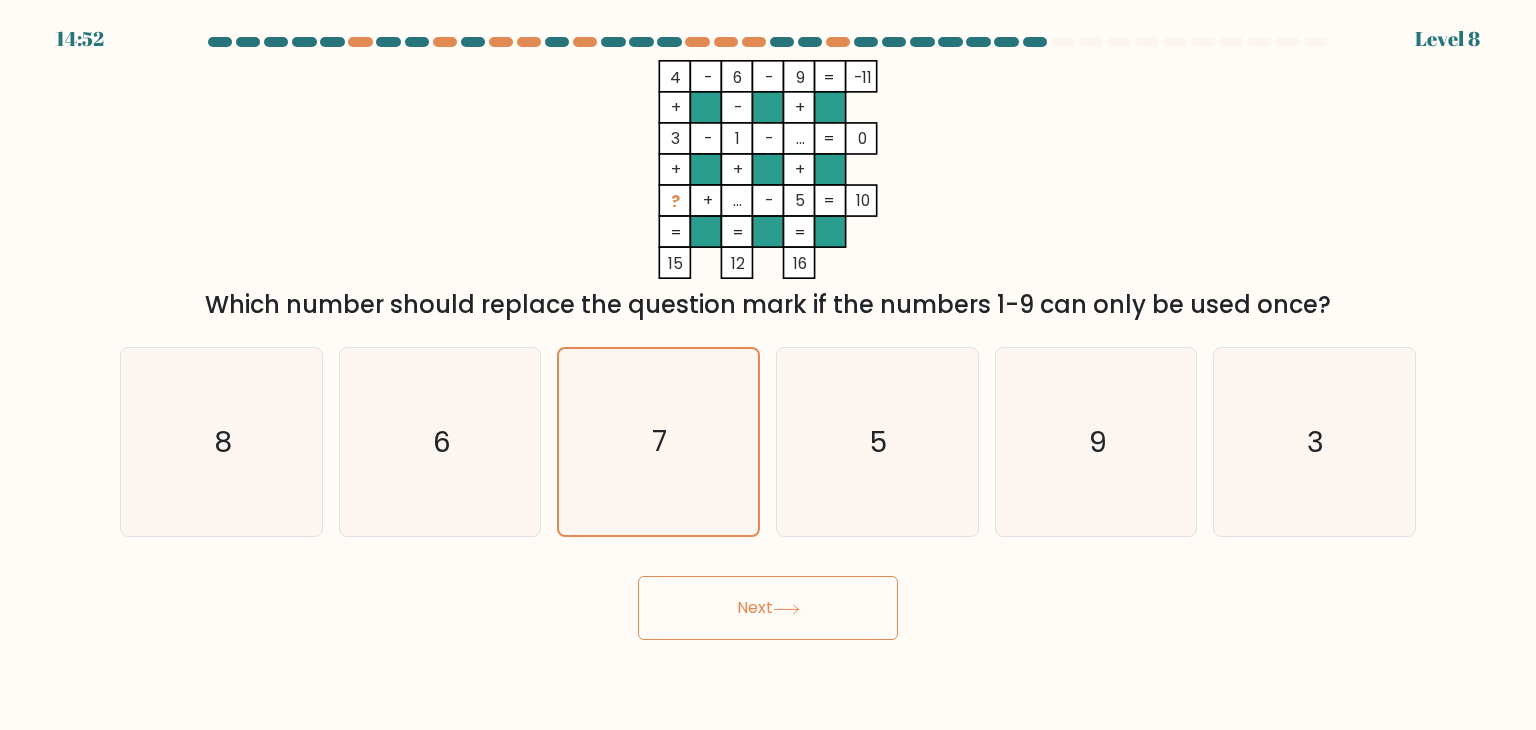 click on "Next" at bounding box center (768, 608) 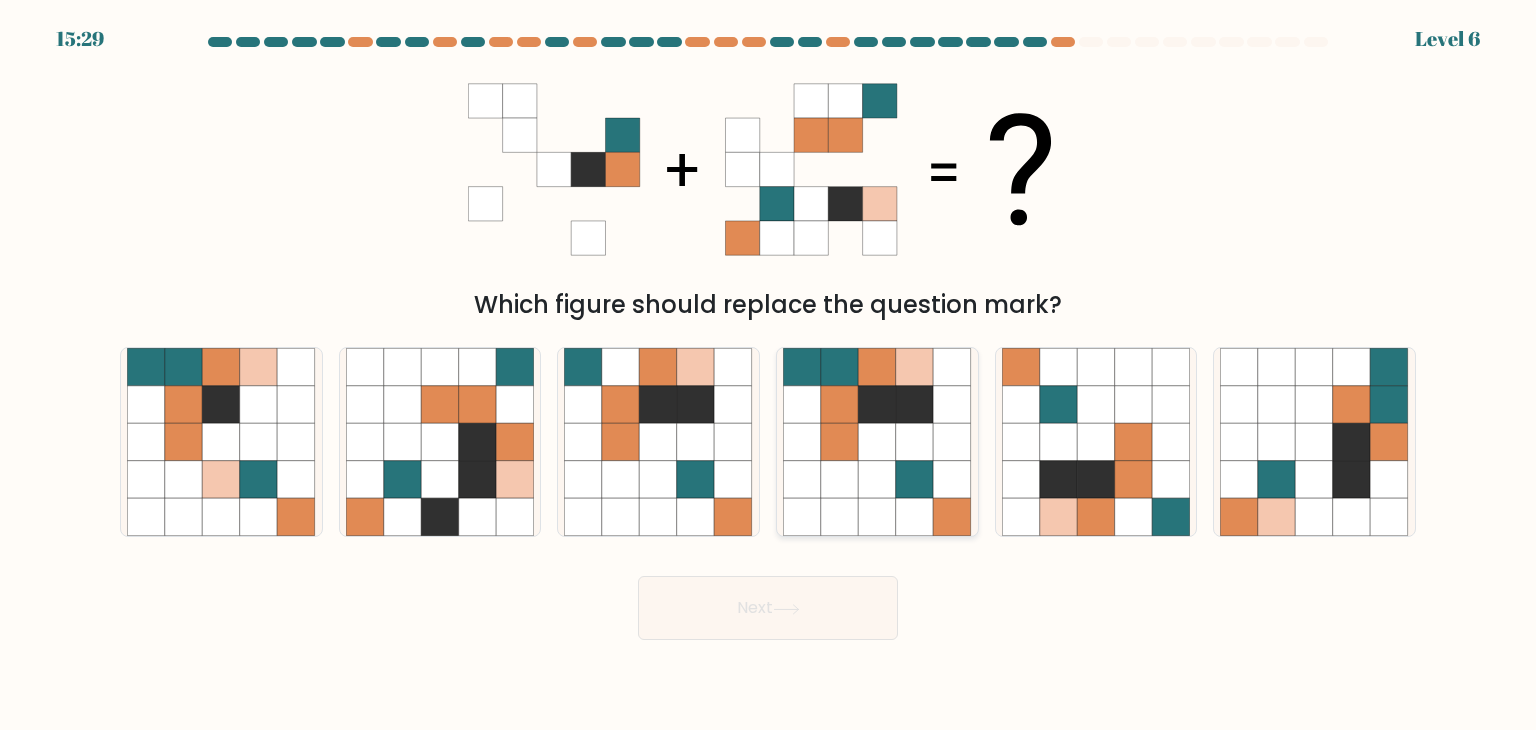 click 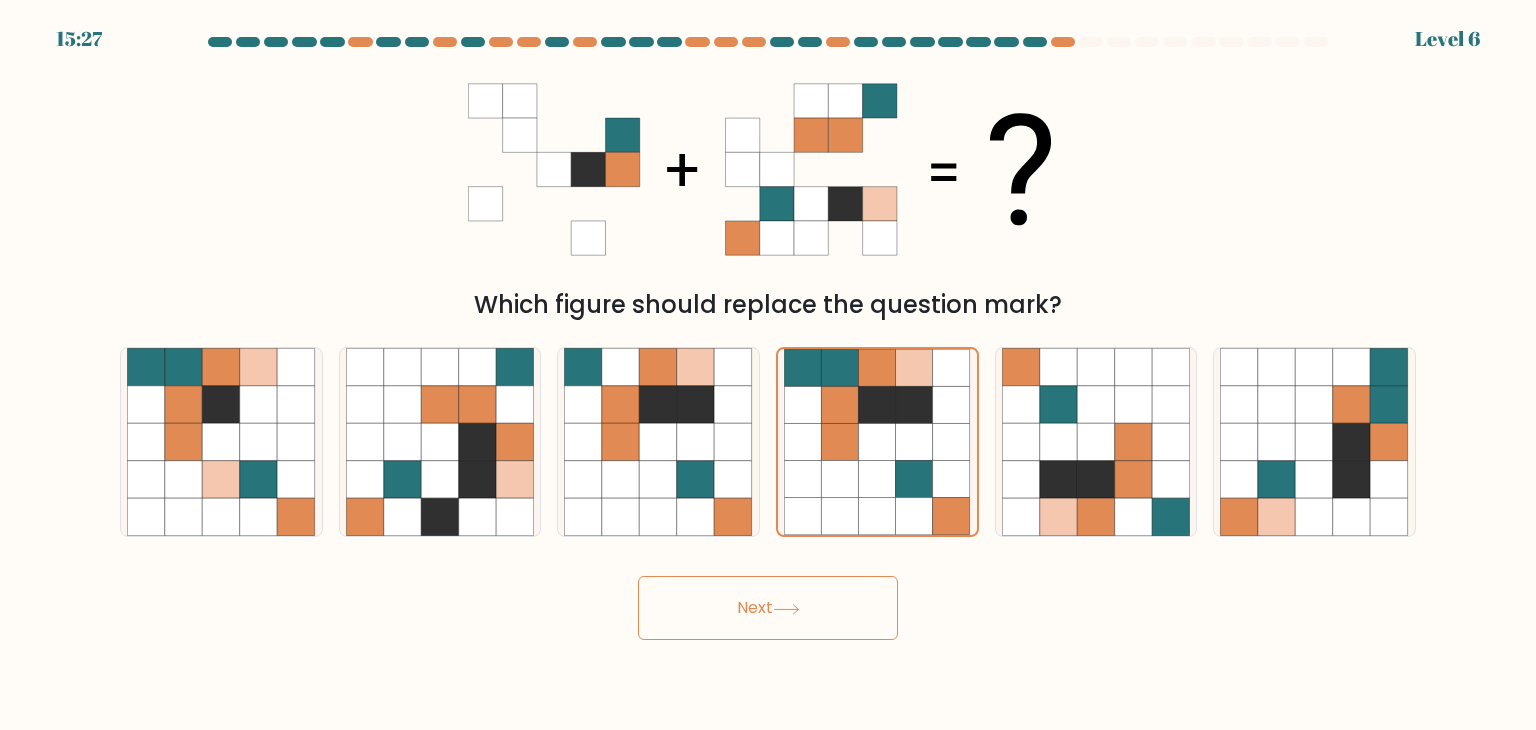 click on "Next" at bounding box center [768, 608] 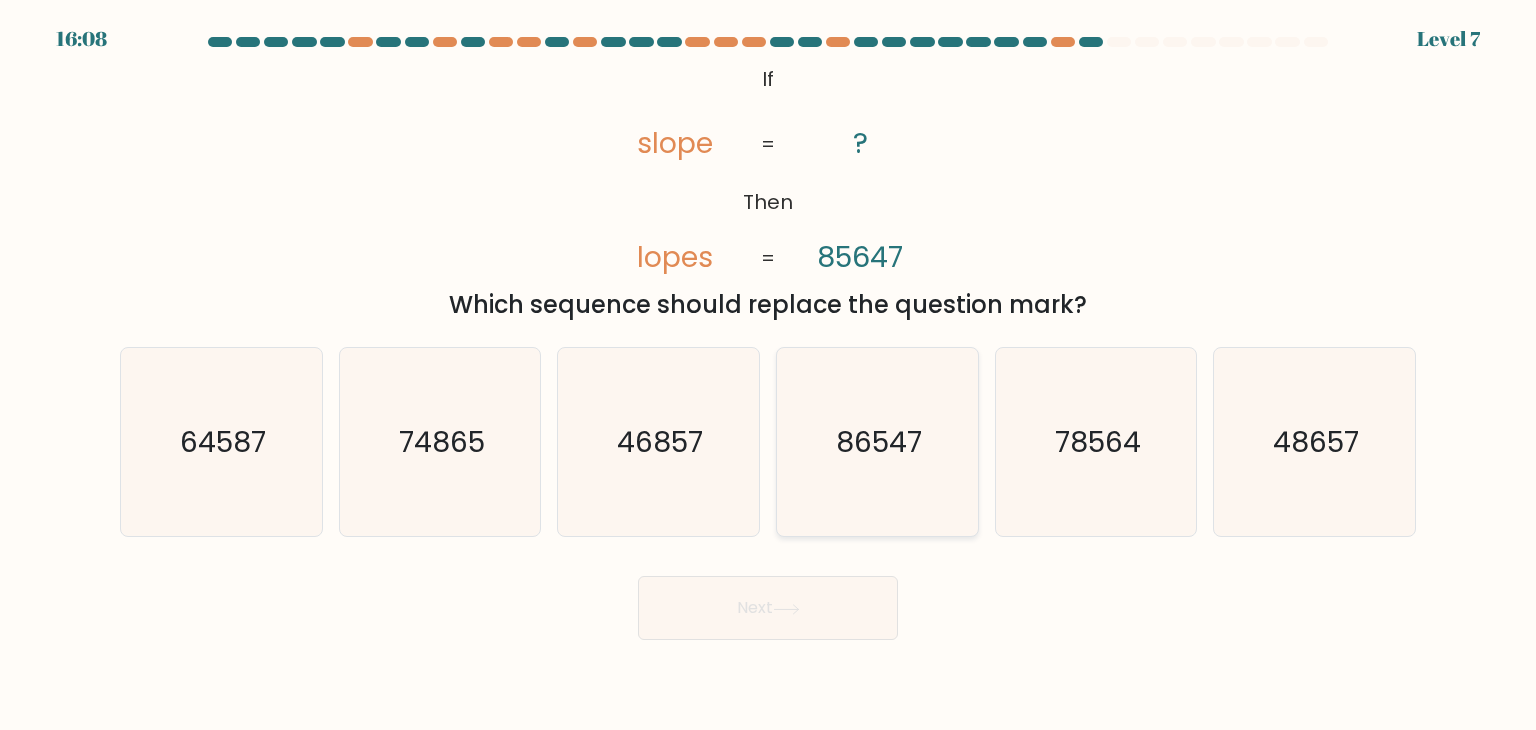 click on "86547" 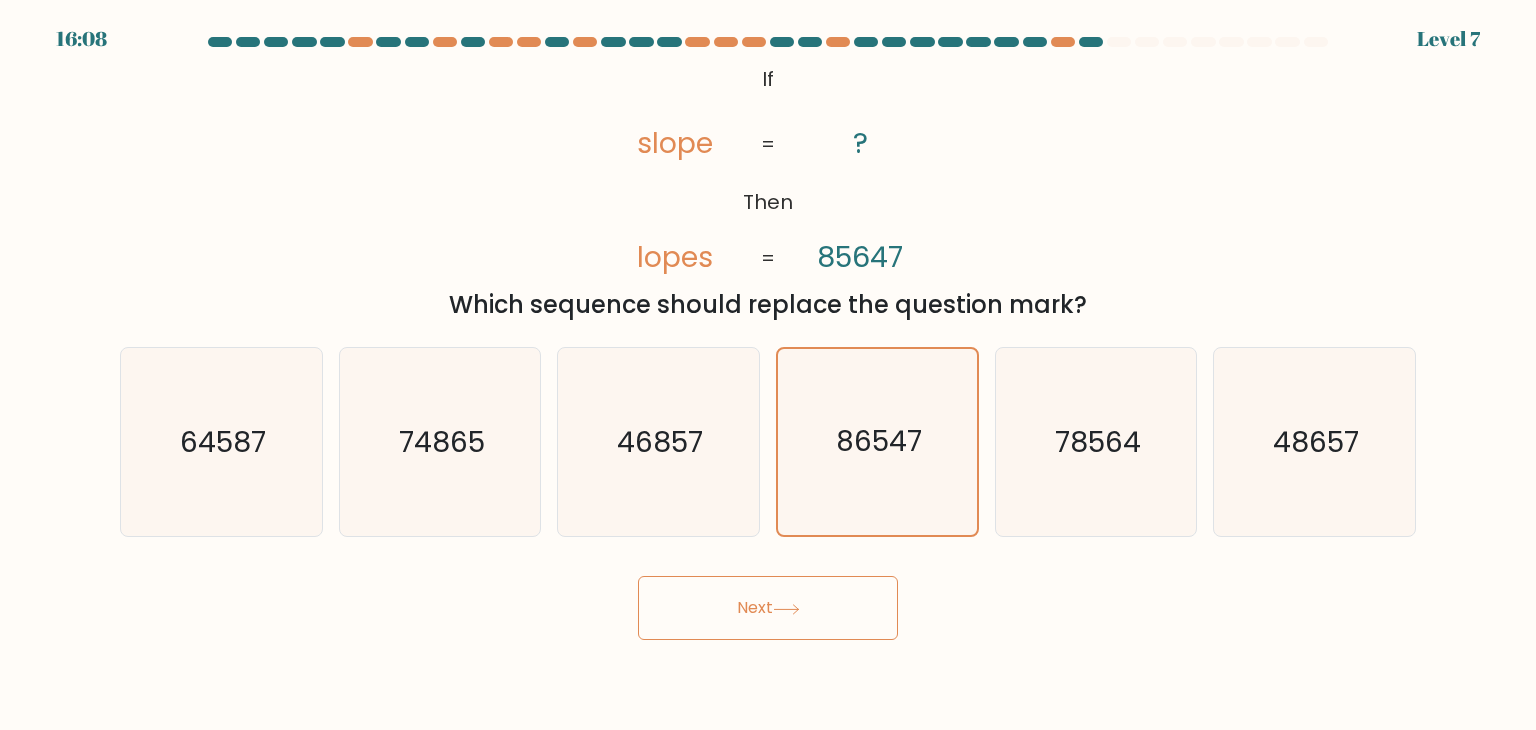 click on "Next" at bounding box center [768, 600] 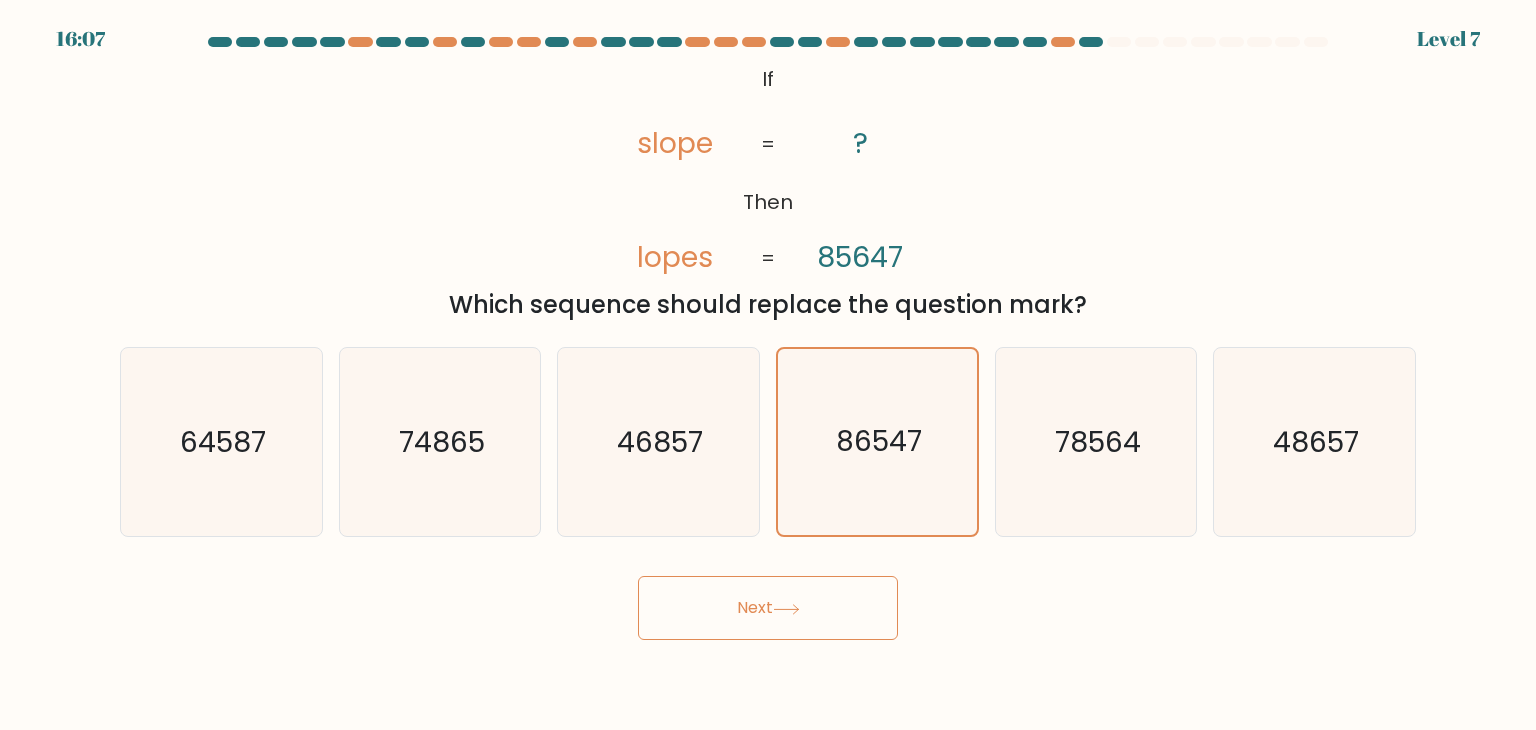 click on "Next" at bounding box center [768, 608] 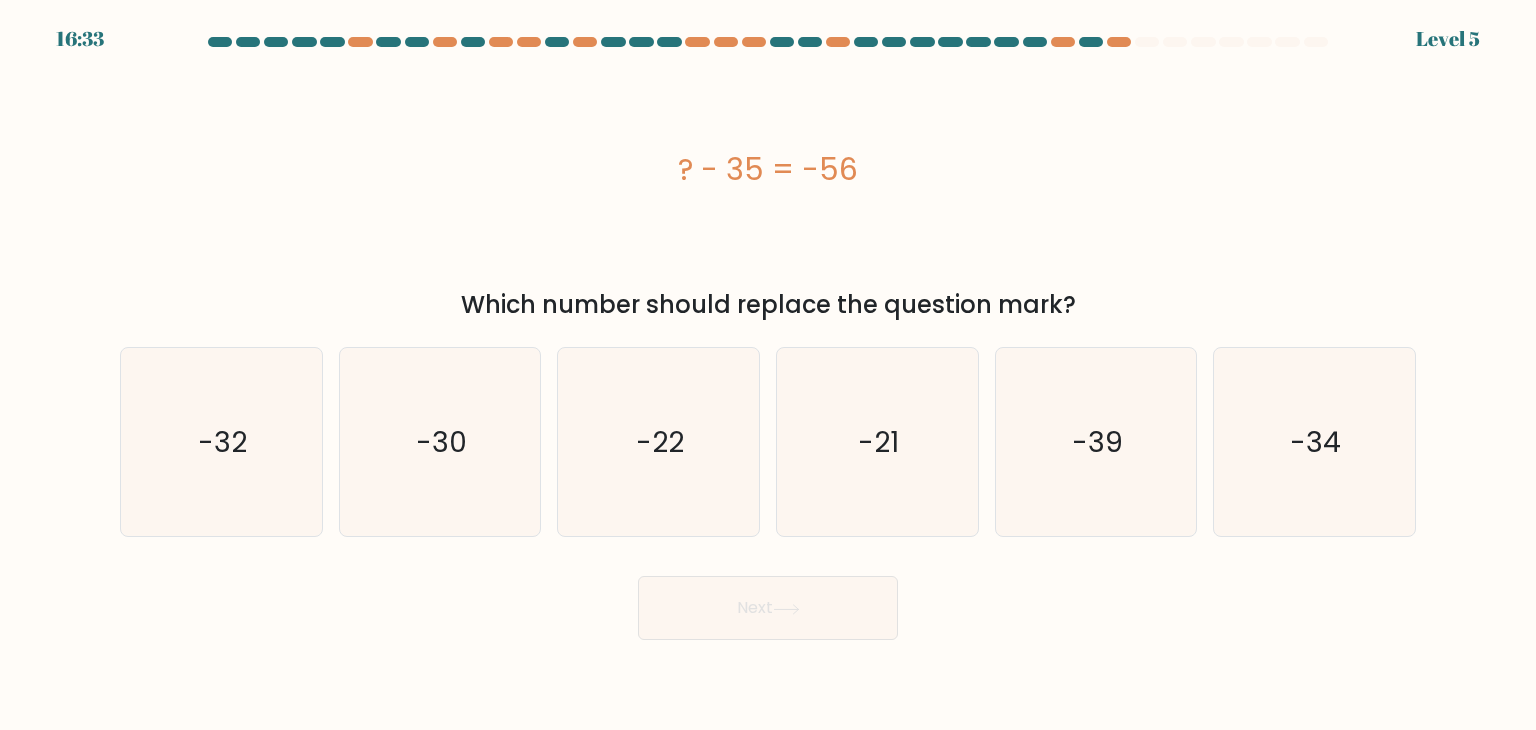 click on "? - 35 = -56" at bounding box center (768, 169) 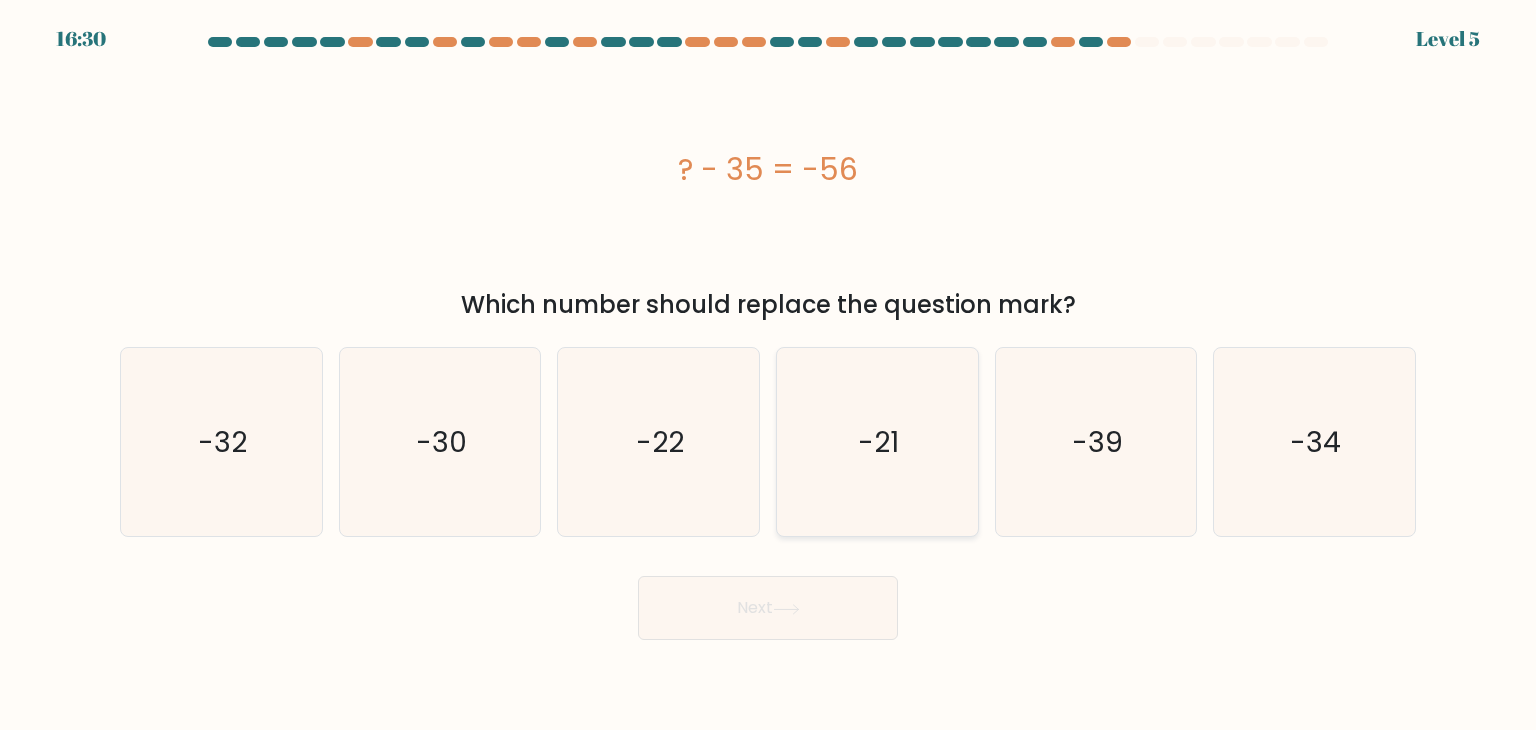 click on "-21" 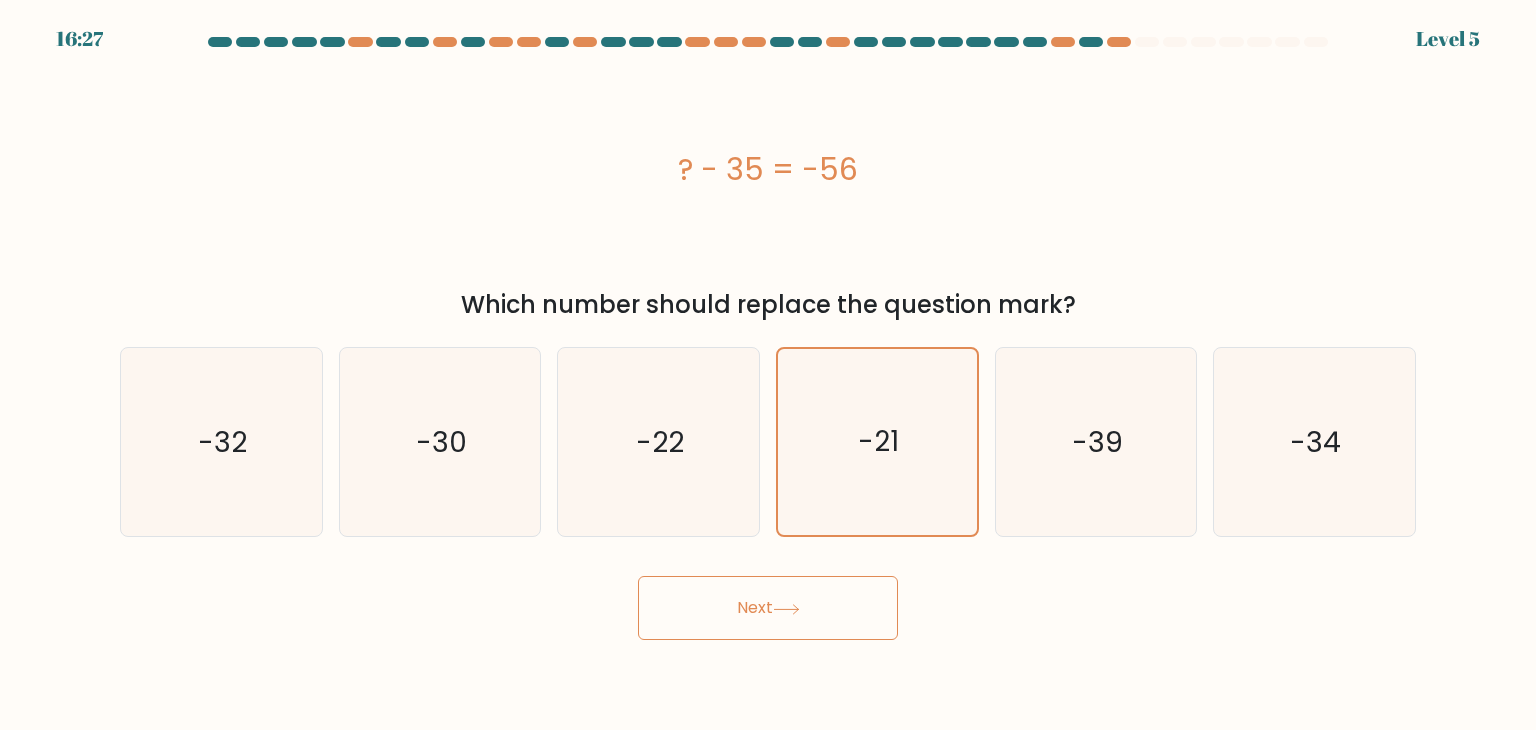 click on "Next" at bounding box center [768, 608] 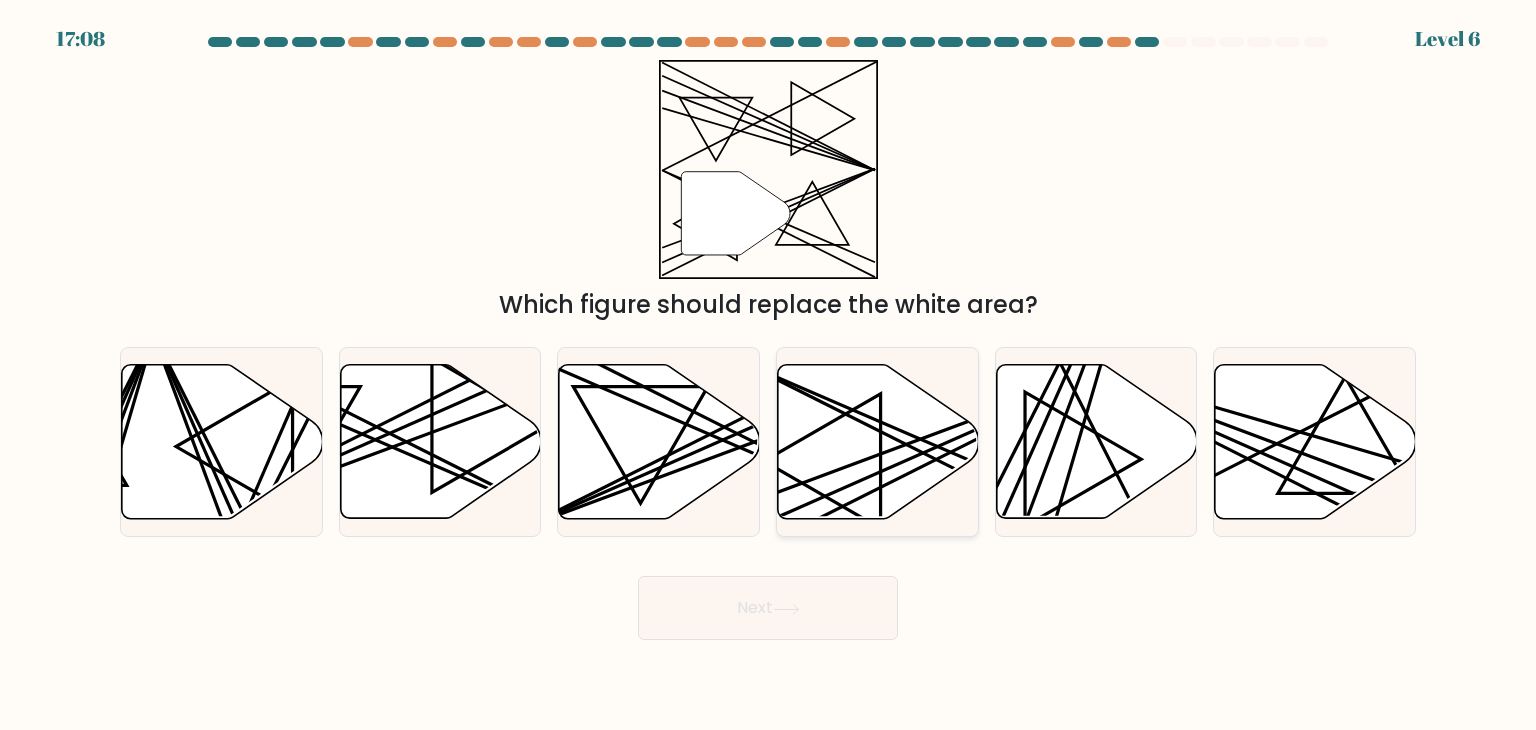 click 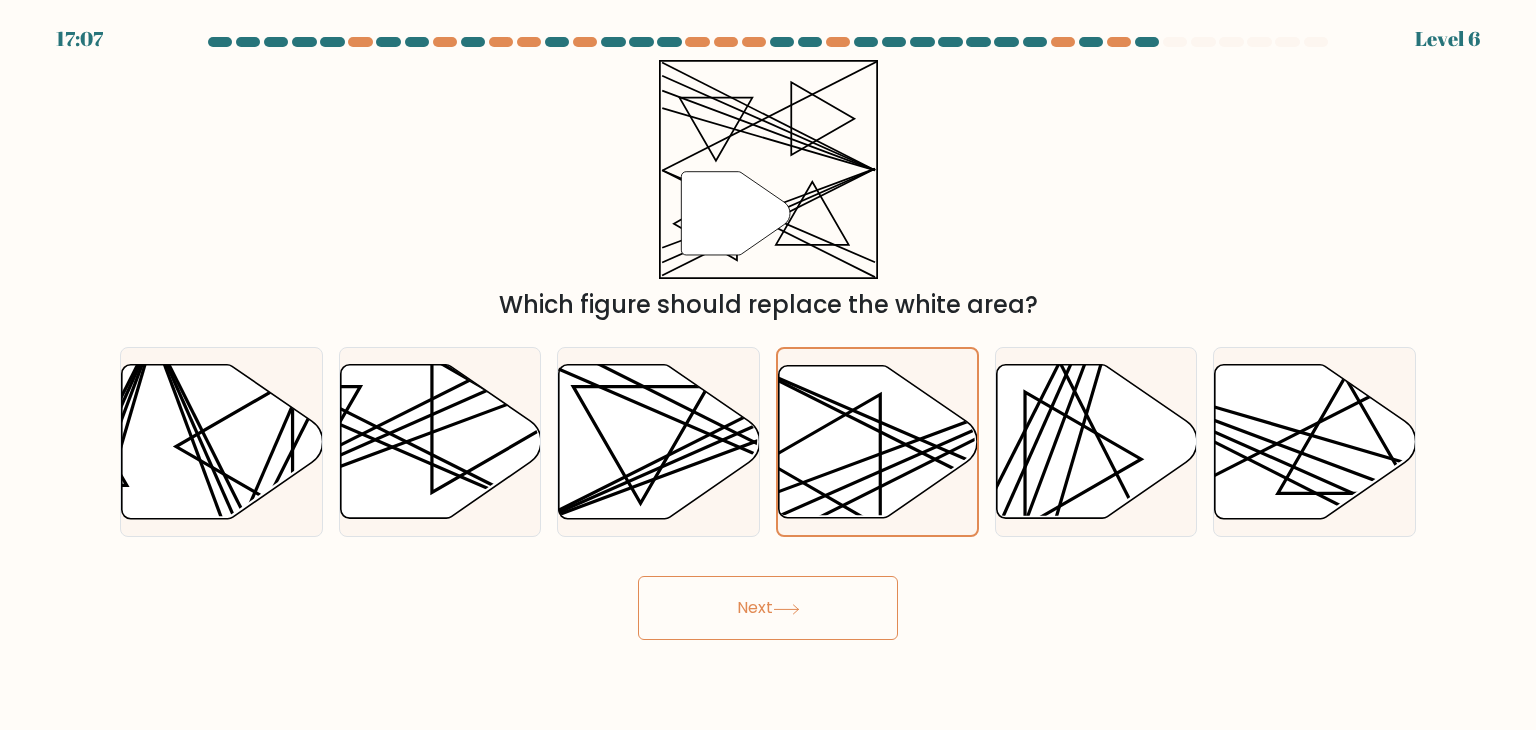 click on "Next" at bounding box center (768, 608) 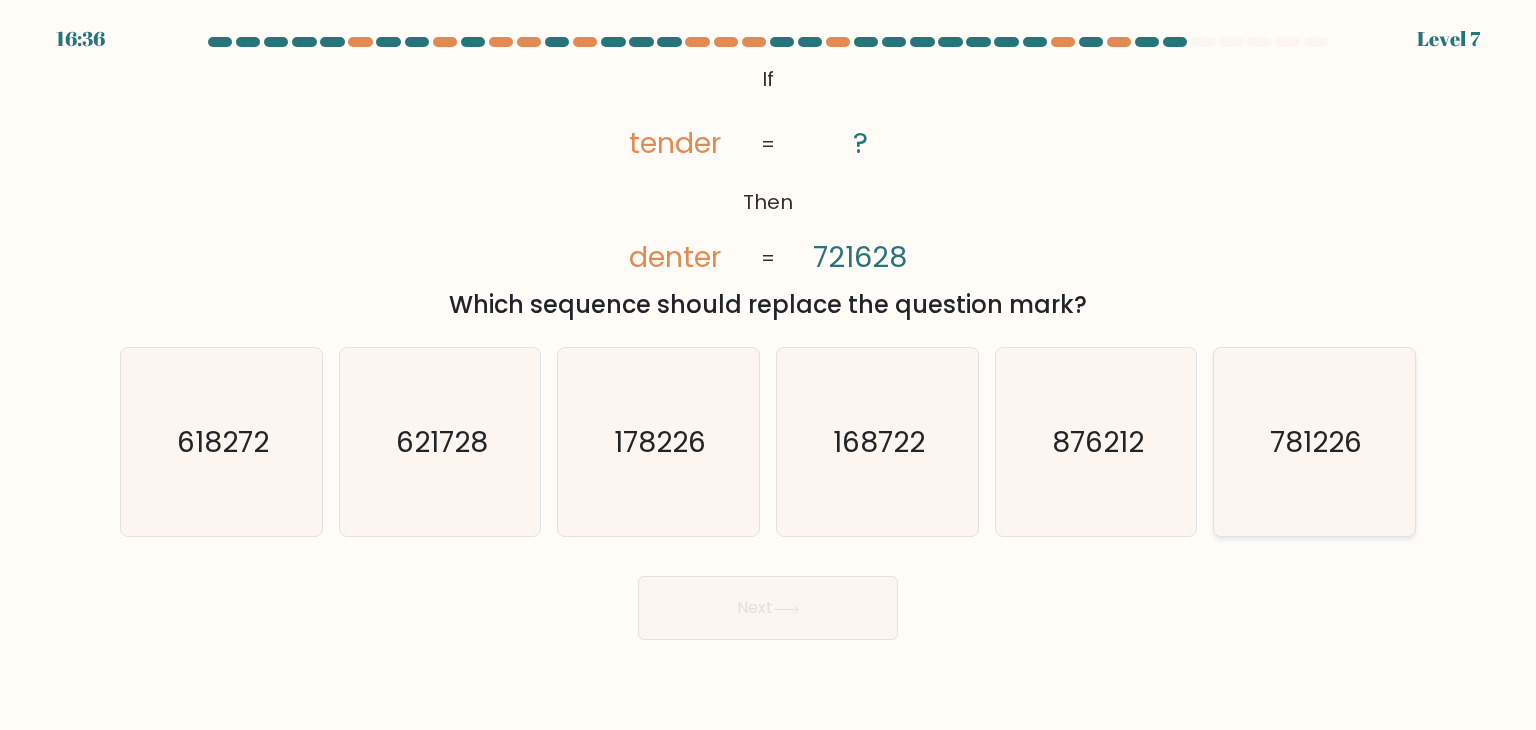 click on "781226" 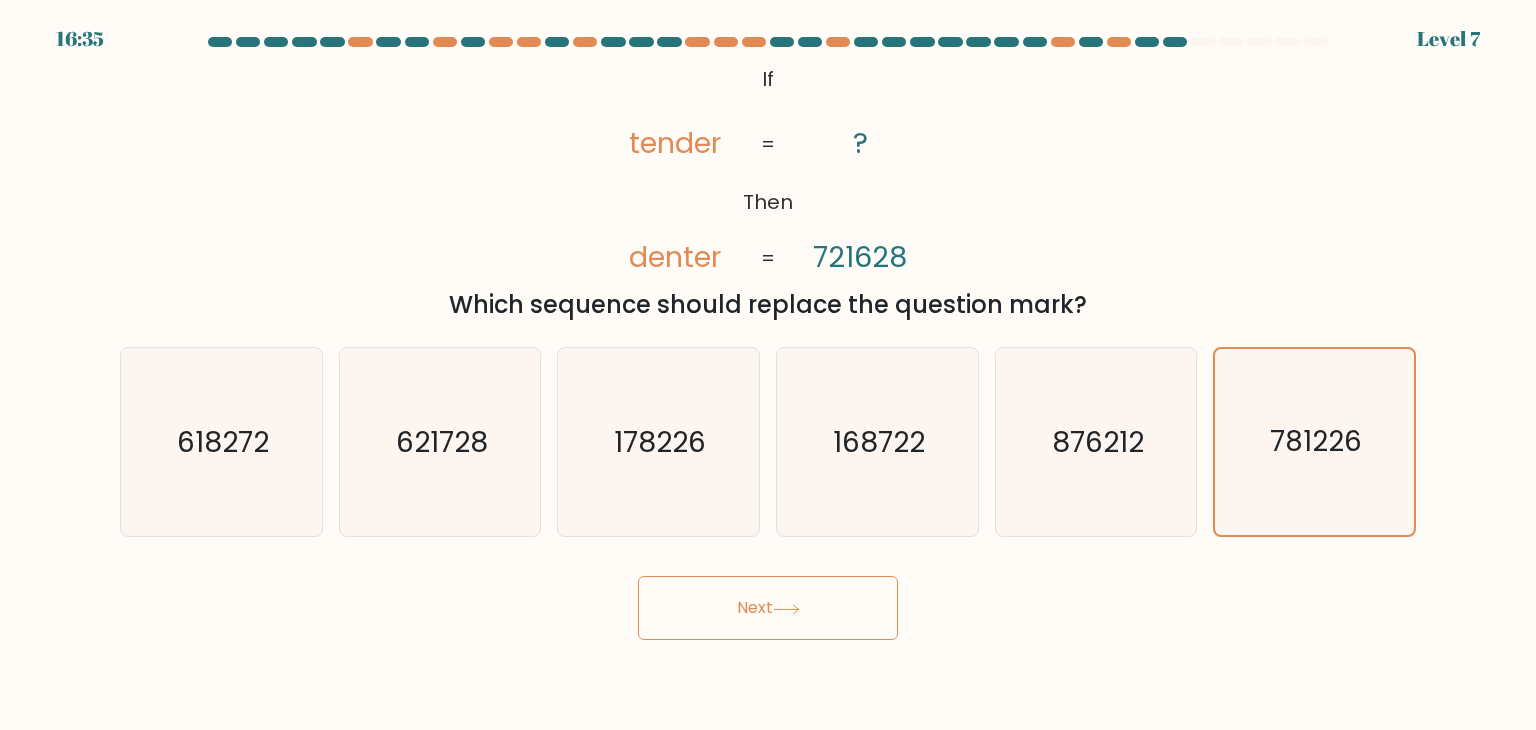 click on "Next" at bounding box center [768, 608] 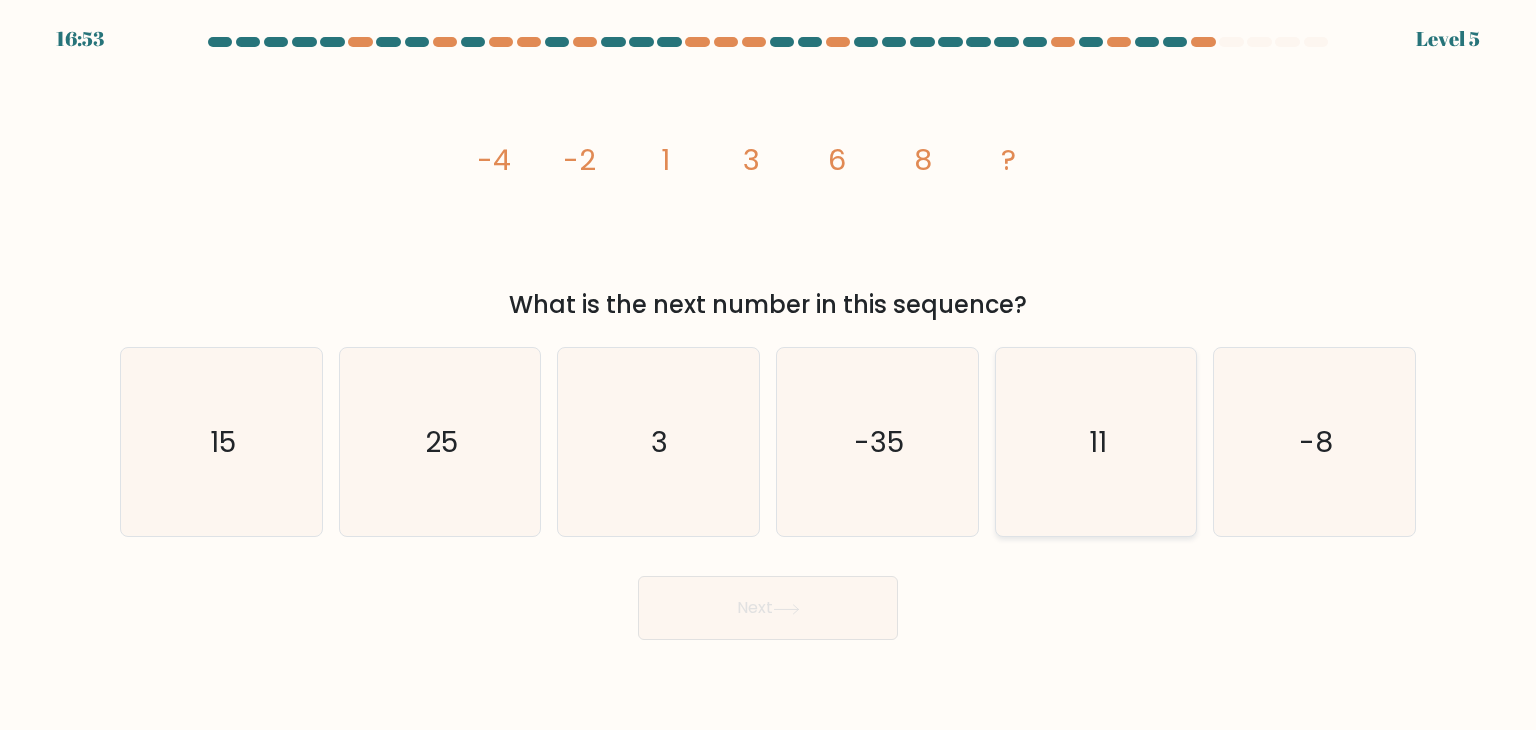 click on "11" 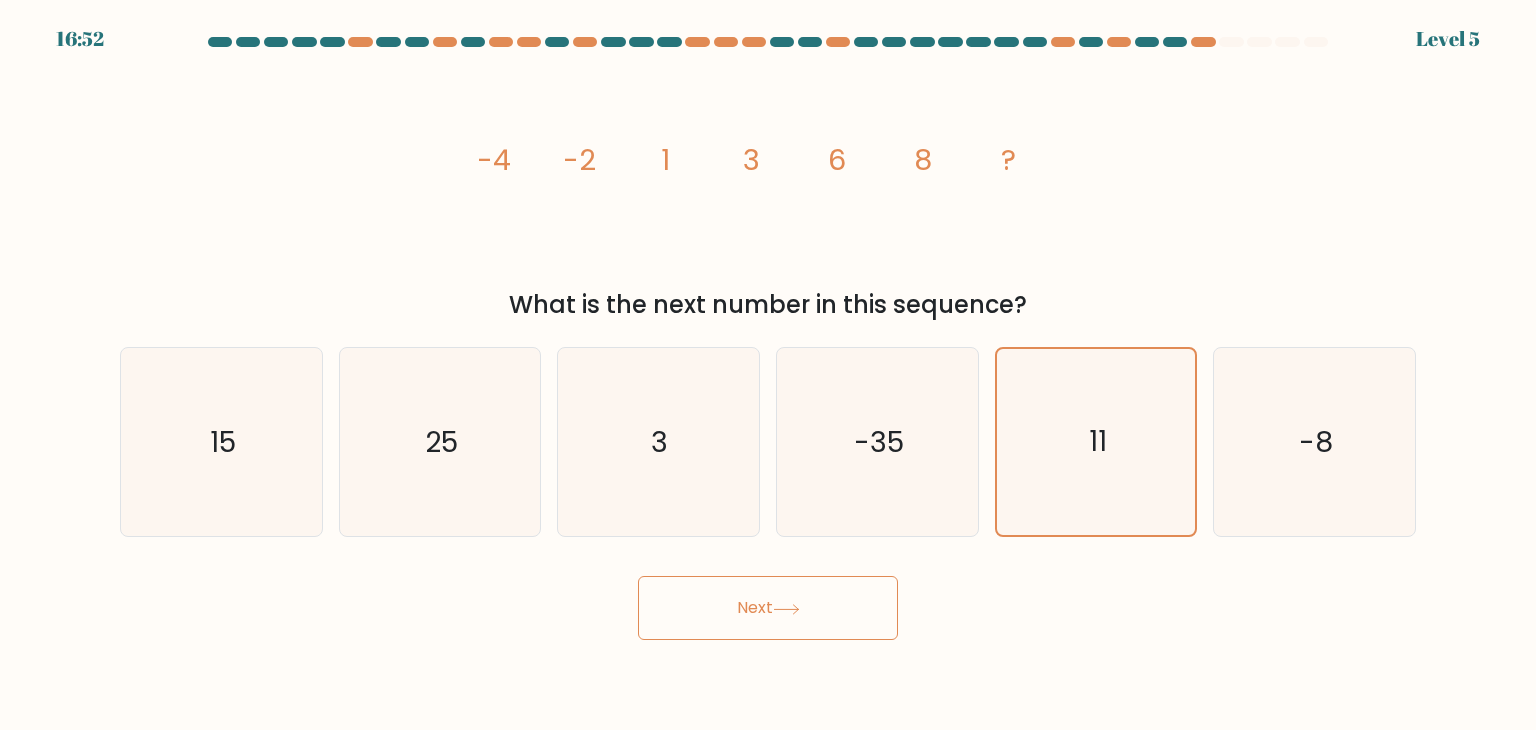 click on "Next" at bounding box center (768, 608) 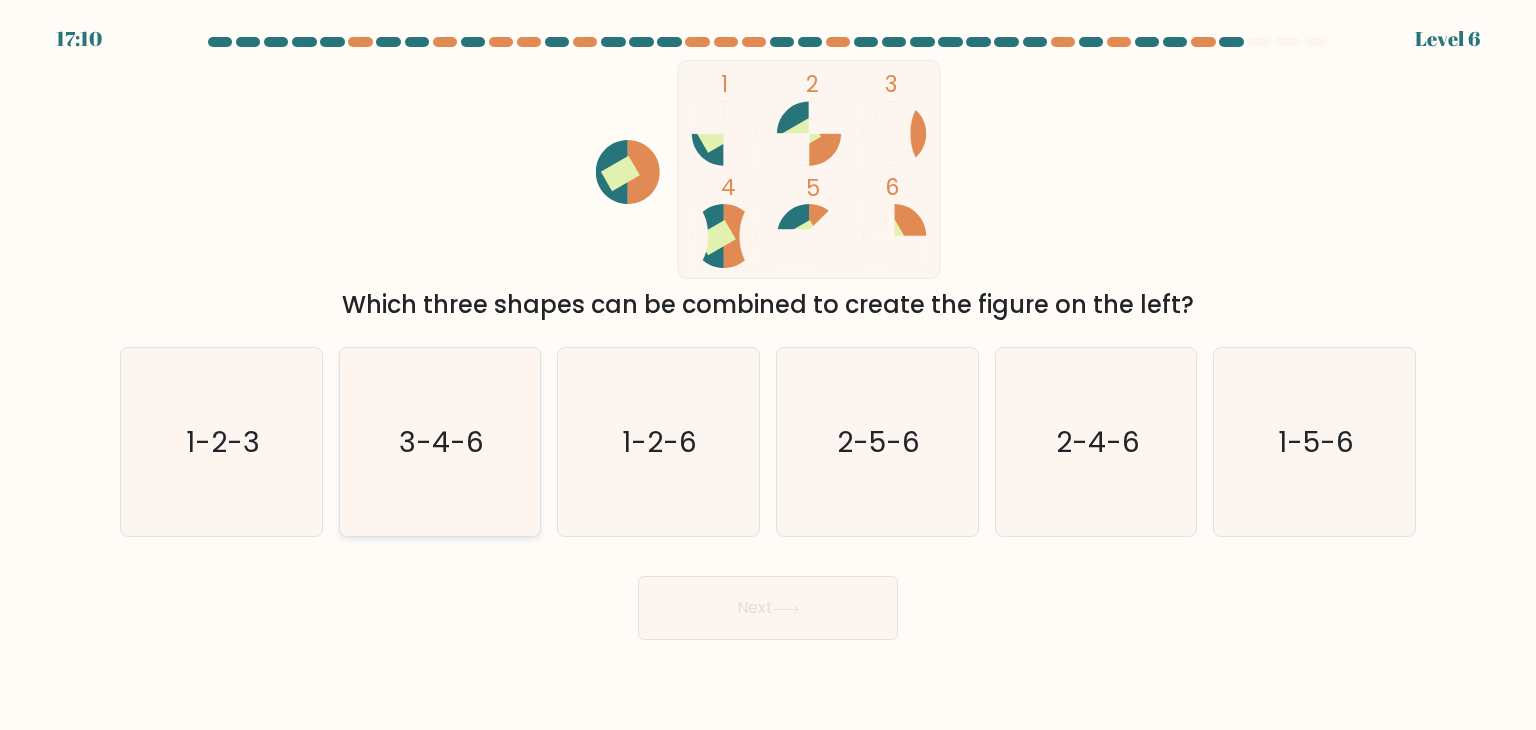 click on "3-4-6" 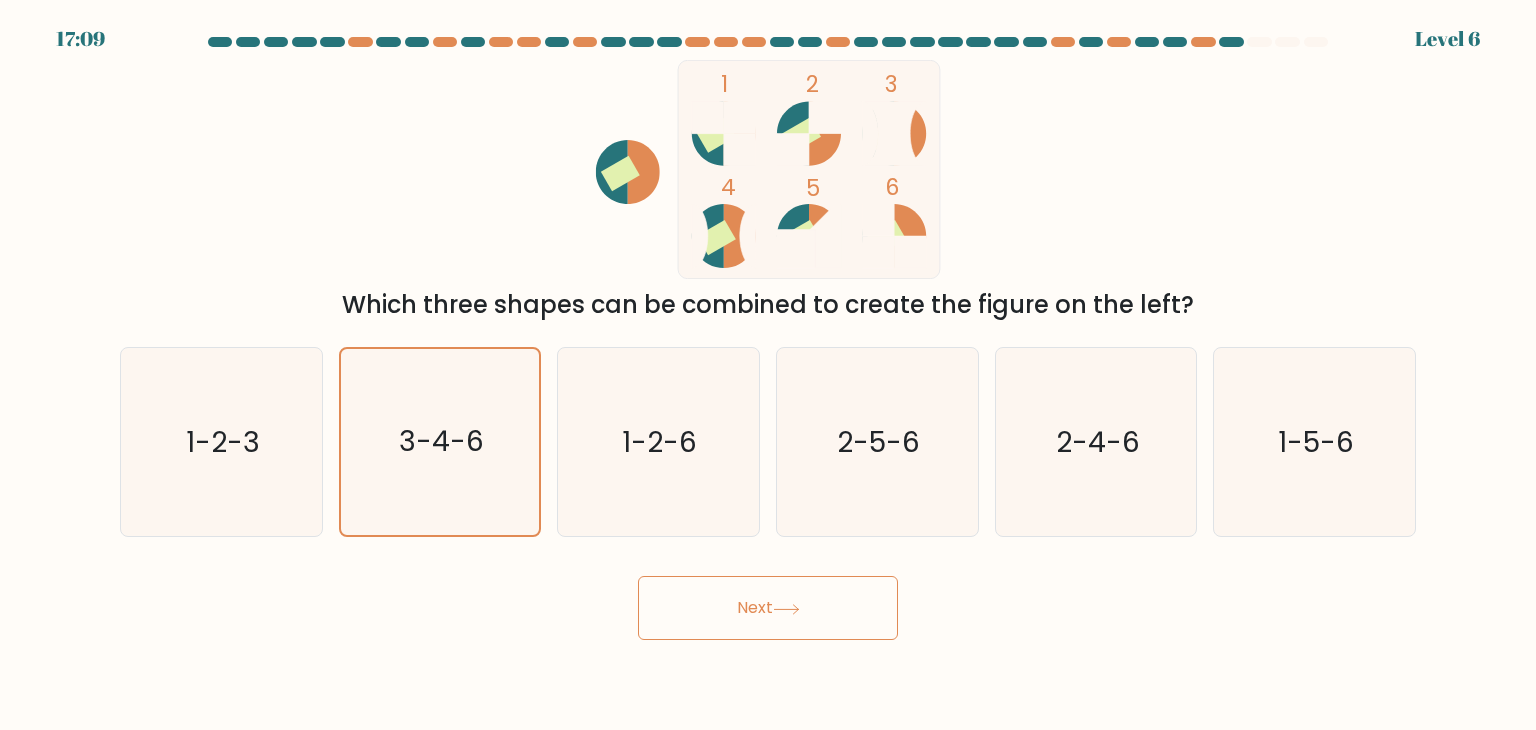click on "Next" at bounding box center [768, 608] 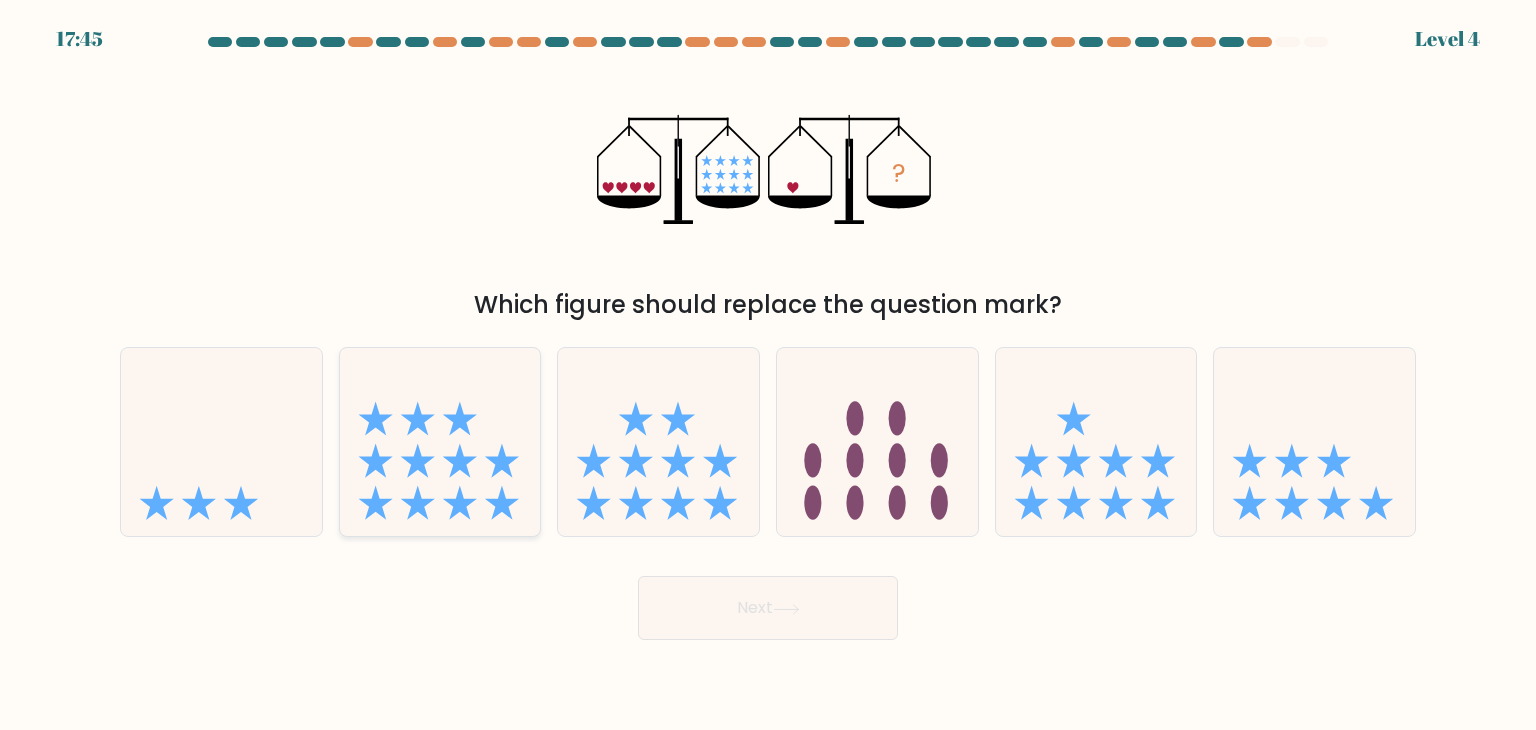 click 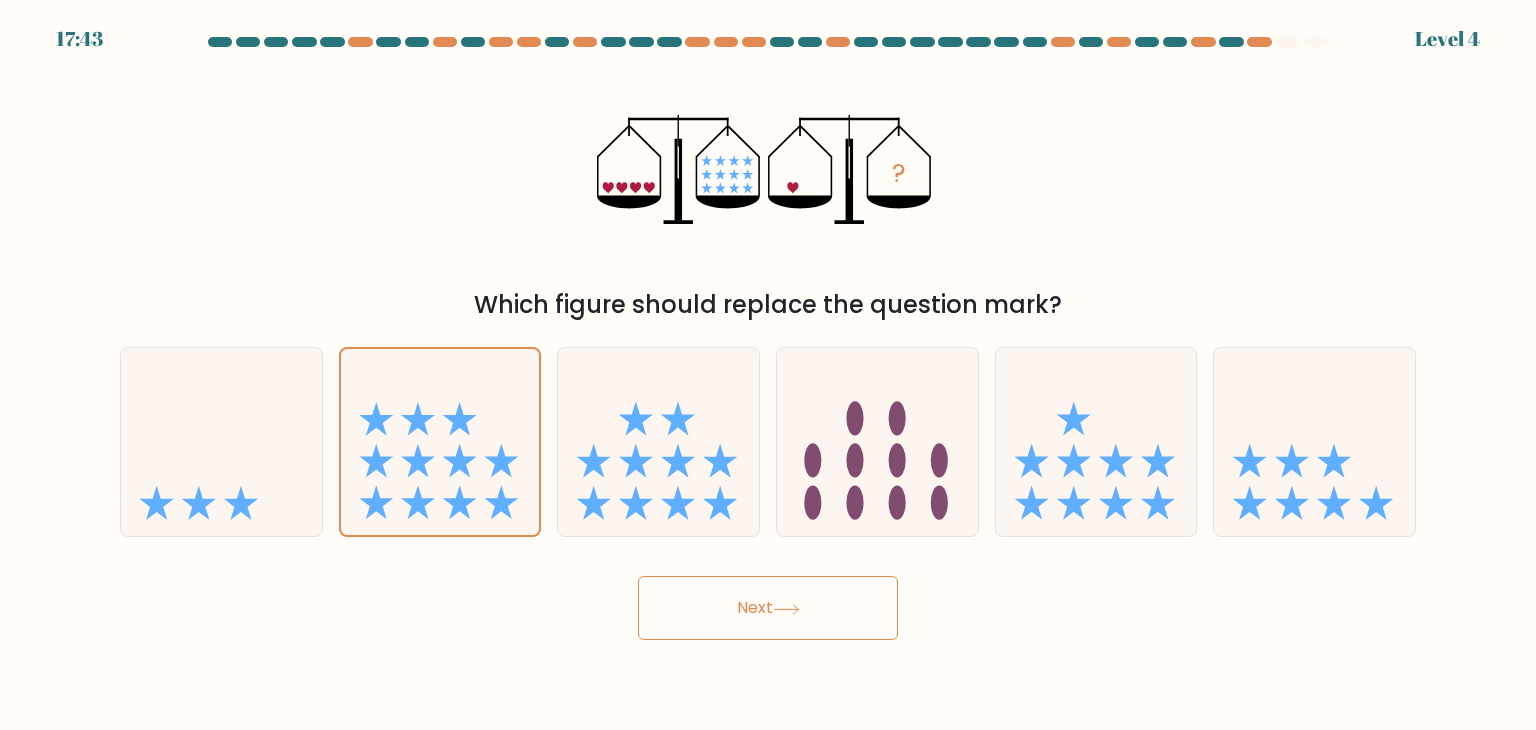 click on "Next" at bounding box center [768, 608] 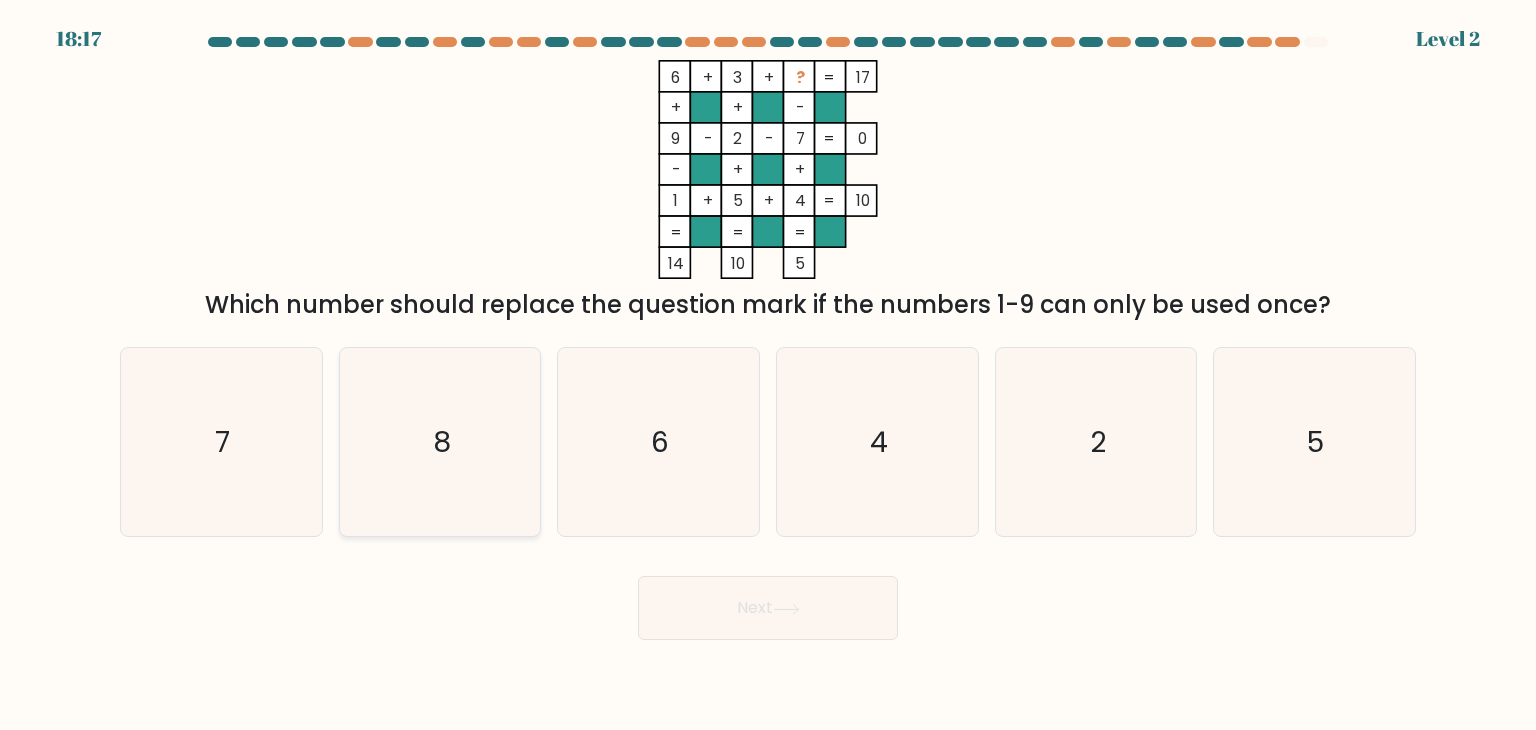 click on "8" 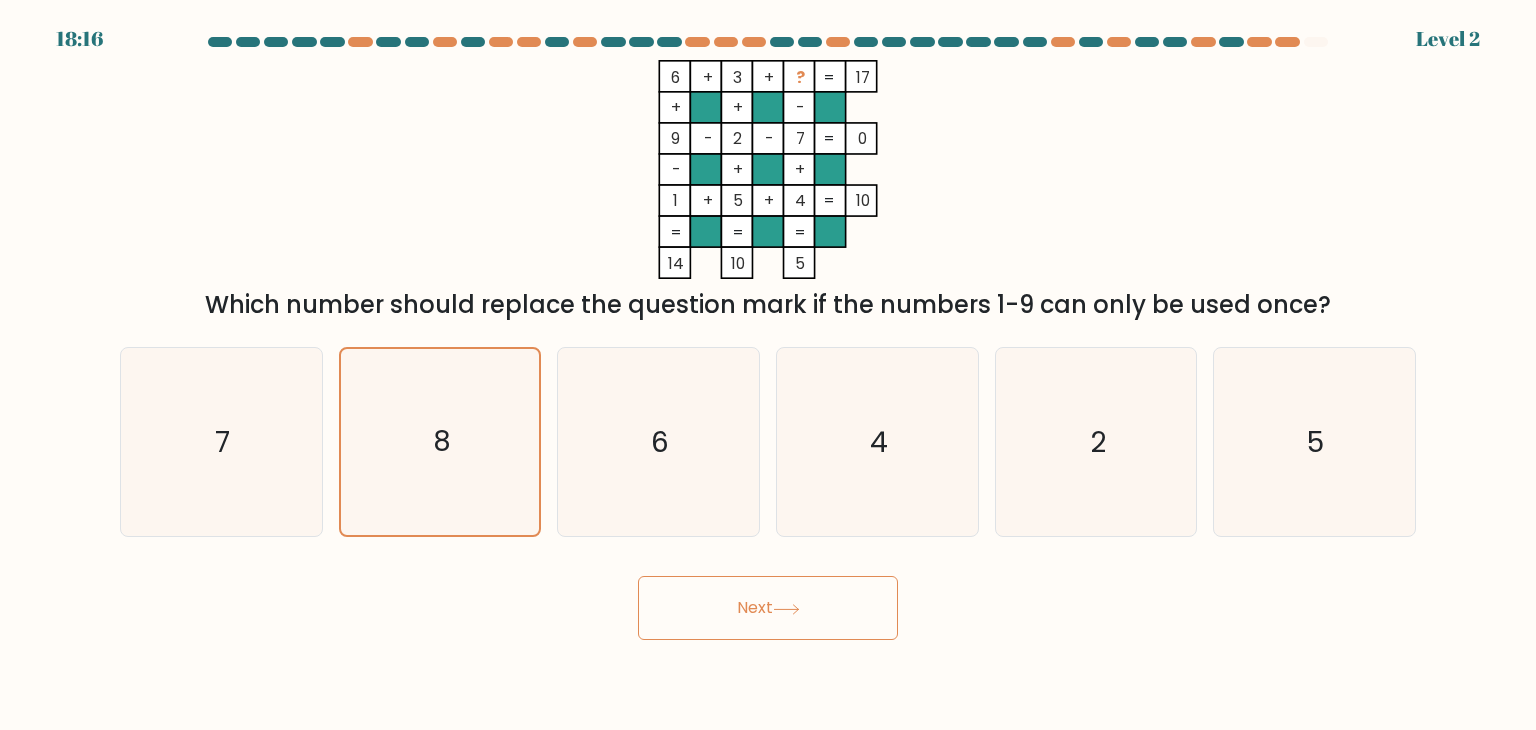 click on "Next" at bounding box center (768, 608) 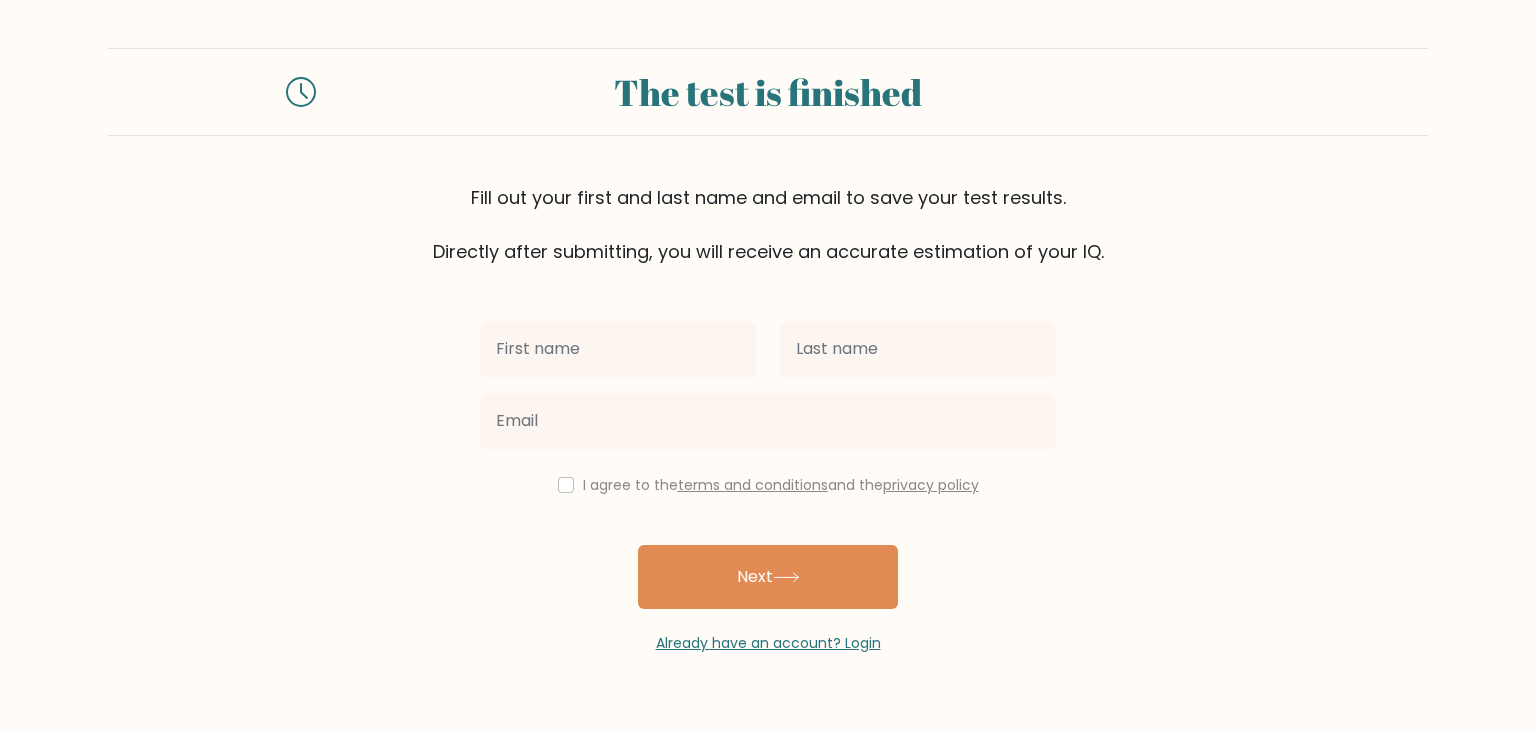scroll, scrollTop: 0, scrollLeft: 0, axis: both 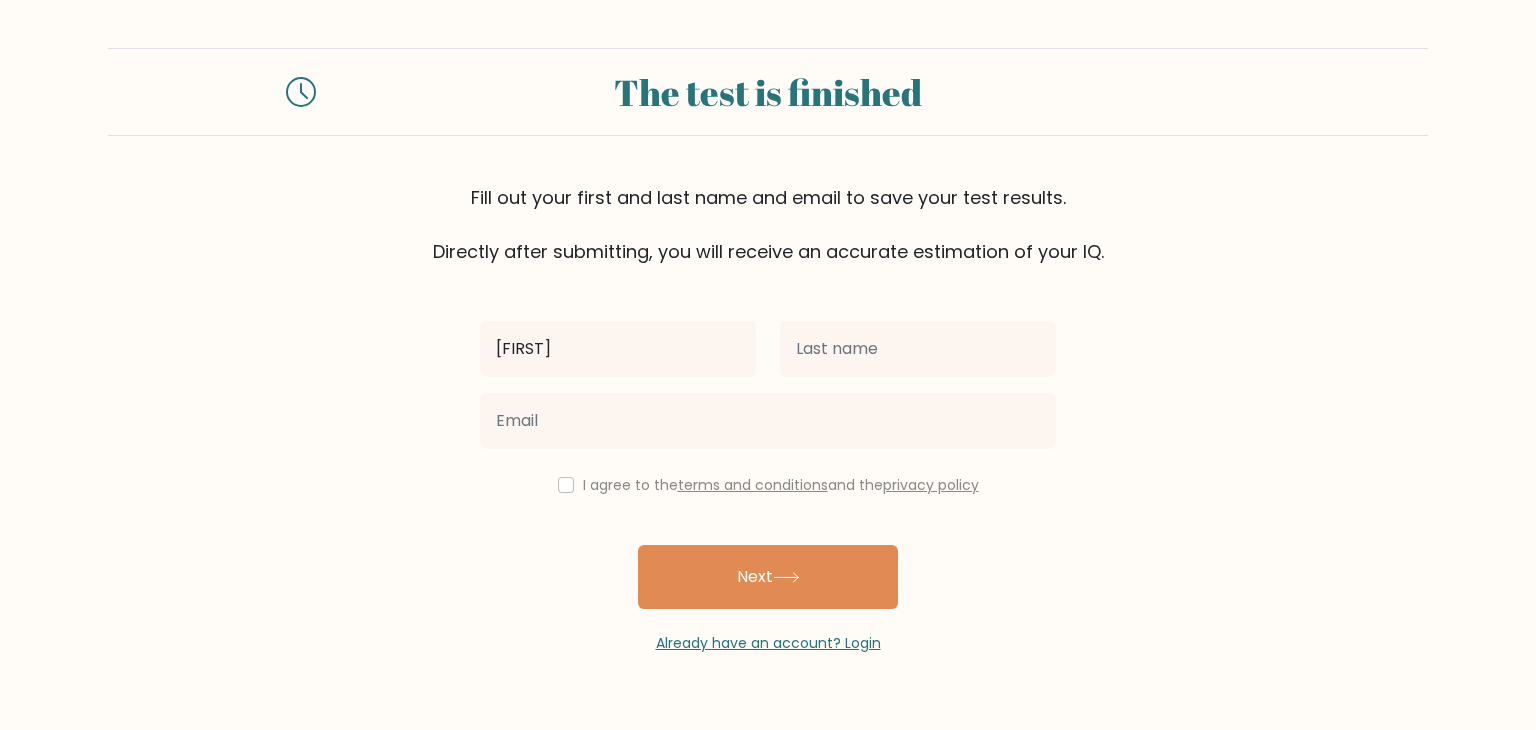 type on "Maria Regina" 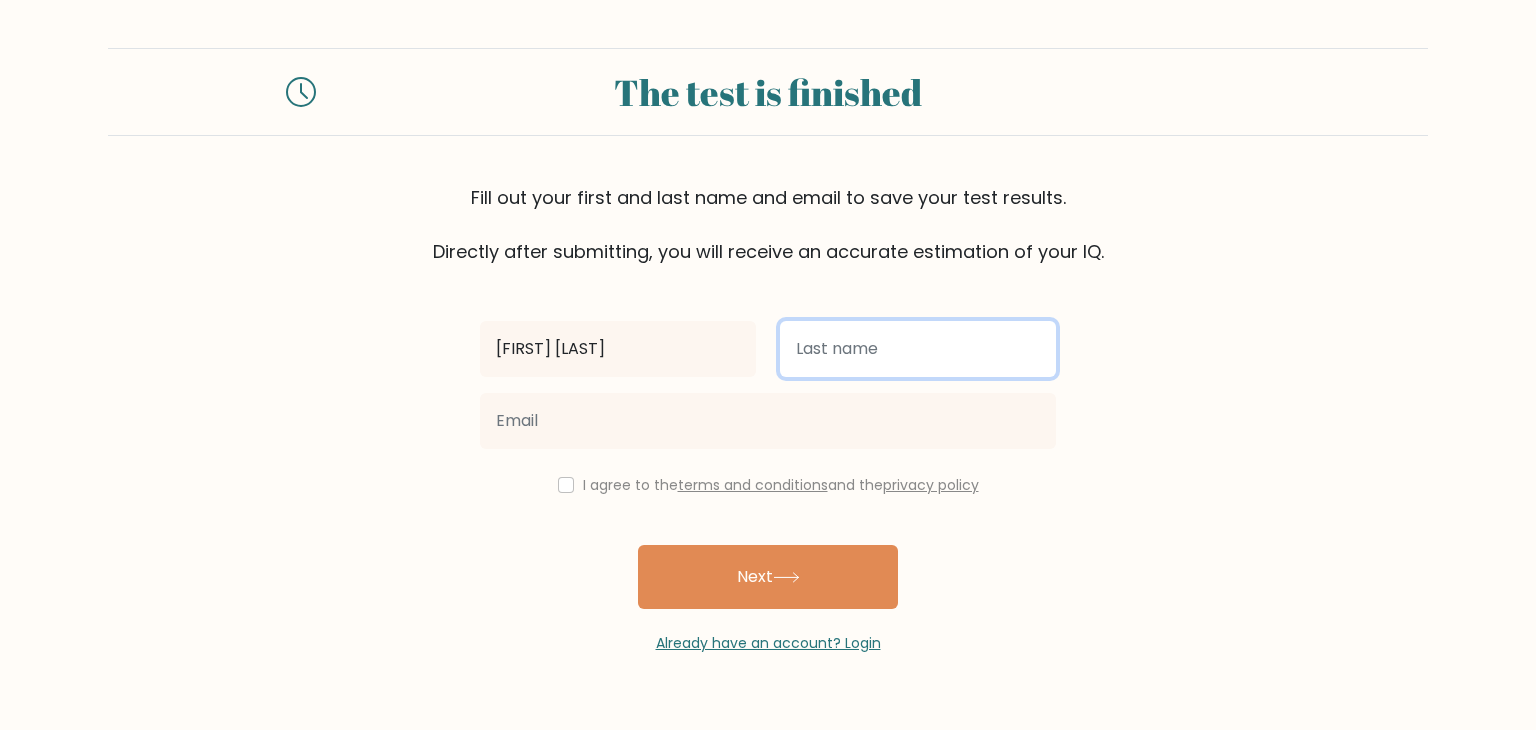 click at bounding box center (918, 349) 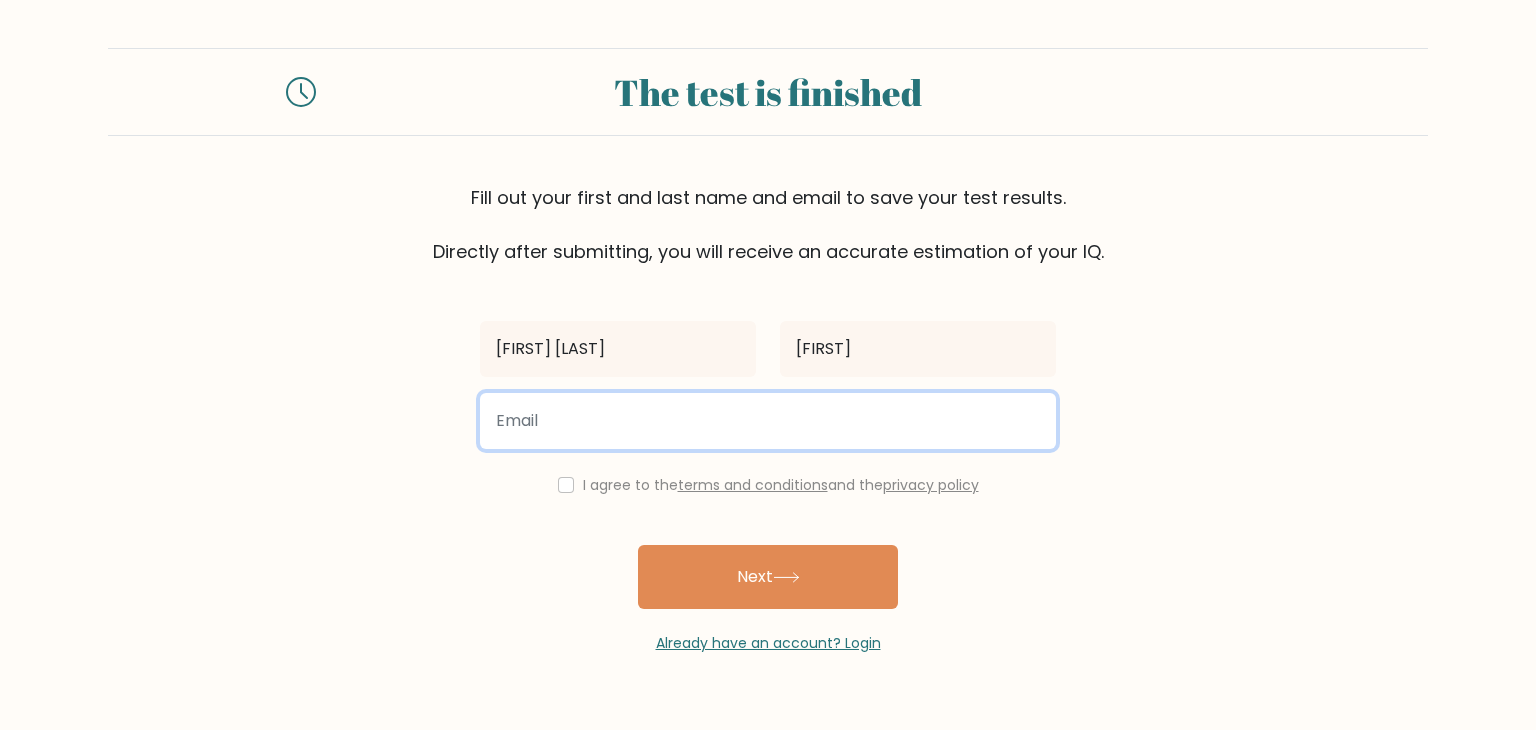 click at bounding box center (768, 421) 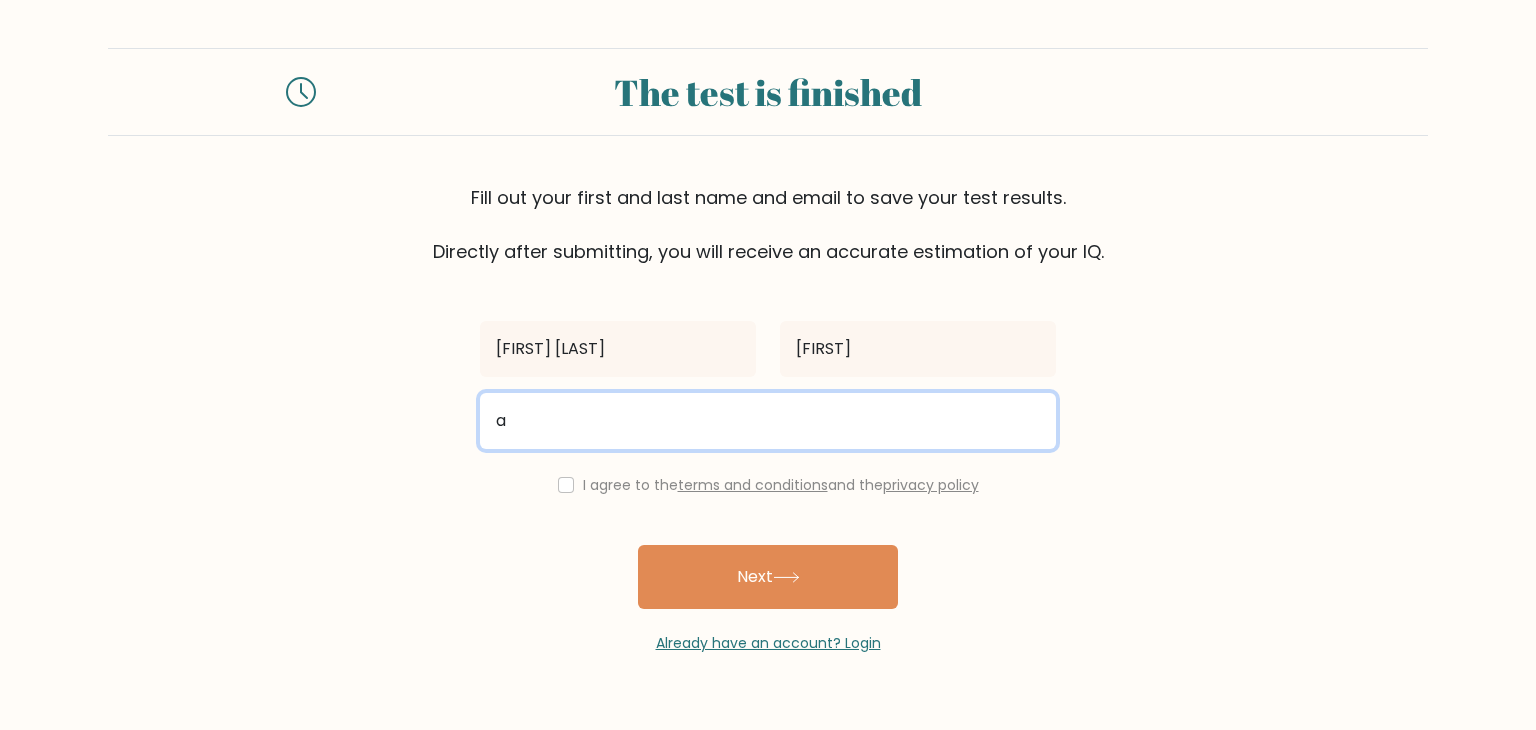type on "aurearegine02@gmail.com" 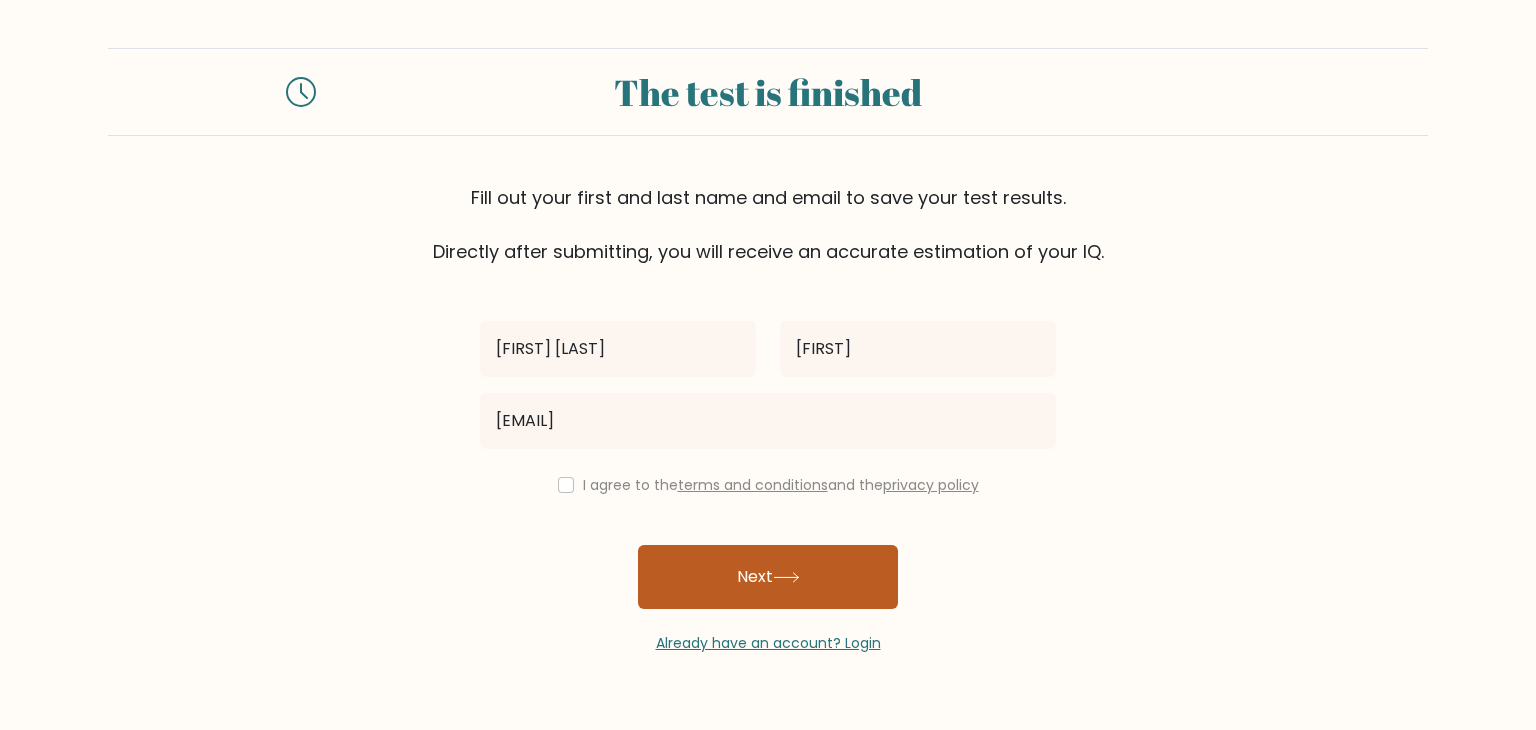 click on "Next" at bounding box center (768, 577) 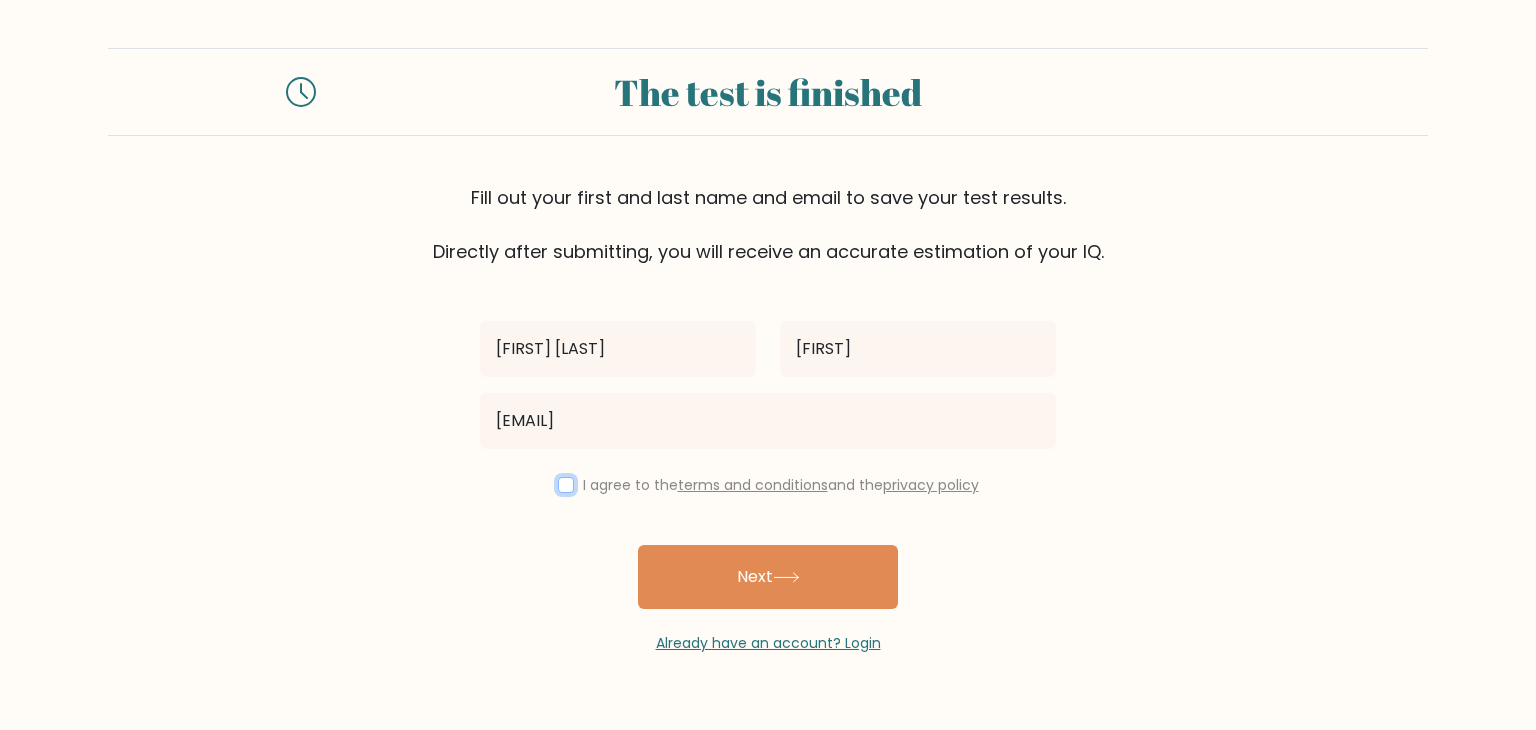 click at bounding box center (566, 485) 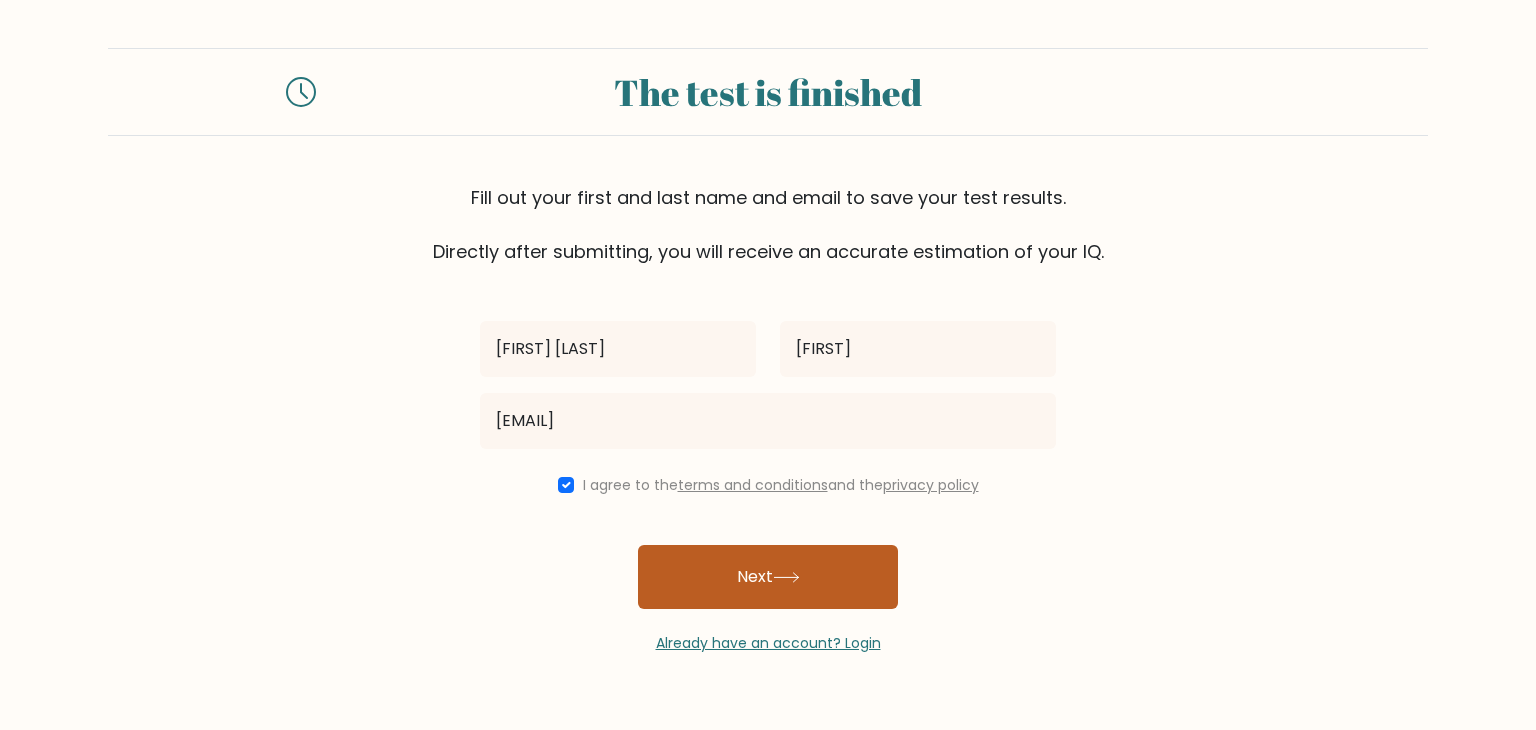 click on "Next" at bounding box center [768, 577] 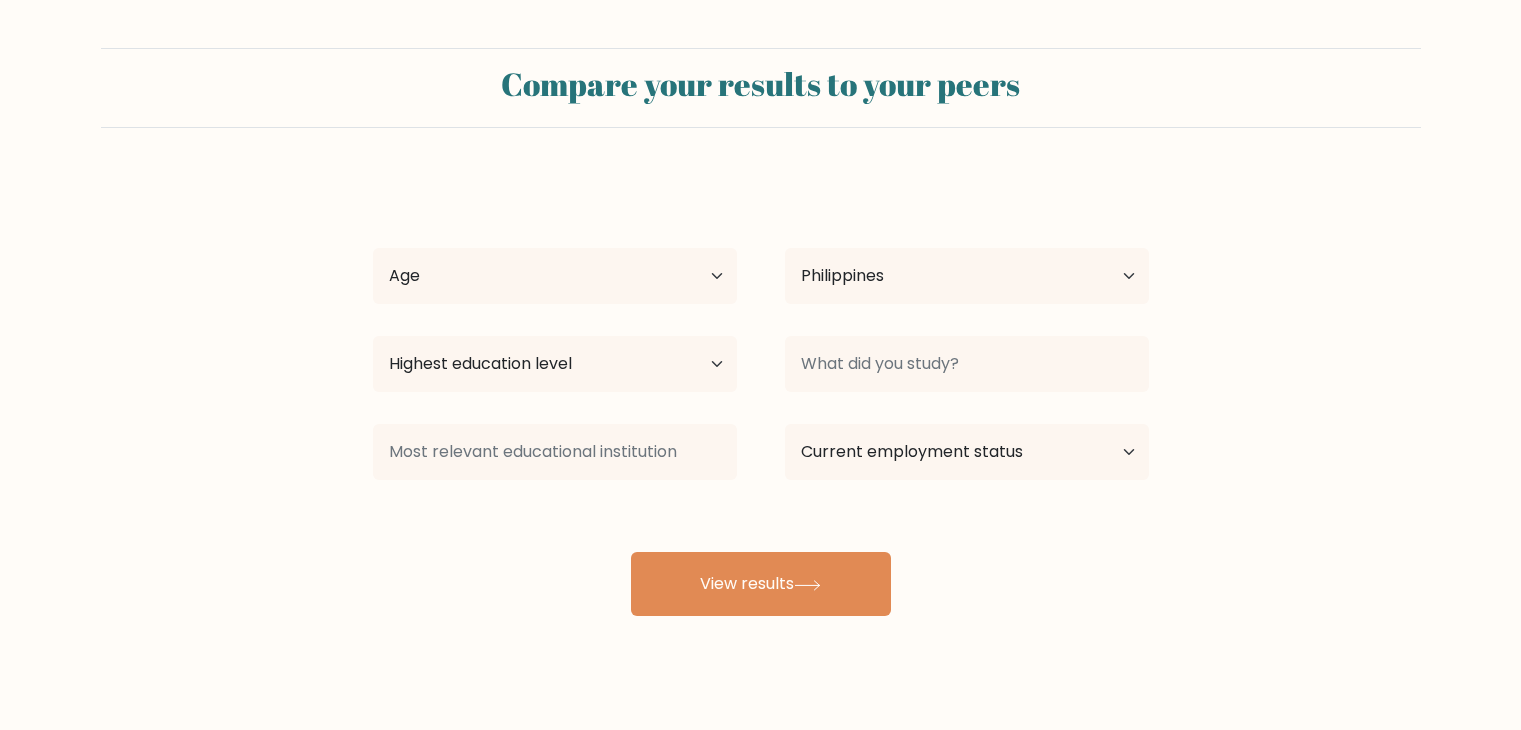 select on "PH" 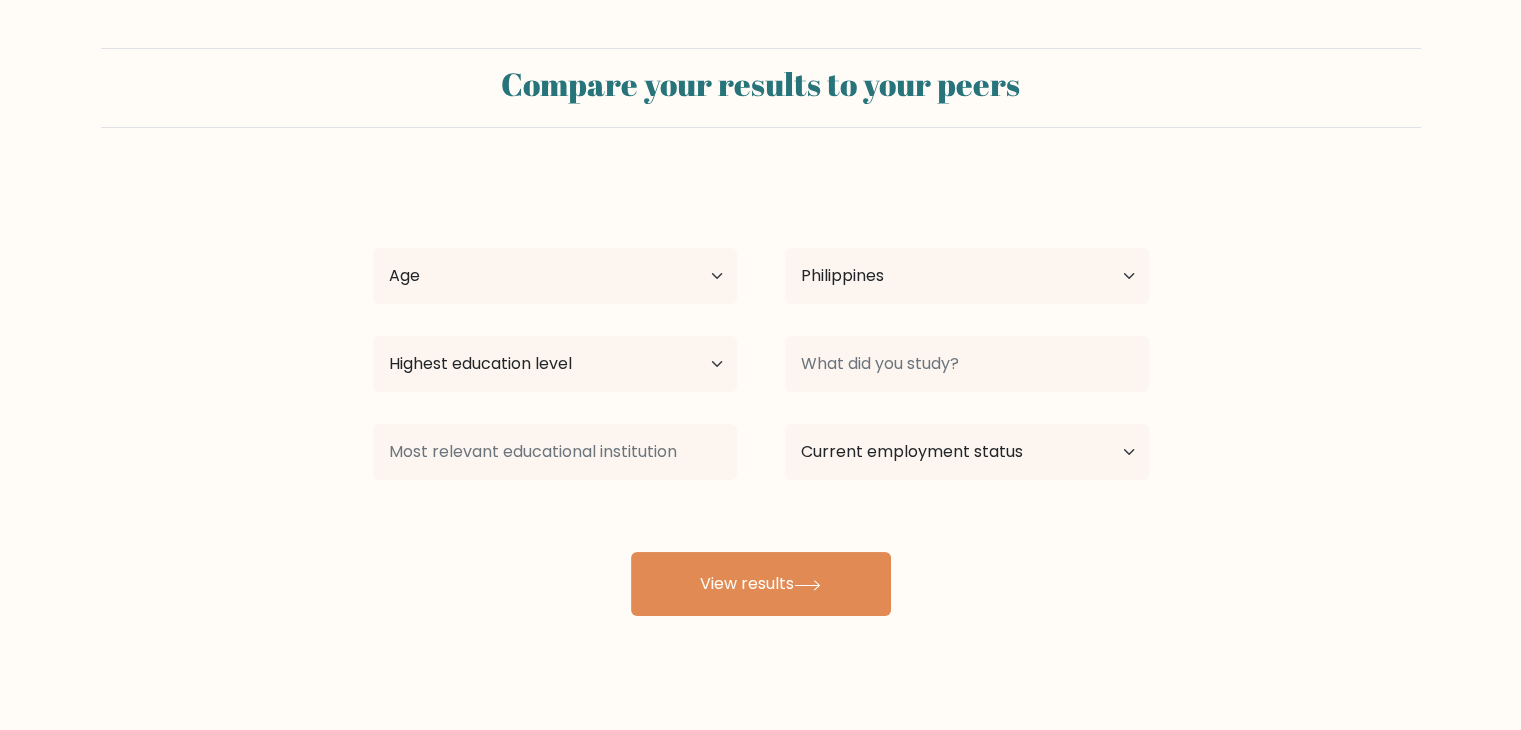 click on "Age
Under 18 years old
18-24 years old
25-34 years old
35-44 years old
45-54 years old
55-64 years old
65 years old and above" at bounding box center [555, 276] 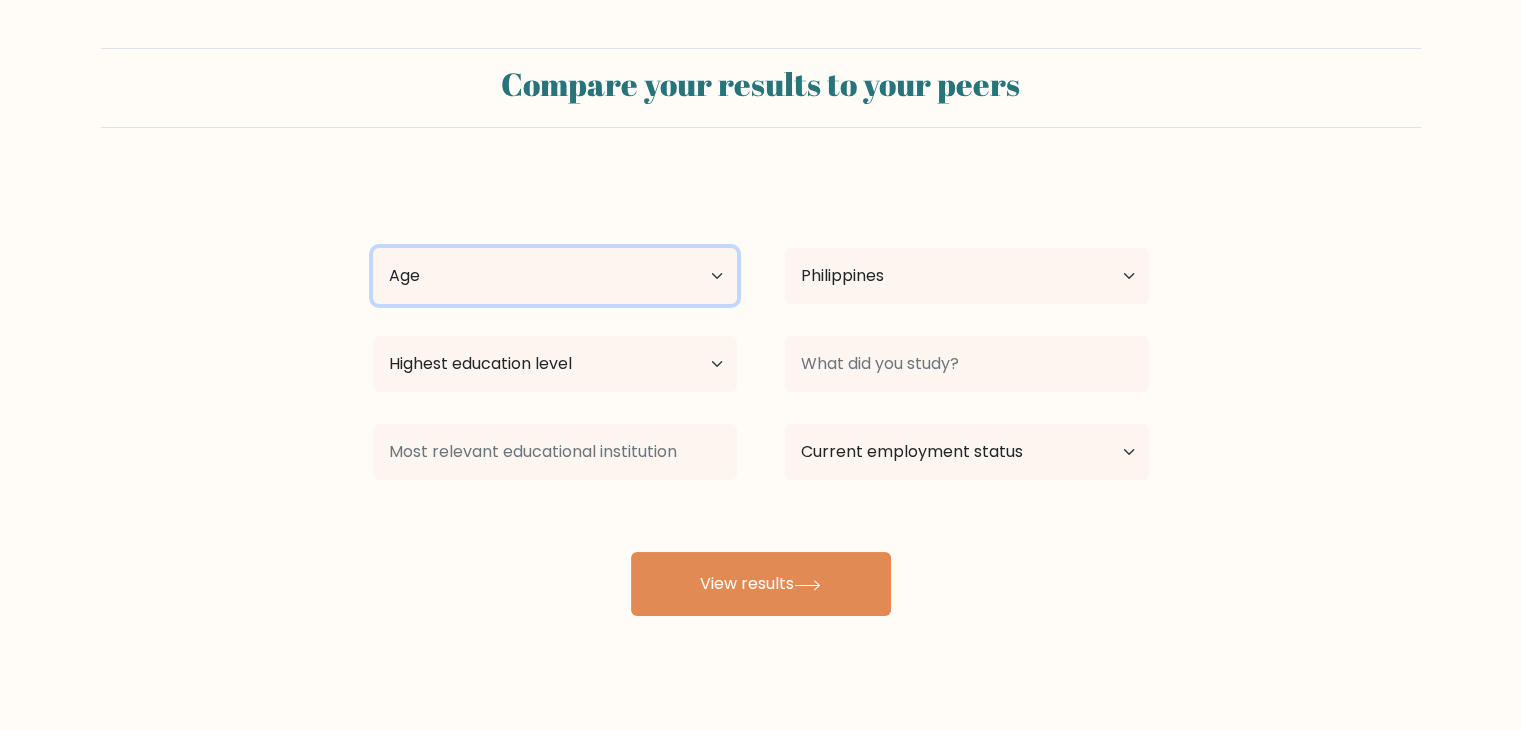 click on "Age
Under 18 years old
18-24 years old
25-34 years old
35-44 years old
45-54 years old
55-64 years old
65 years old and above" at bounding box center (555, 276) 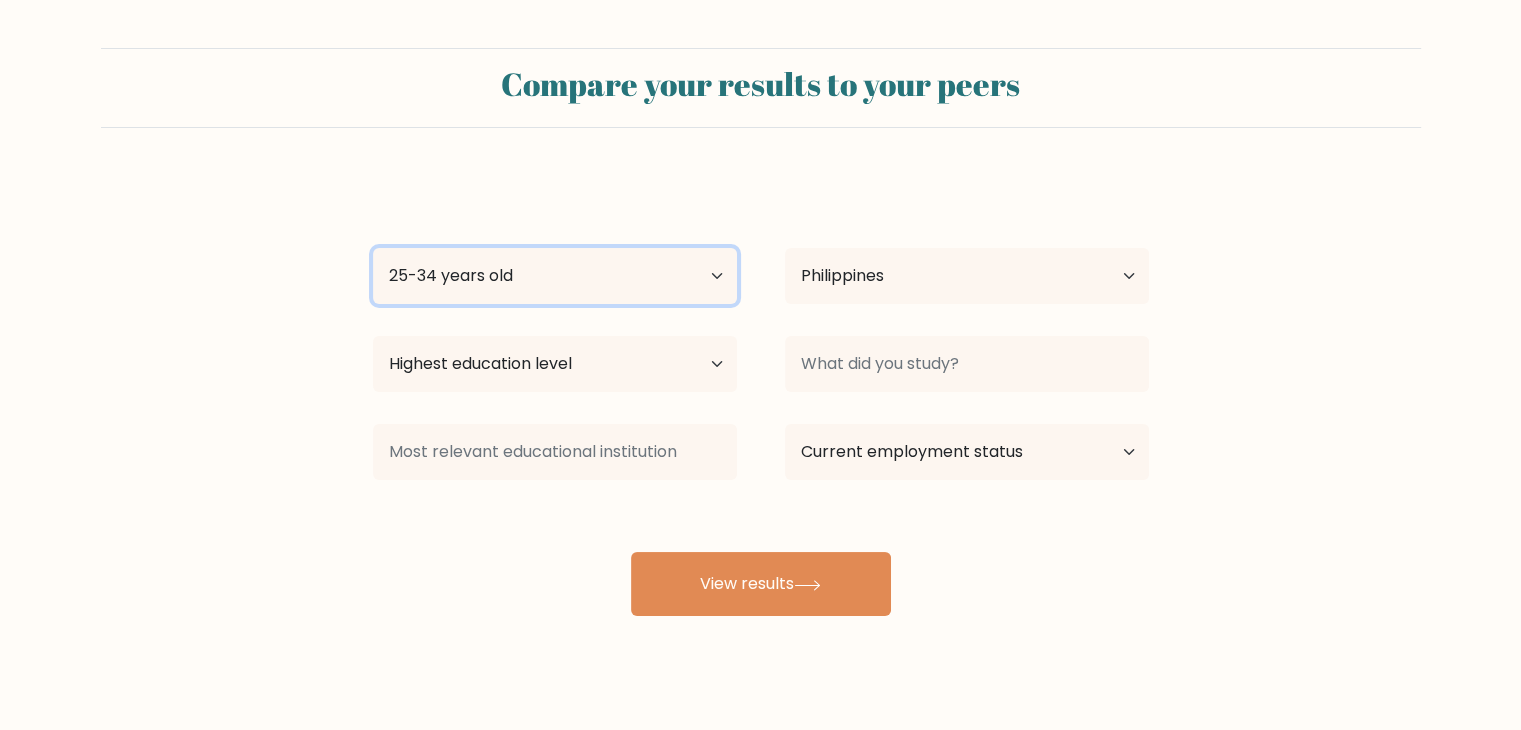 click on "Age
Under 18 years old
18-24 years old
25-34 years old
35-44 years old
45-54 years old
55-64 years old
65 years old and above" at bounding box center [555, 276] 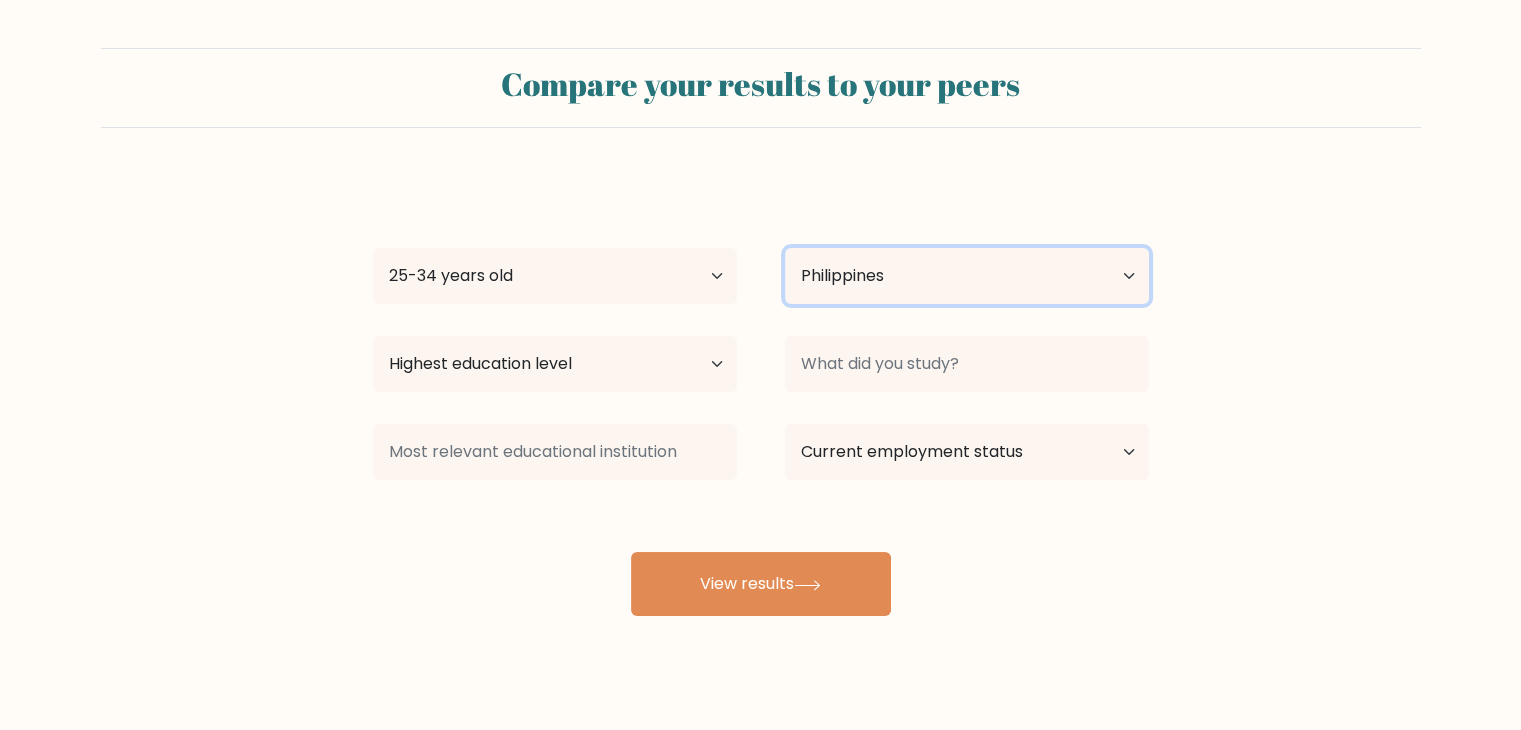 click on "Country
Afghanistan
Albania
Algeria
American Samoa
Andorra
Angola
Anguilla
Antarctica
Antigua and Barbuda
Argentina
Armenia
Aruba
Australia
Austria
Azerbaijan
Bahamas
Bahrain
Bangladesh
Barbados
Belarus
Belgium
Belize
Benin
Bermuda
Bhutan
Bolivia
Bonaire, Sint Eustatius and Saba
Bosnia and Herzegovina
Botswana
Bouvet Island
Brazil
British Indian Ocean Territory
Brunei
Bulgaria
Burkina Faso
Burundi
Cabo Verde
Cambodia
Cameroon
Canada
Cayman Islands
Central African Republic
Chad
Chile
China
Christmas Island
Cocos (Keeling) Islands
Colombia
Comoros
Congo
Congo (the Democratic Republic of the)
Cook Islands
Costa Rica
Côte d'Ivoire
Croatia
Cuba" at bounding box center [967, 276] 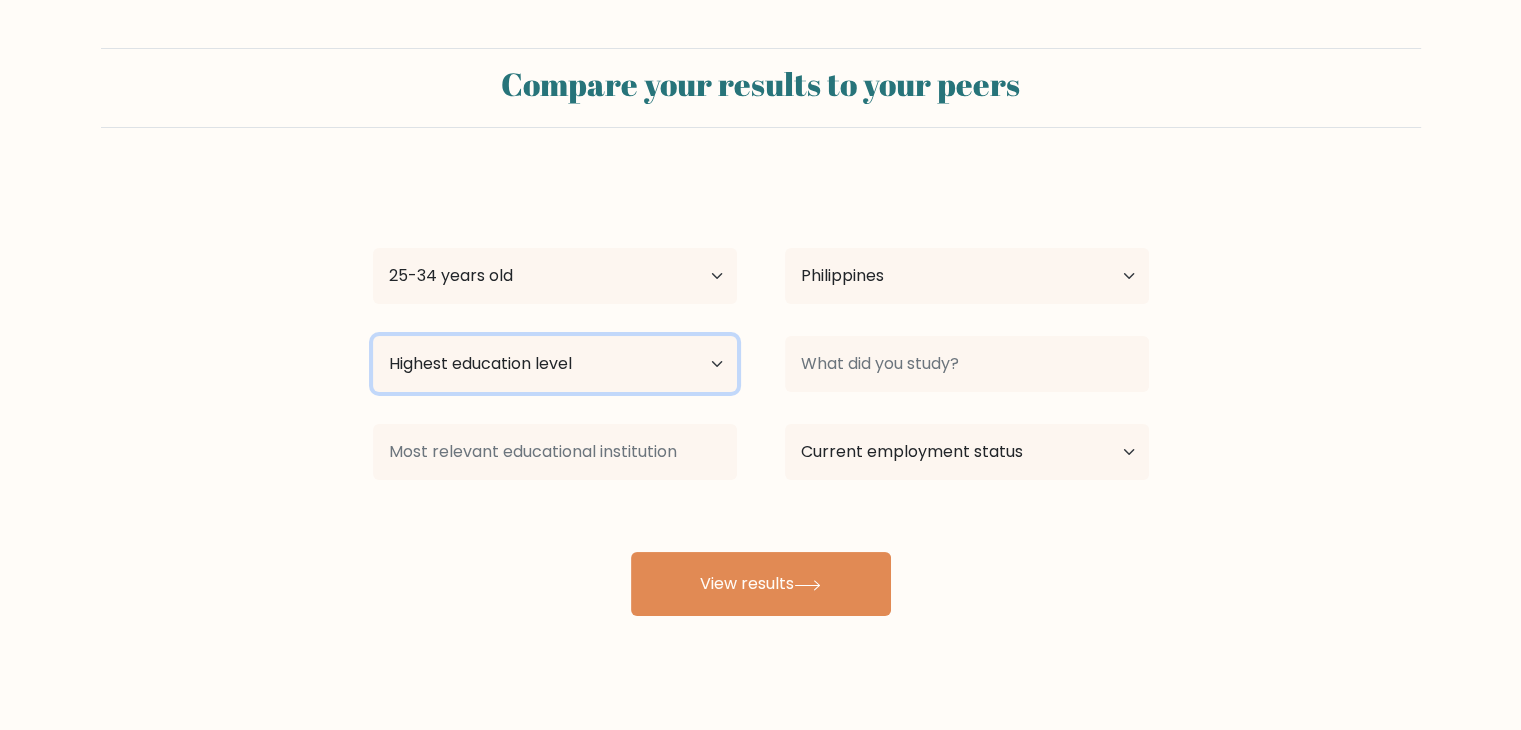 click on "Highest education level
No schooling
Primary
Lower Secondary
Upper Secondary
Occupation Specific
Bachelor's degree
Master's degree
Doctoral degree" at bounding box center (555, 364) 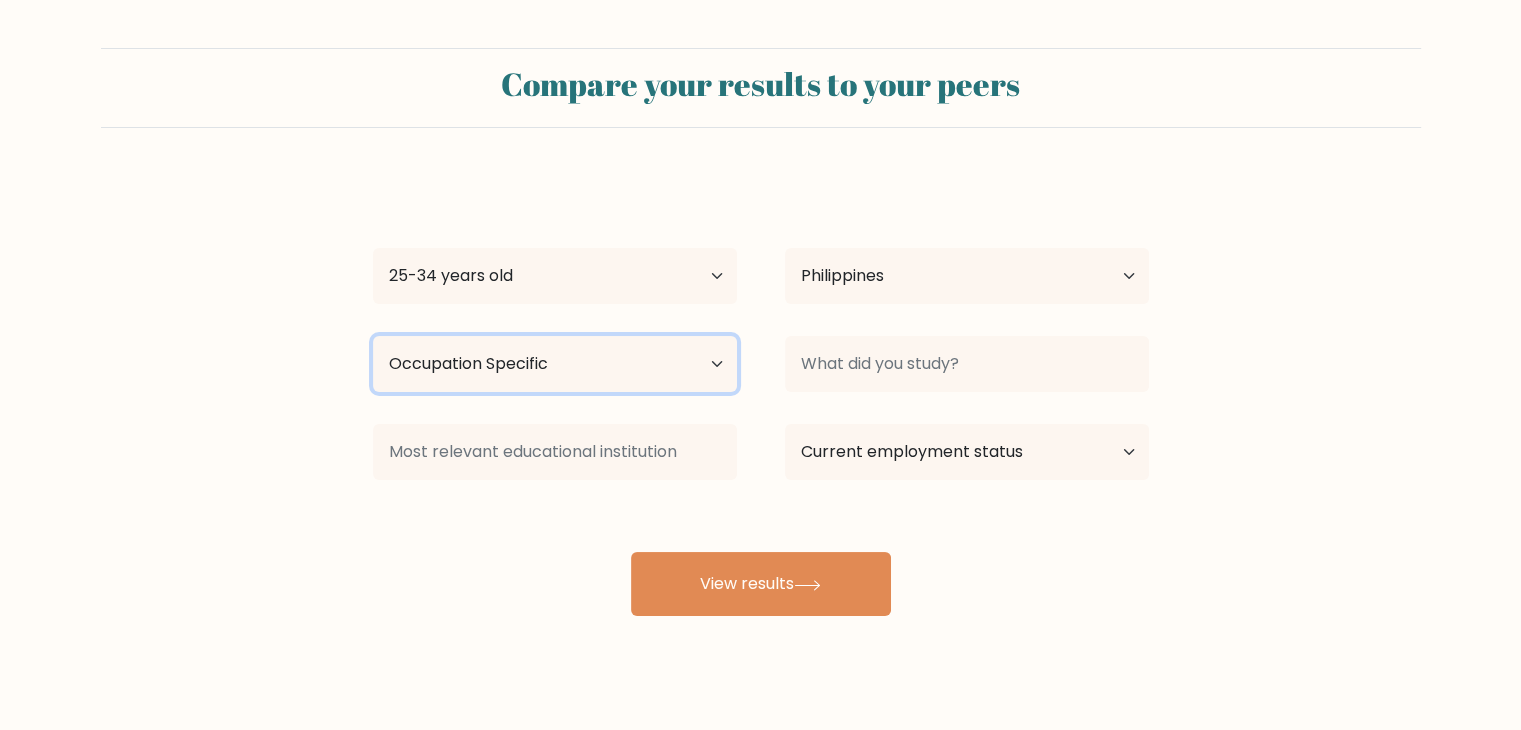 click on "Highest education level
No schooling
Primary
Lower Secondary
Upper Secondary
Occupation Specific
Bachelor's degree
Master's degree
Doctoral degree" at bounding box center [555, 364] 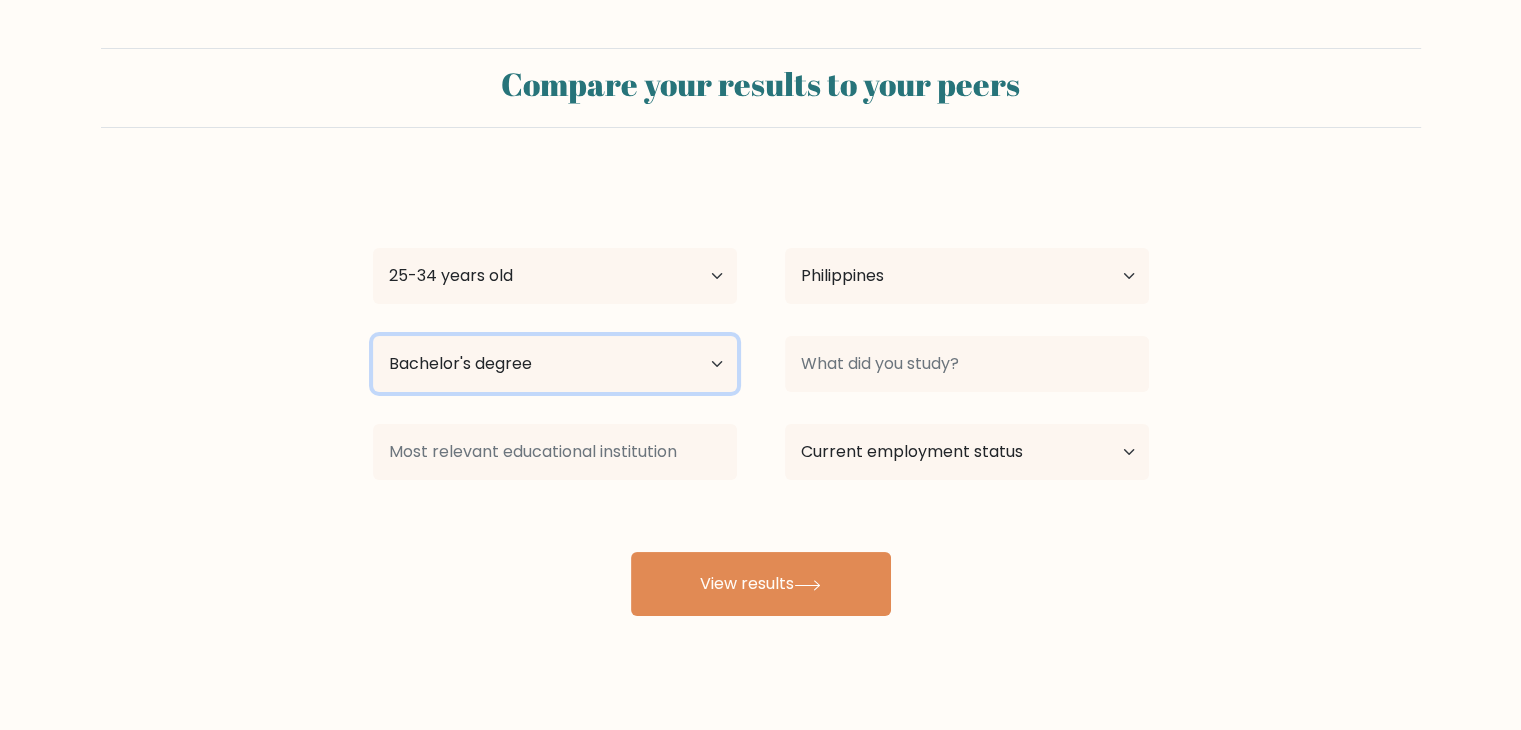 click on "Highest education level
No schooling
Primary
Lower Secondary
Upper Secondary
Occupation Specific
Bachelor's degree
Master's degree
Doctoral degree" at bounding box center (555, 364) 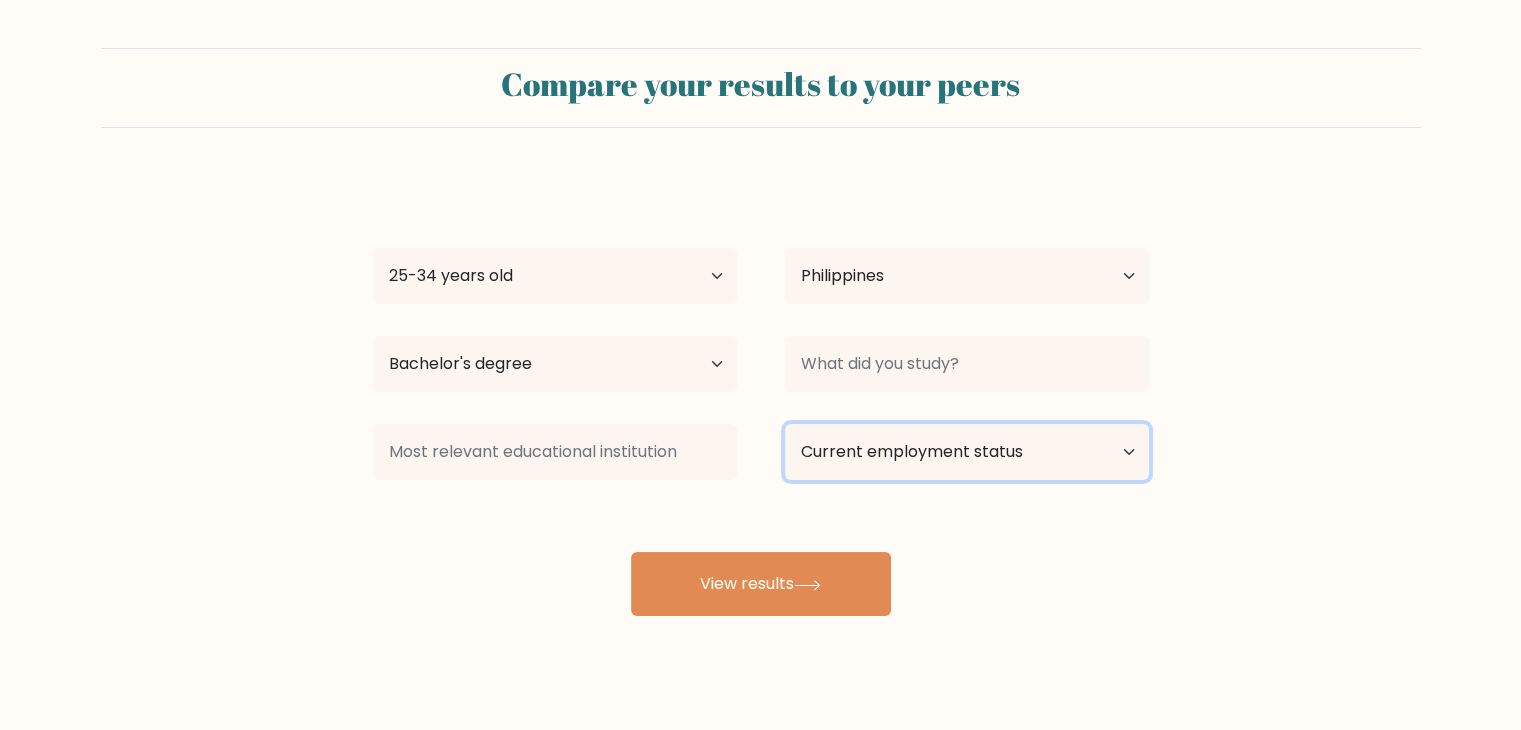 click on "Current employment status
Employed
Student
Retired
Other / prefer not to answer" at bounding box center [967, 452] 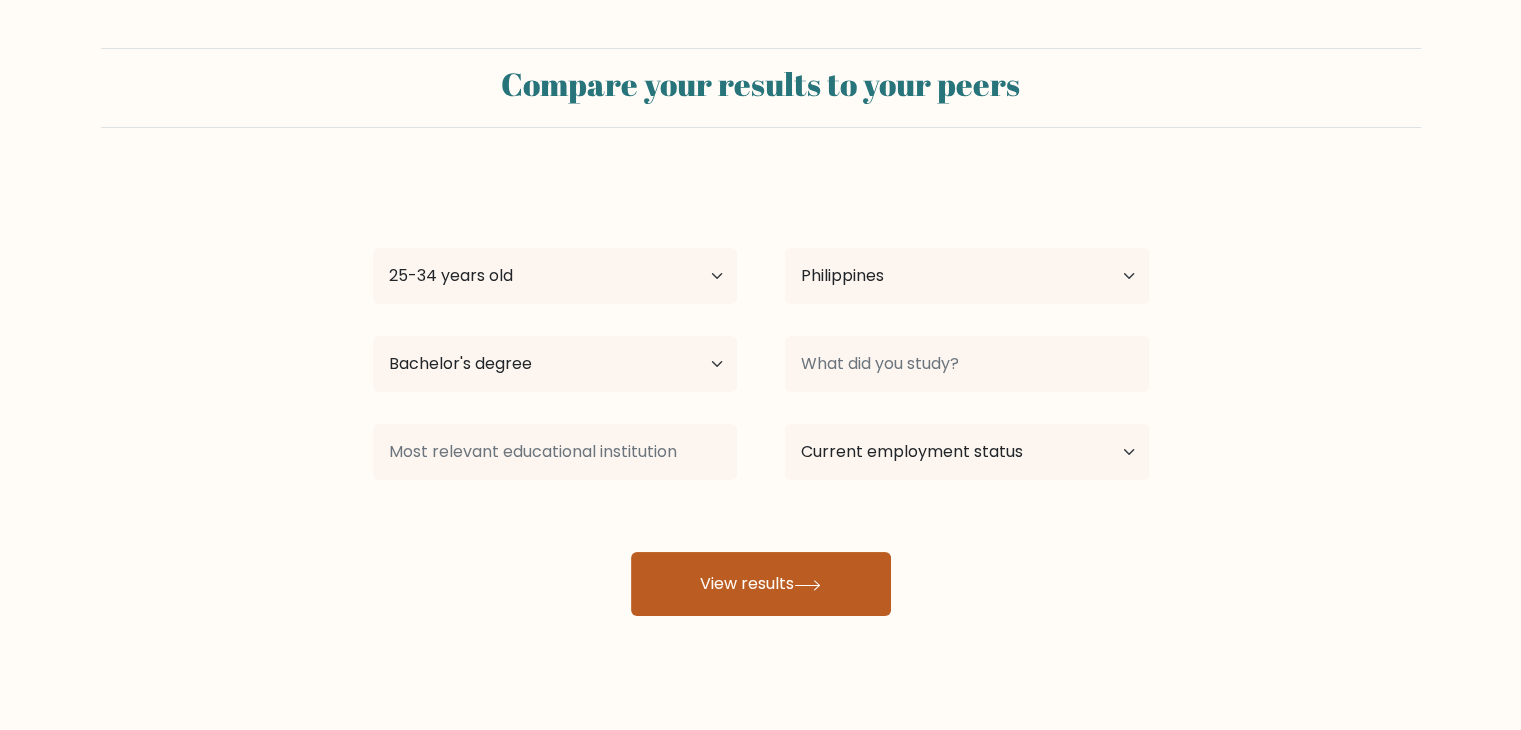 click on "View results" at bounding box center (761, 584) 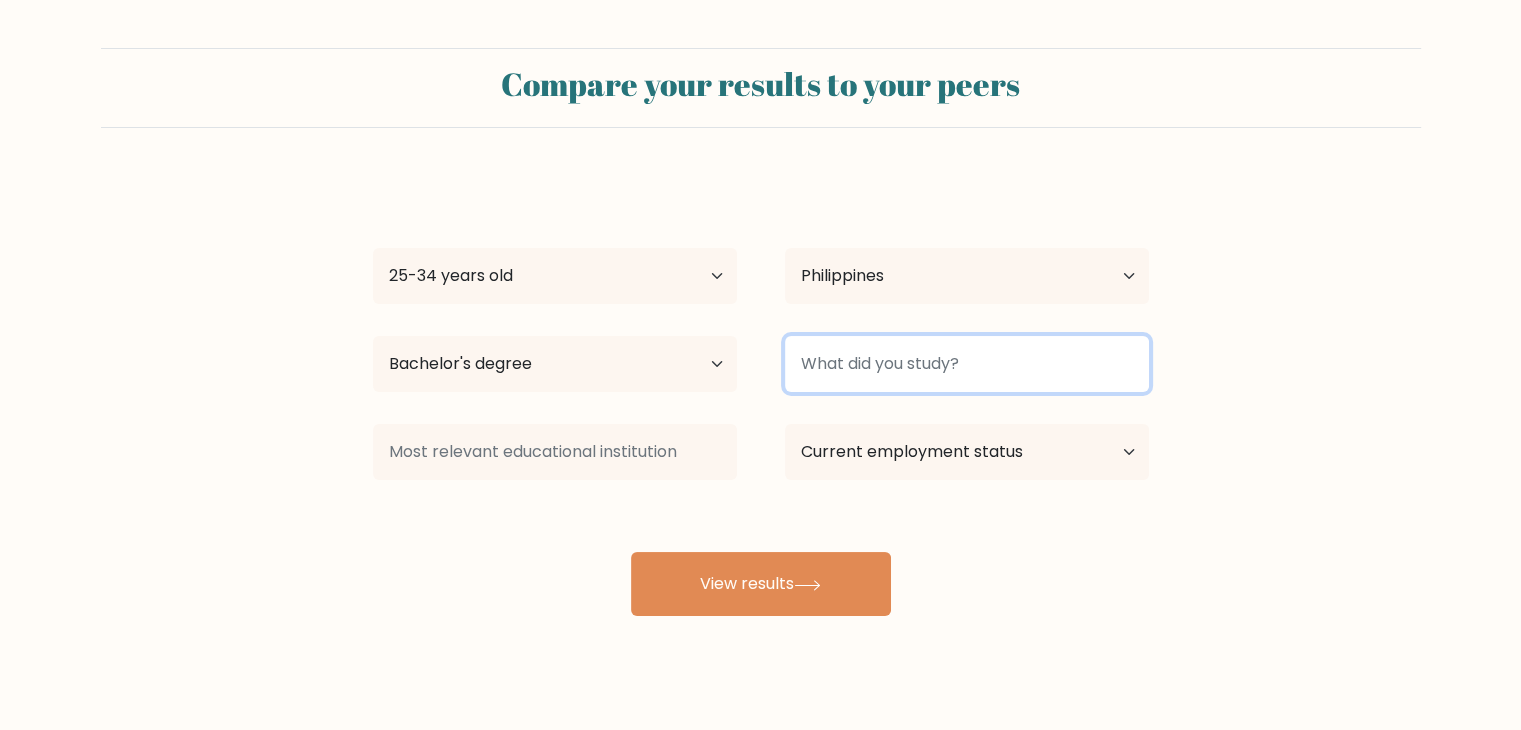 click at bounding box center (967, 364) 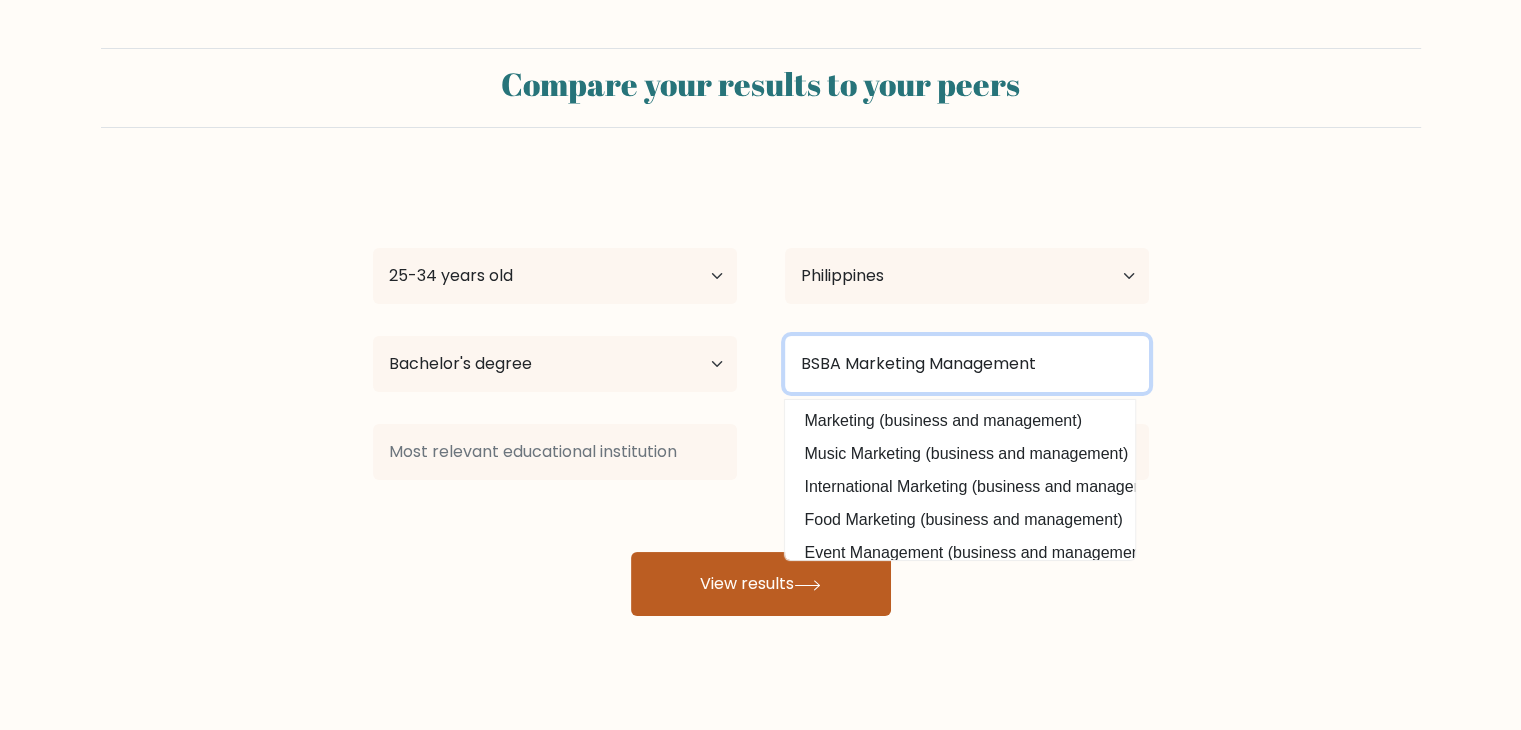type on "BSBA Marketing Management" 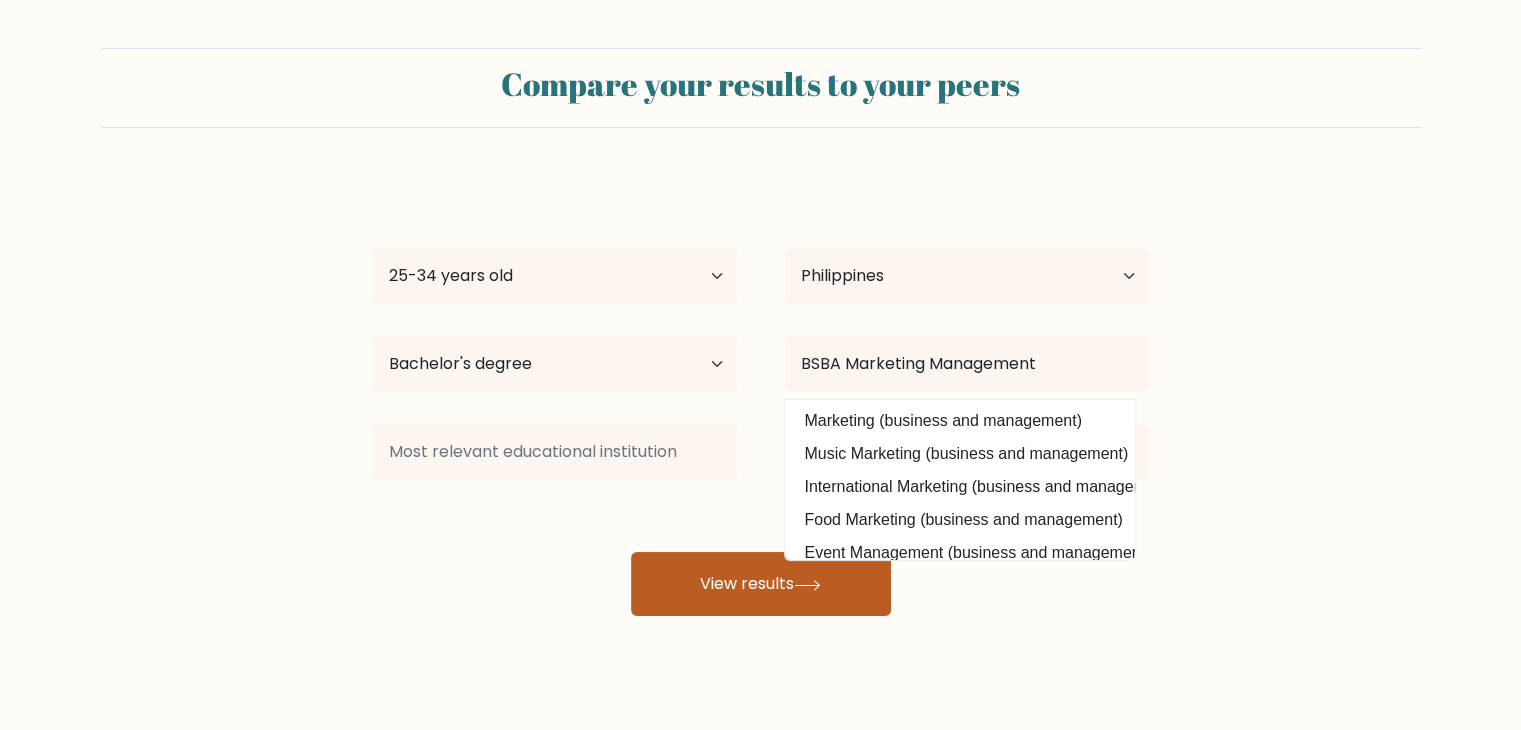 click on "View results" at bounding box center [761, 584] 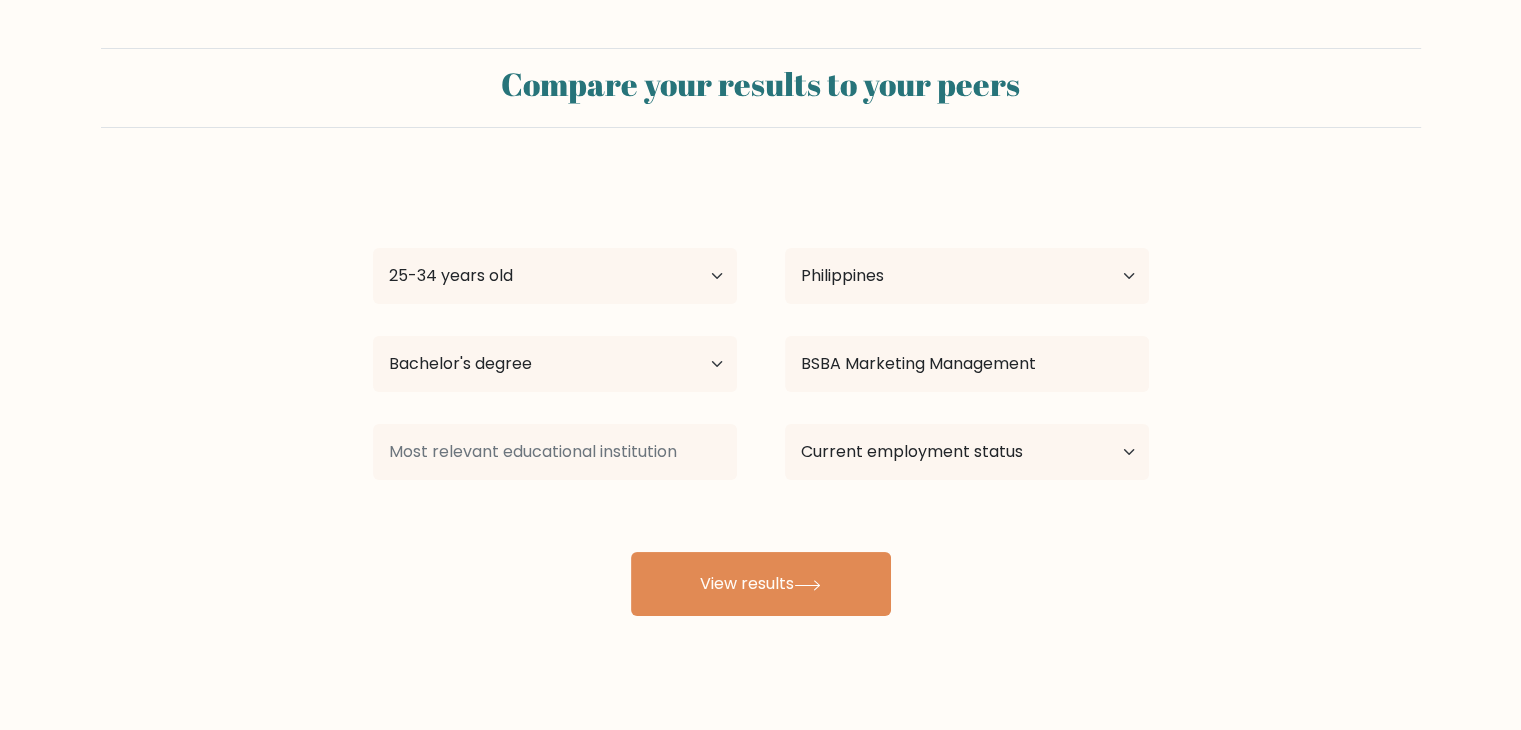 click on "[NAME]
[NAME]
Age
Under 18 years old
18-24 years old
25-34 years old
35-44 years old
45-54 years old
55-64 years old
65 years old and above
Country
Afghanistan
Albania
Algeria
American Samoa
Andorra
Angola
Anguilla
Antarctica
Antigua and Barbuda
Argentina
Armenia
Aruba
Australia
Austria
Azerbaijan
Bahamas
Bahrain
Bangladesh
Barbados
Belarus
Belgium
Belize
Benin
Bermuda
Bhutan
Bolivia
Bonaire, Sint Eustatius and Saba
Bosnia and Herzegovina
Botswana
Bouvet Island
Brazil" at bounding box center (761, 396) 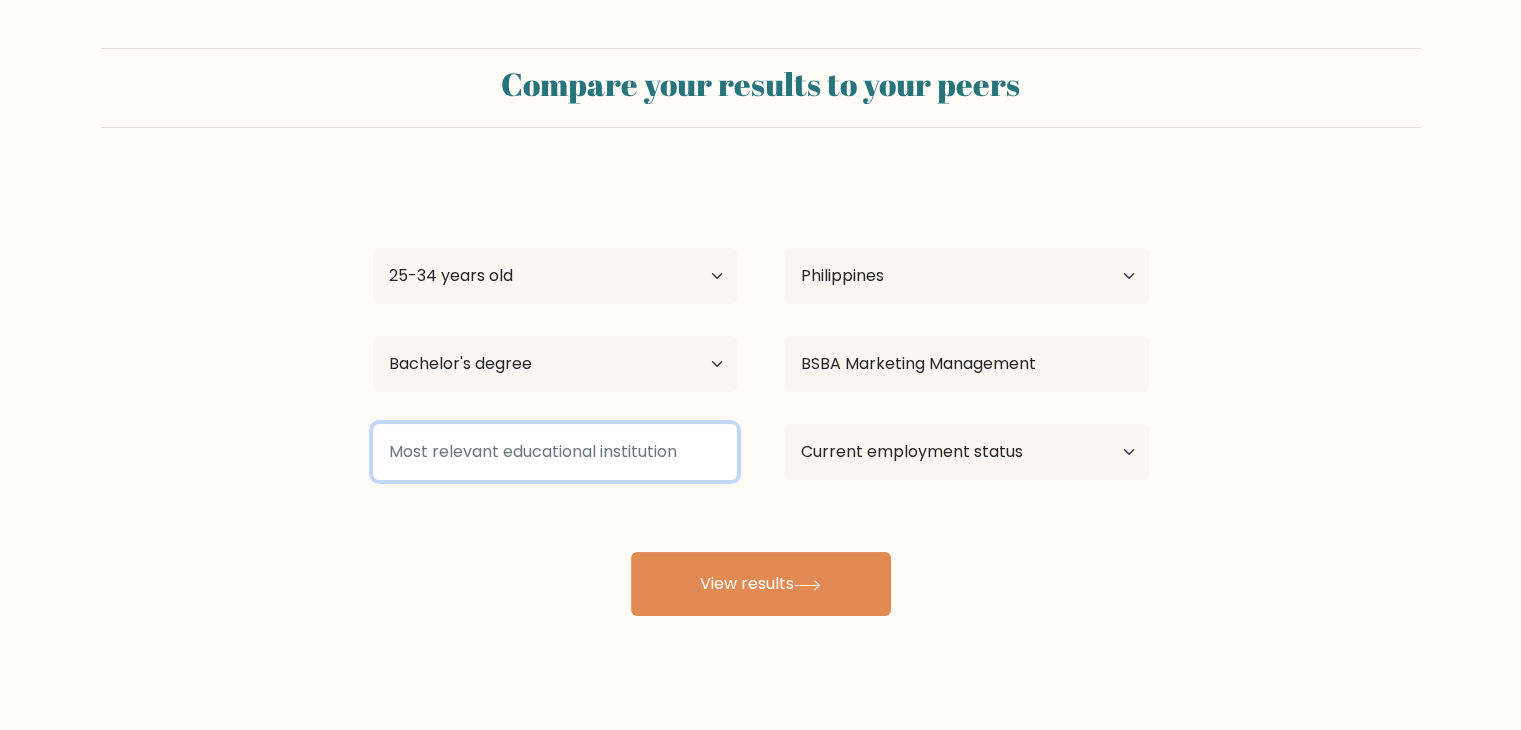 click at bounding box center [555, 452] 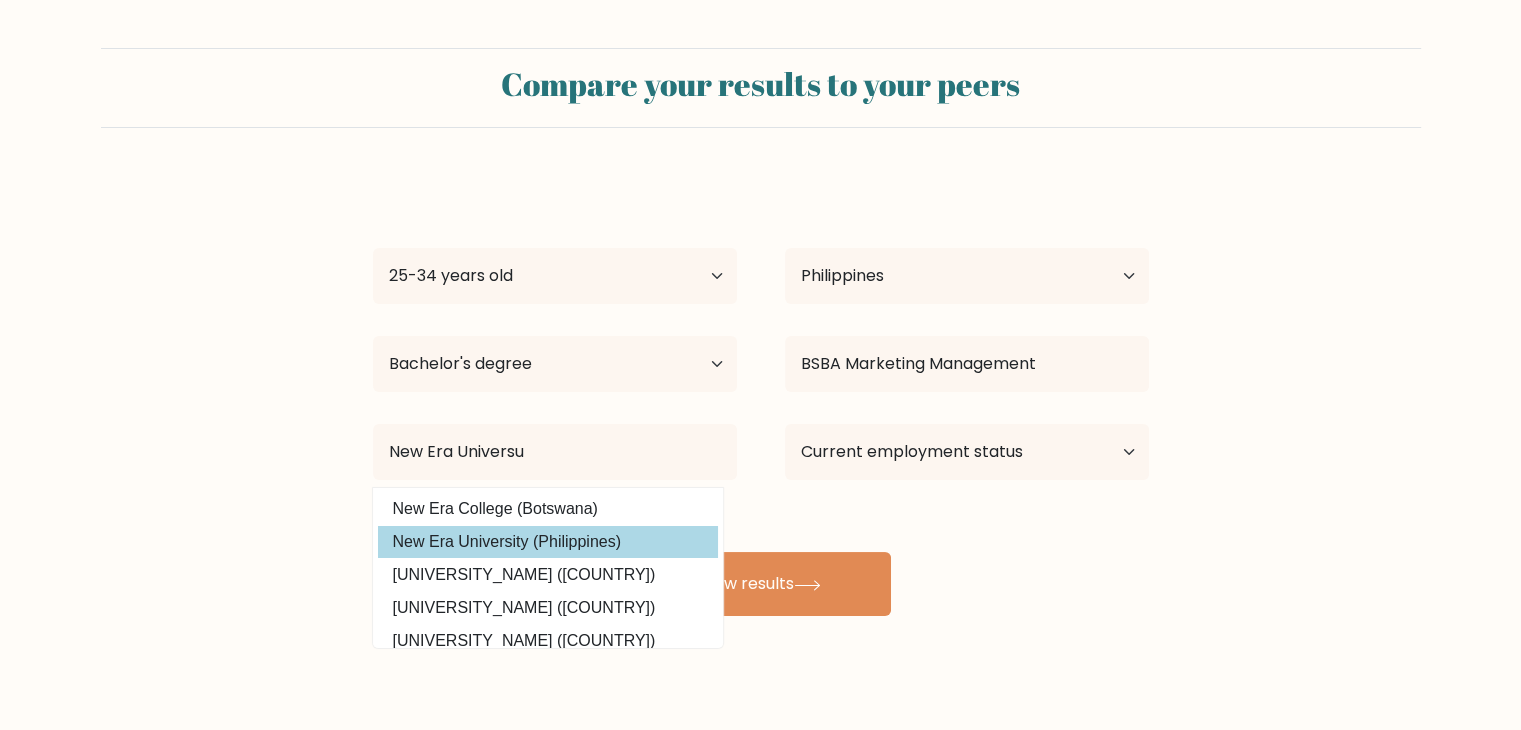 click on "New Era University (Philippines)" at bounding box center (548, 542) 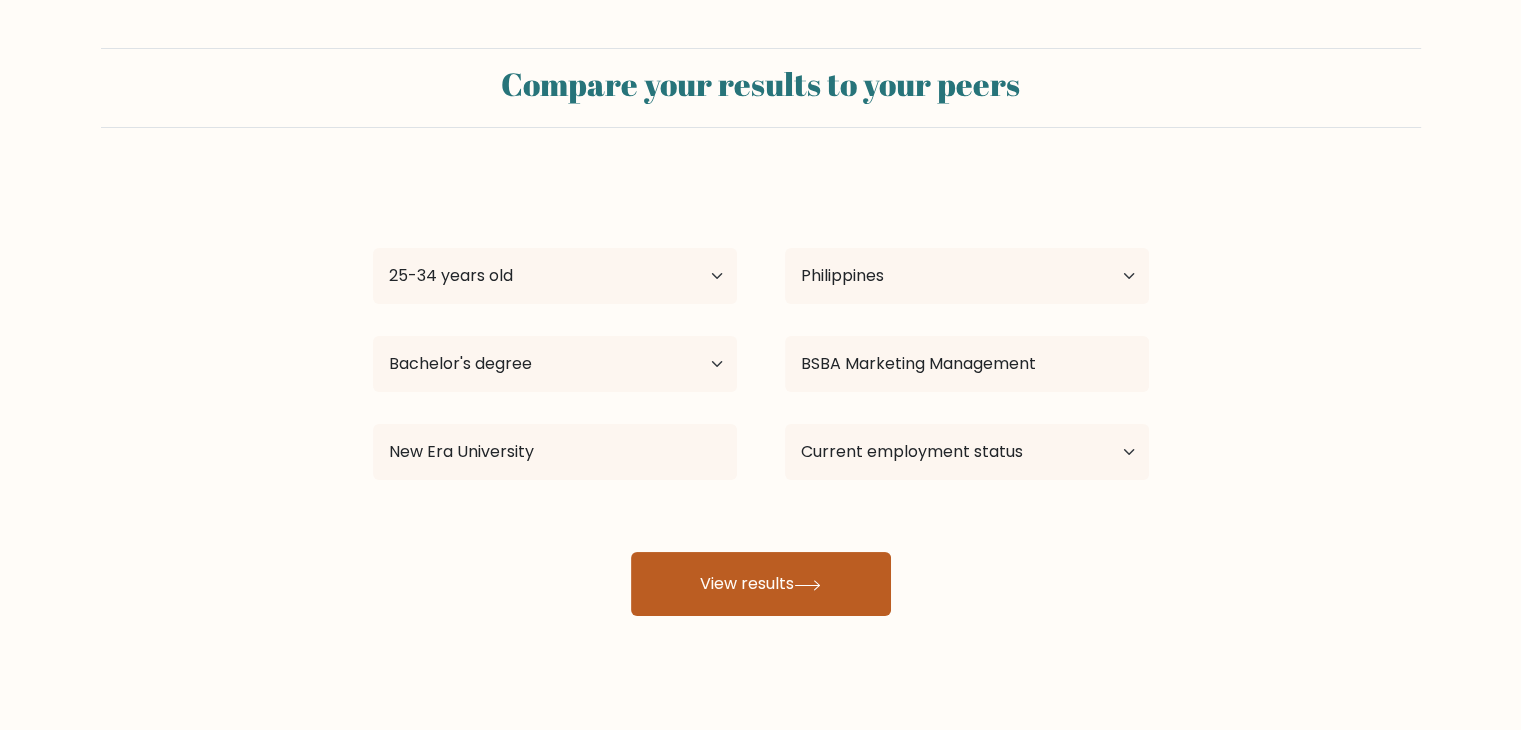 click on "View results" at bounding box center (761, 584) 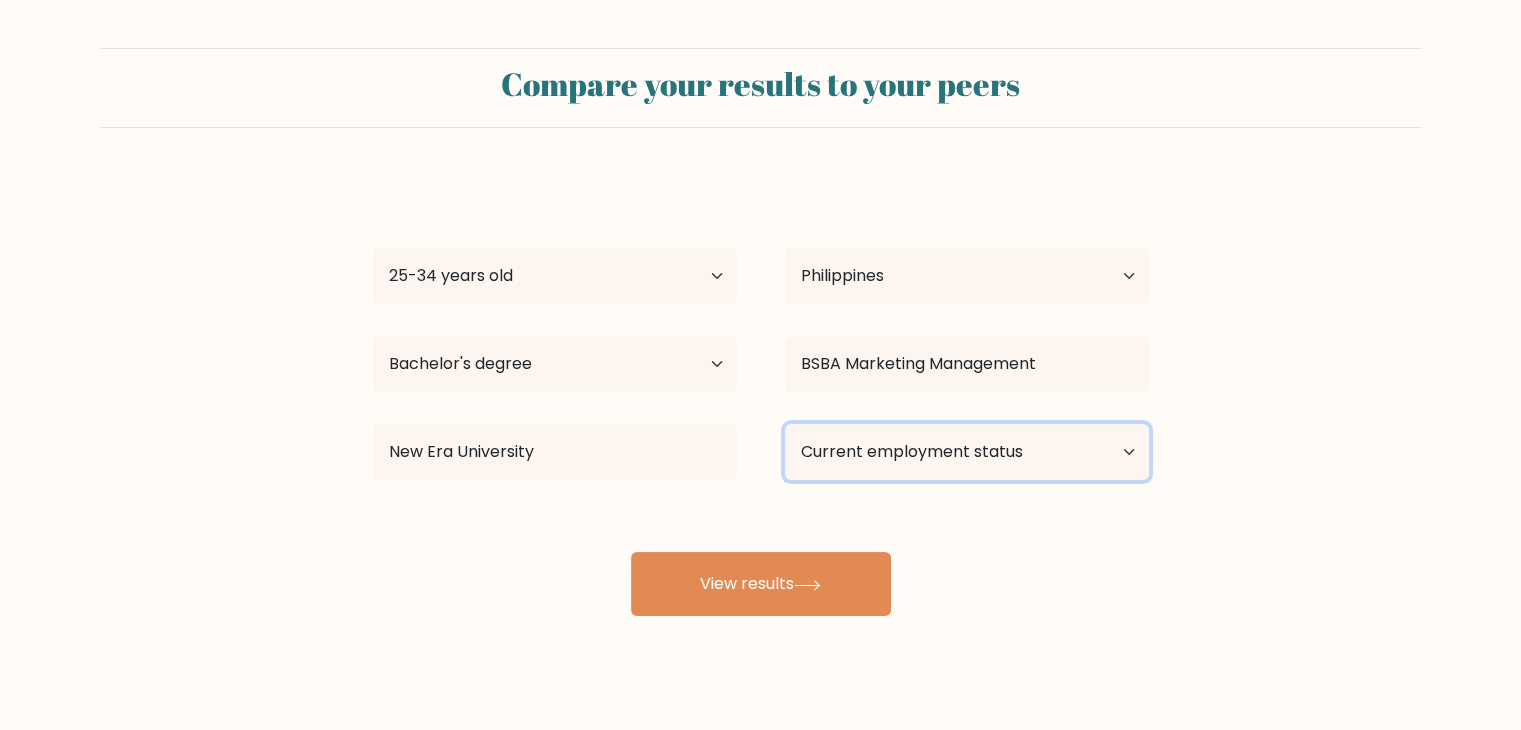 click on "Current employment status
Employed
Student
Retired
Other / prefer not to answer" at bounding box center (967, 452) 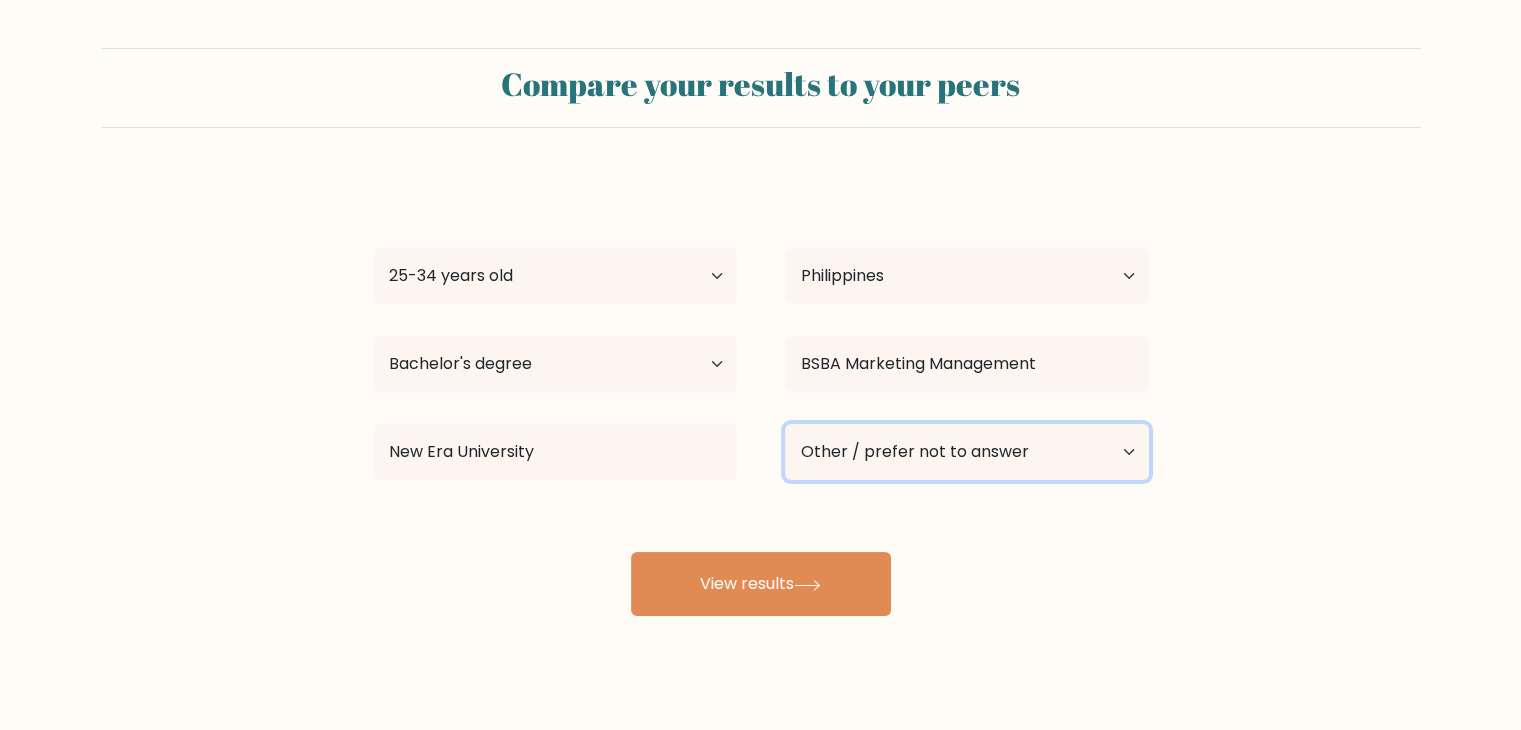 click on "Current employment status
Employed
Student
Retired
Other / prefer not to answer" at bounding box center (967, 452) 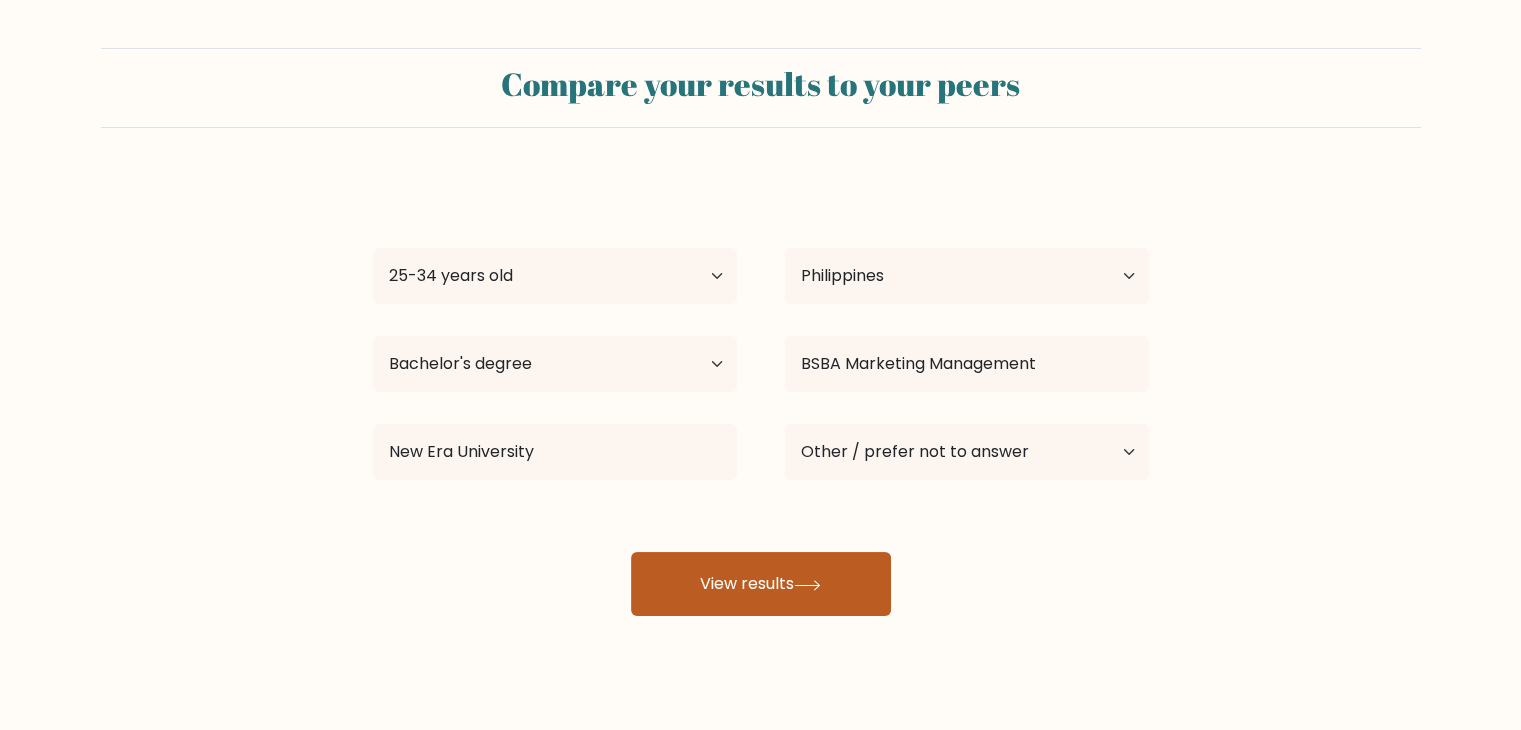click on "View results" at bounding box center (761, 584) 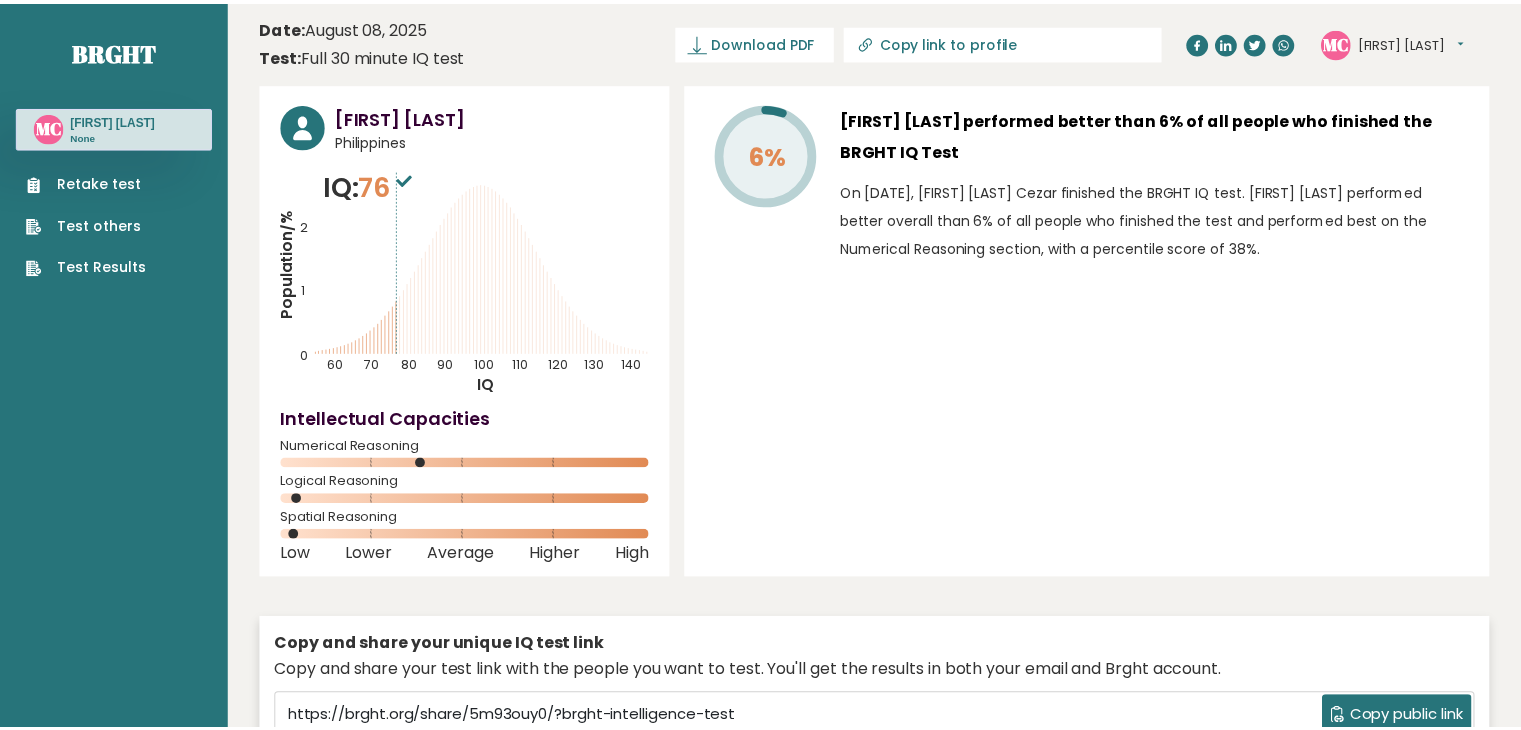 scroll, scrollTop: 0, scrollLeft: 0, axis: both 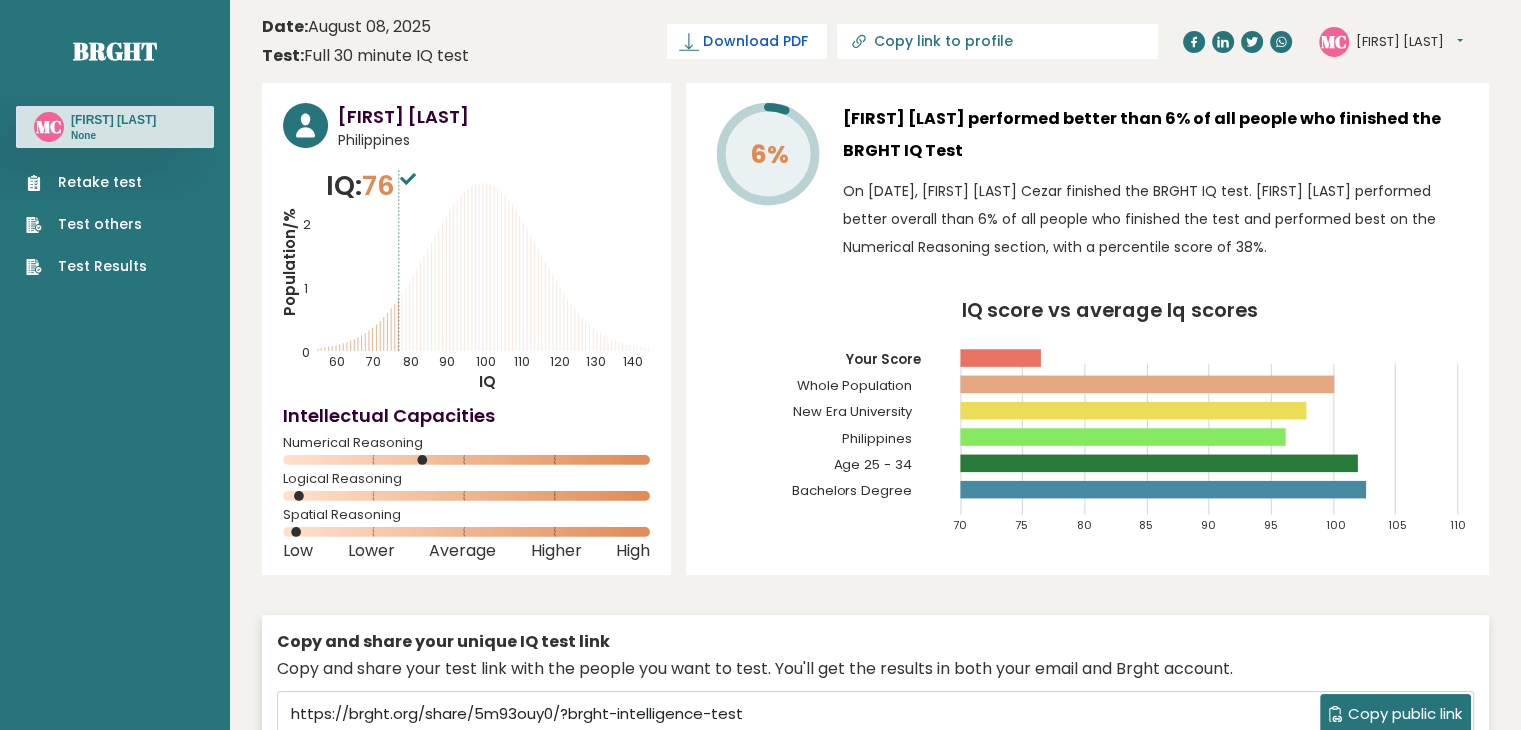 click on "Download PDF" at bounding box center [755, 41] 